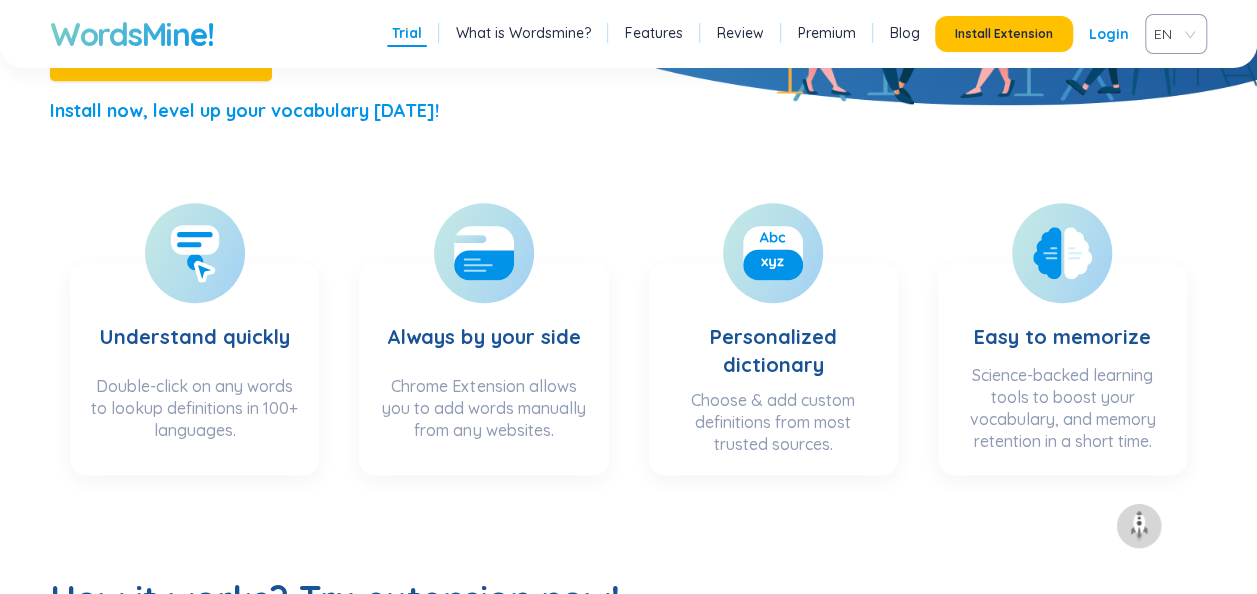 scroll, scrollTop: 537, scrollLeft: 0, axis: vertical 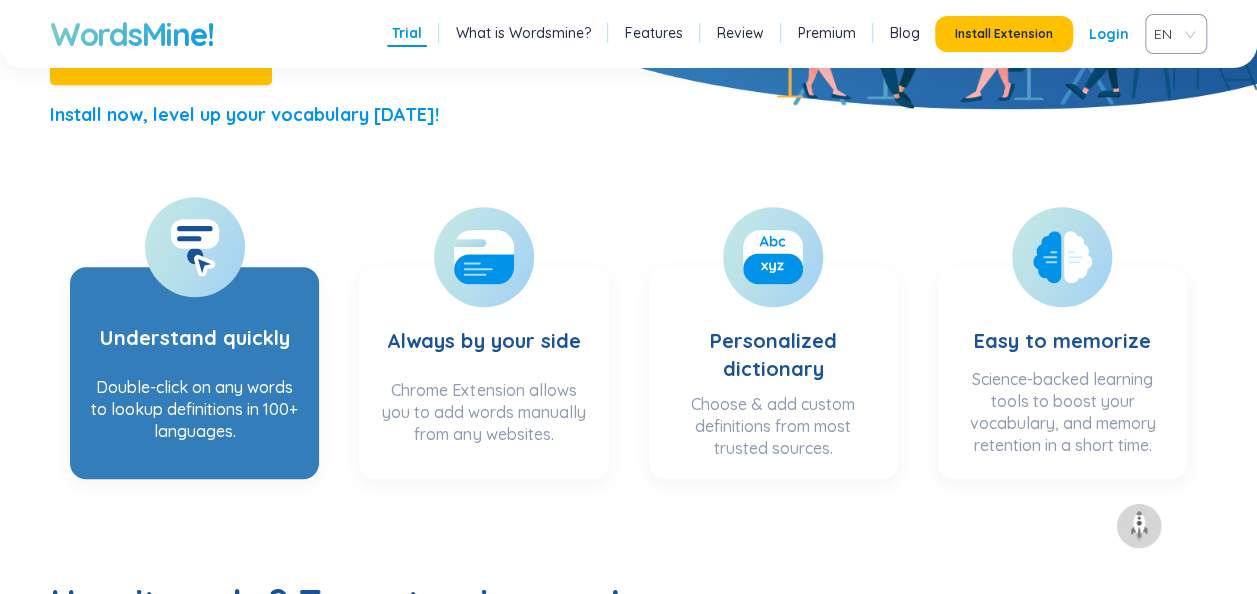 click on "Understand quickly" at bounding box center (195, 325) 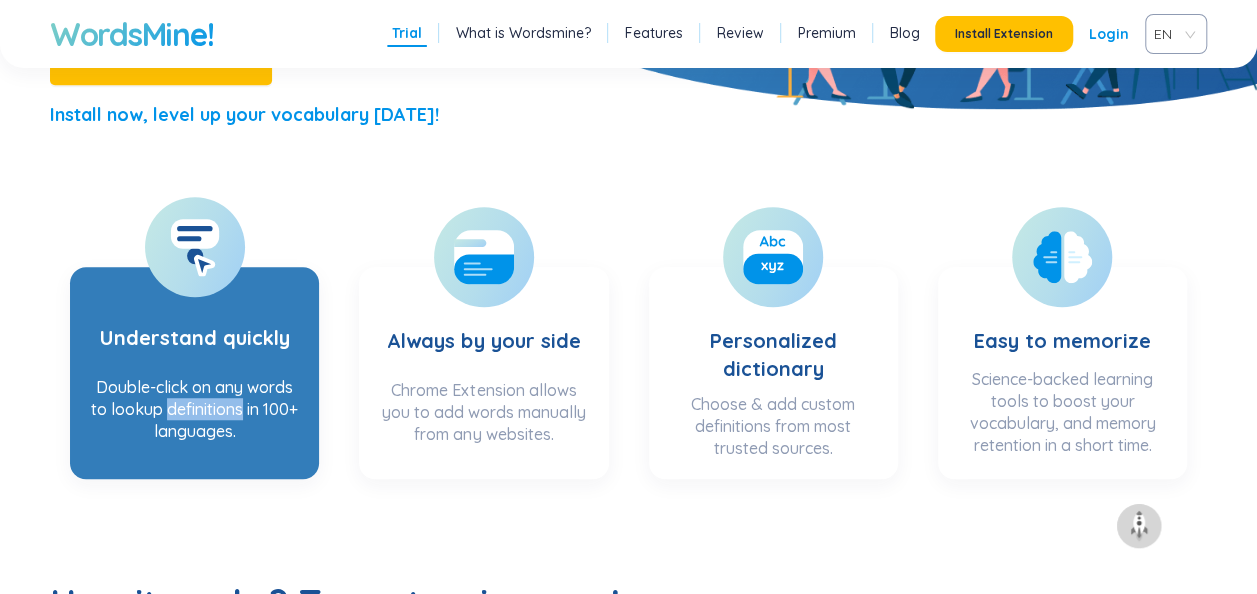 click on "Double-click on any words to lookup definitions in 100+ languages." at bounding box center (194, 416) 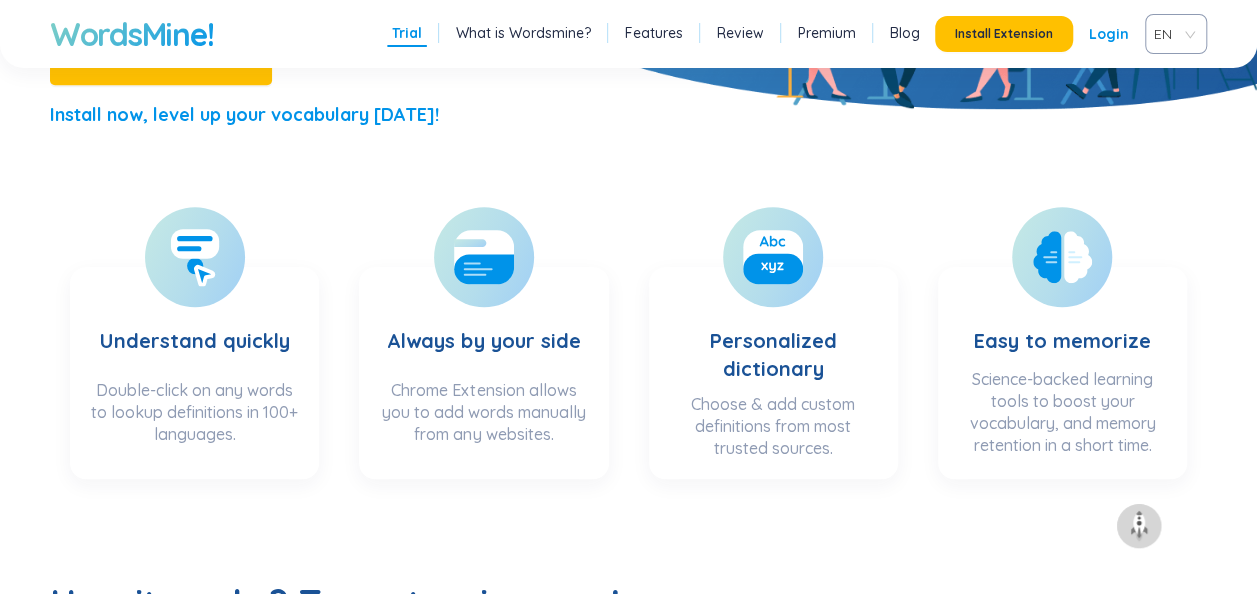 drag, startPoint x: 203, startPoint y: 404, endPoint x: 278, endPoint y: 500, distance: 121.82365 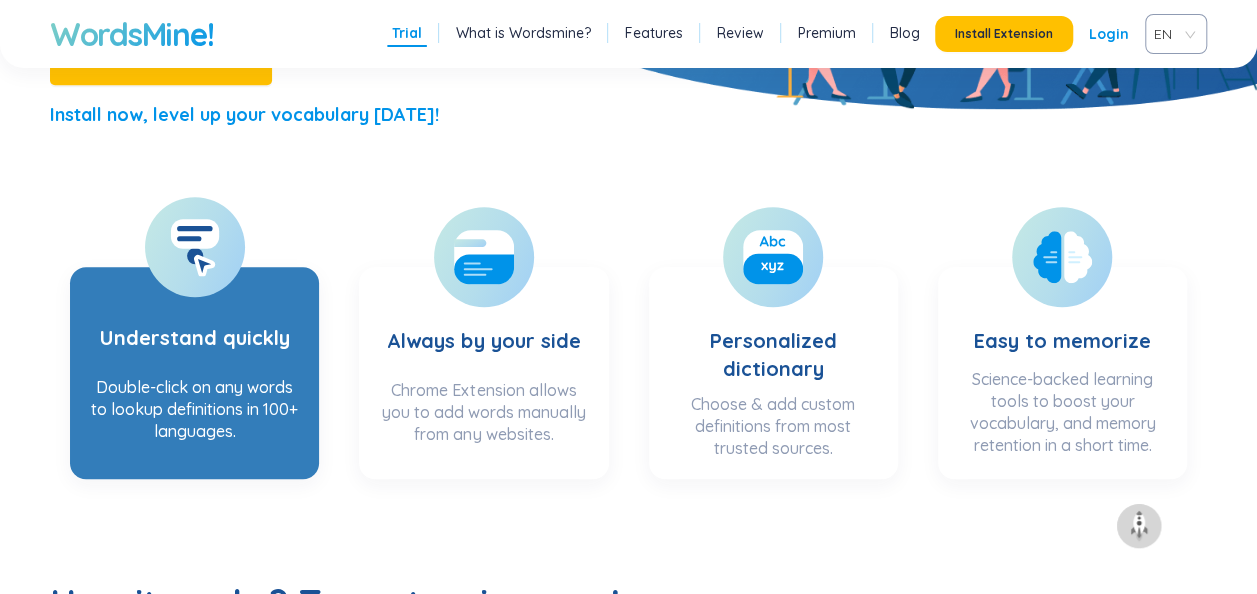 click on "Double-click on any words to lookup definitions in 100+ languages." at bounding box center [194, 416] 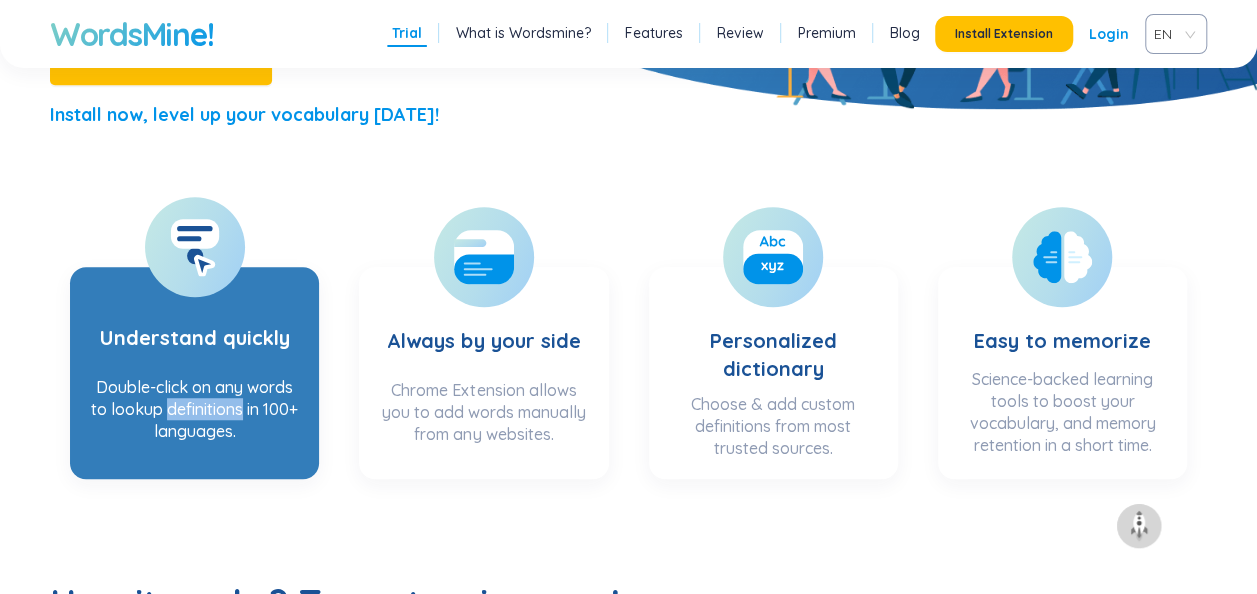 click on "Double-click on any words to lookup definitions in 100+ languages." at bounding box center [194, 416] 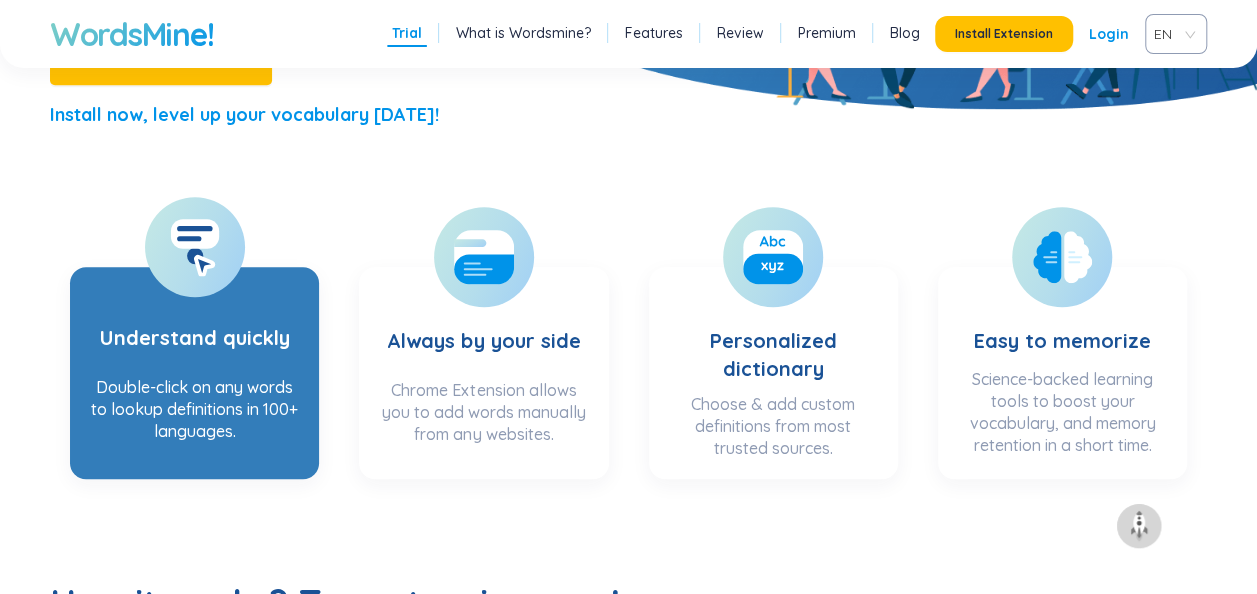 drag, startPoint x: 216, startPoint y: 408, endPoint x: 232, endPoint y: 462, distance: 56.32051 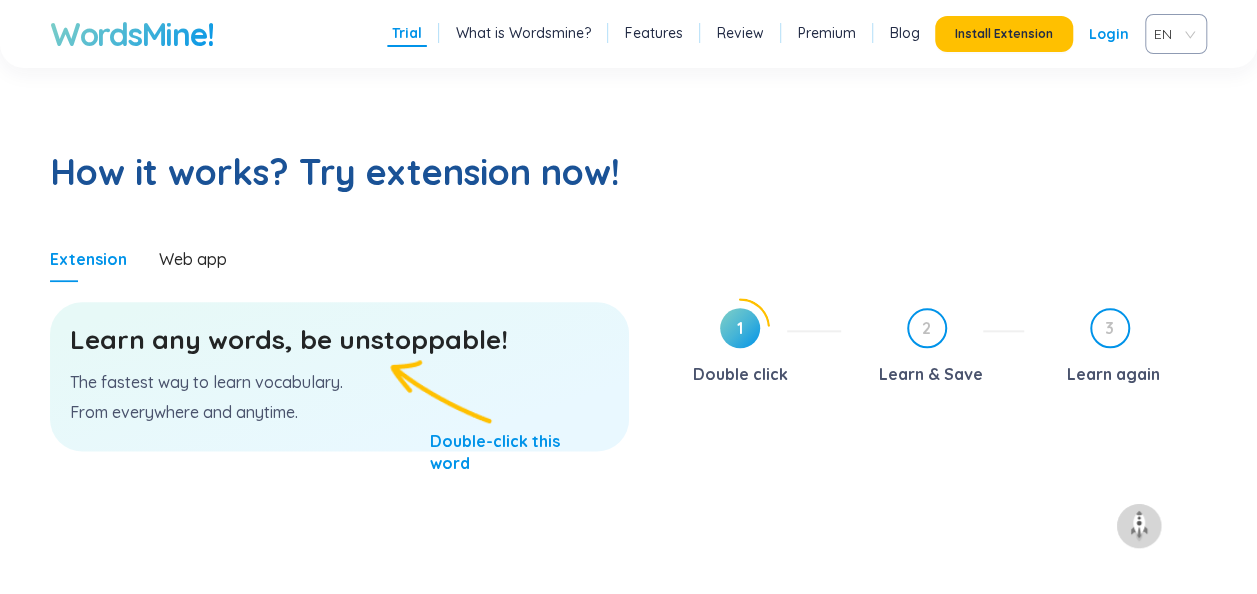scroll, scrollTop: 969, scrollLeft: 0, axis: vertical 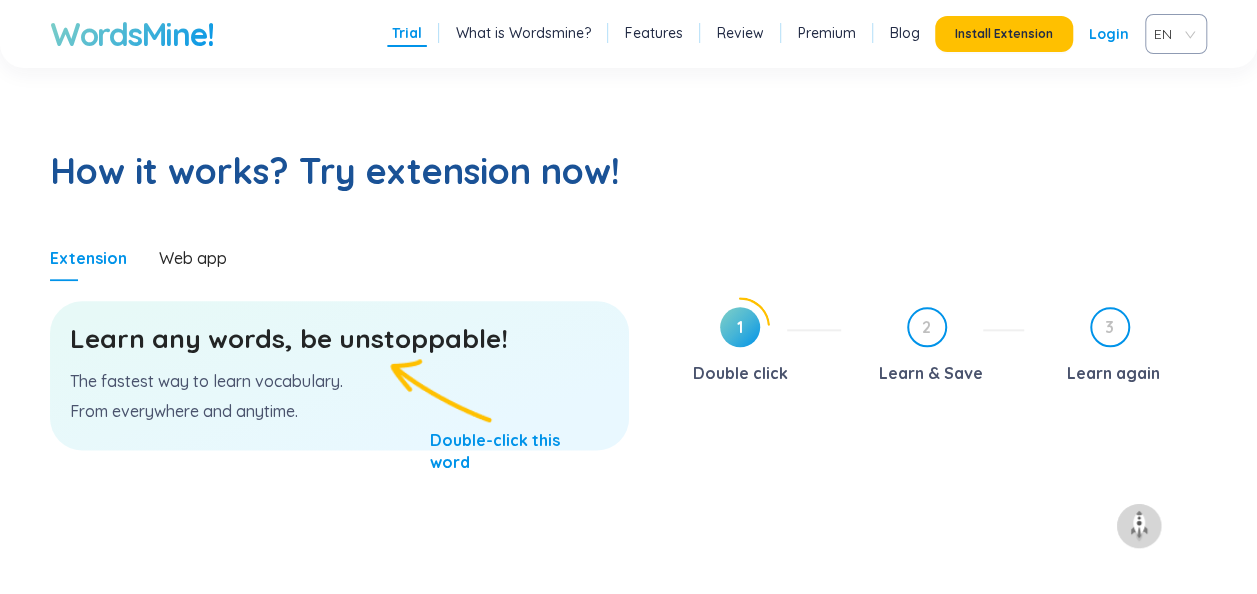 click on "Learn any words, be unstoppable!" at bounding box center (339, 339) 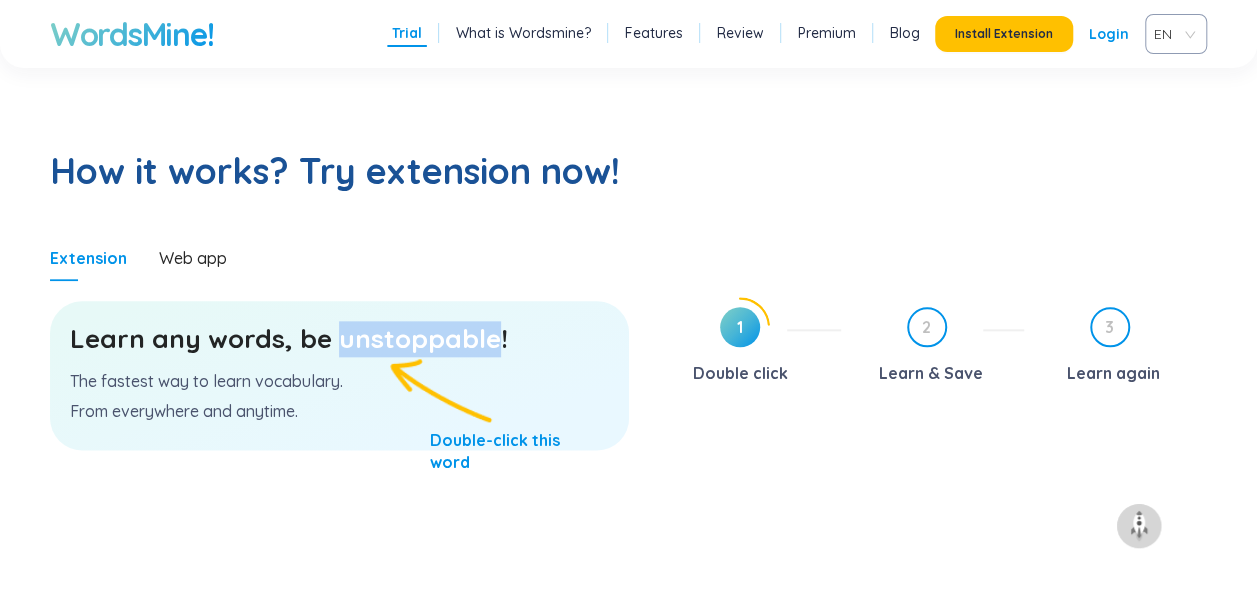 click on "Learn any words, be unstoppable!" at bounding box center [339, 339] 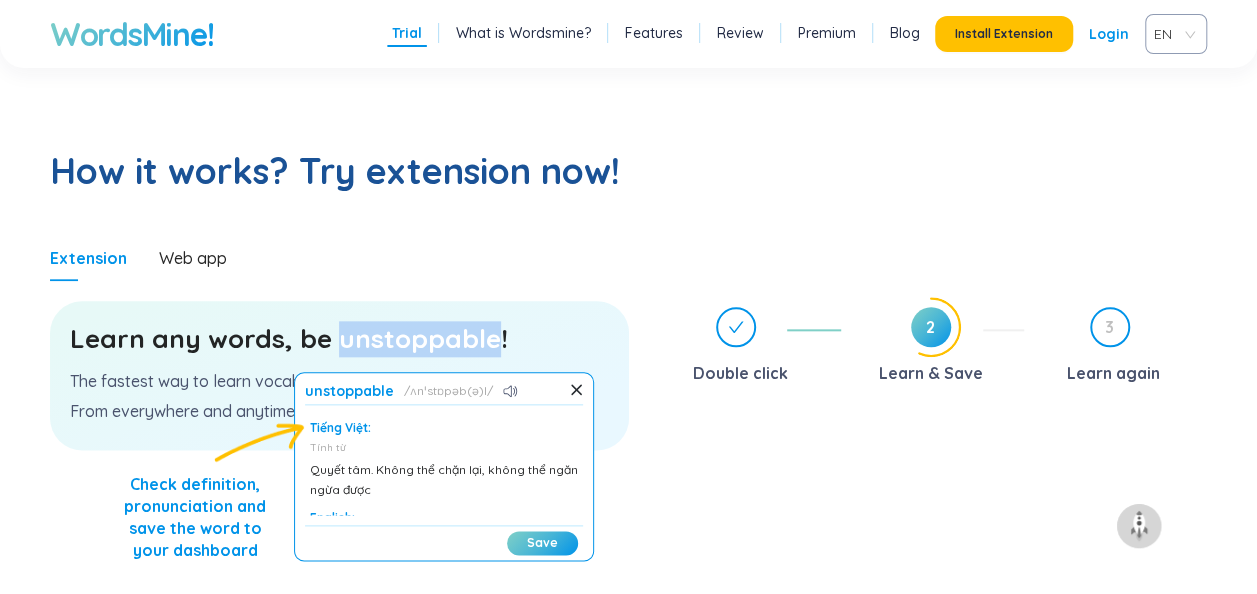 scroll, scrollTop: 70, scrollLeft: 0, axis: vertical 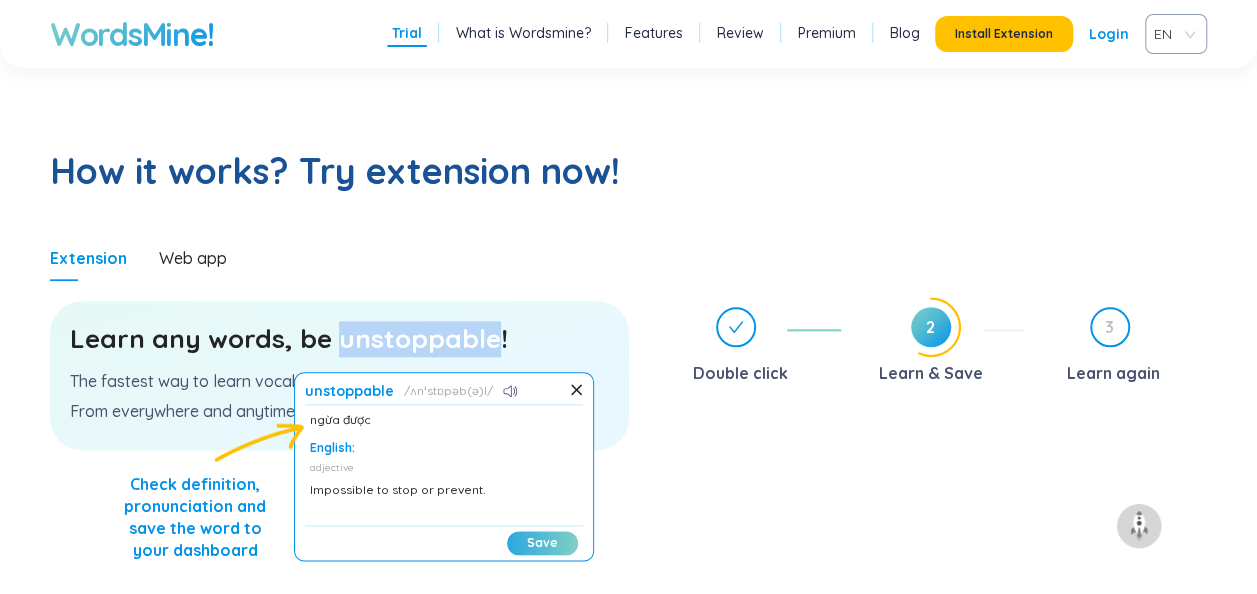 click on "Save" at bounding box center (542, 543) 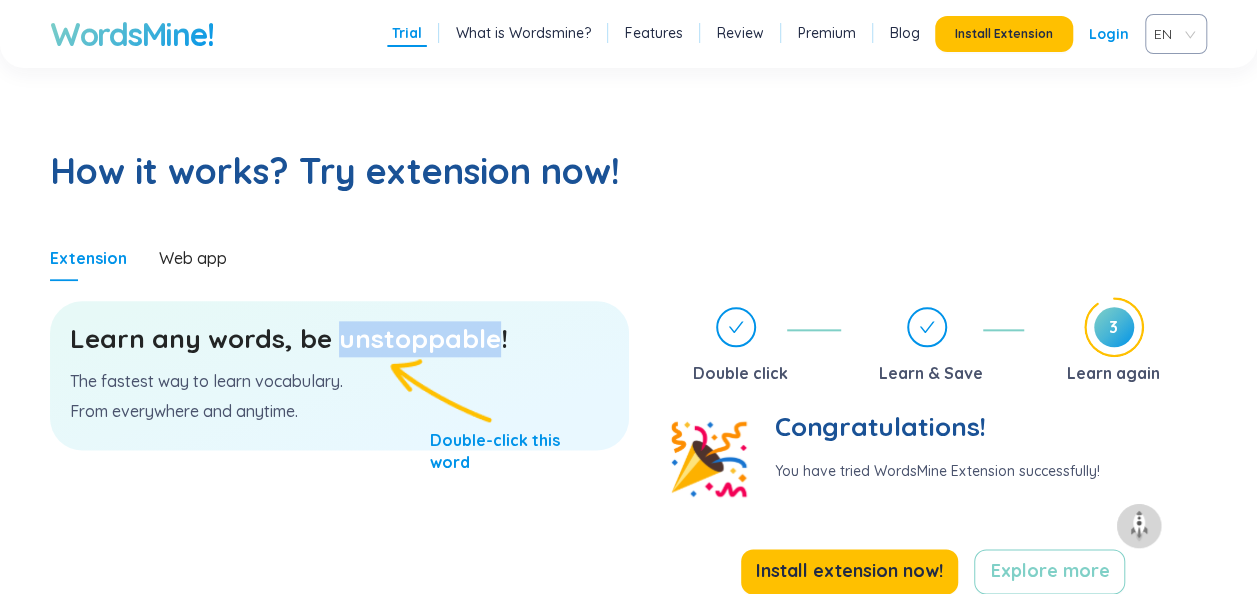 scroll, scrollTop: 1035, scrollLeft: 0, axis: vertical 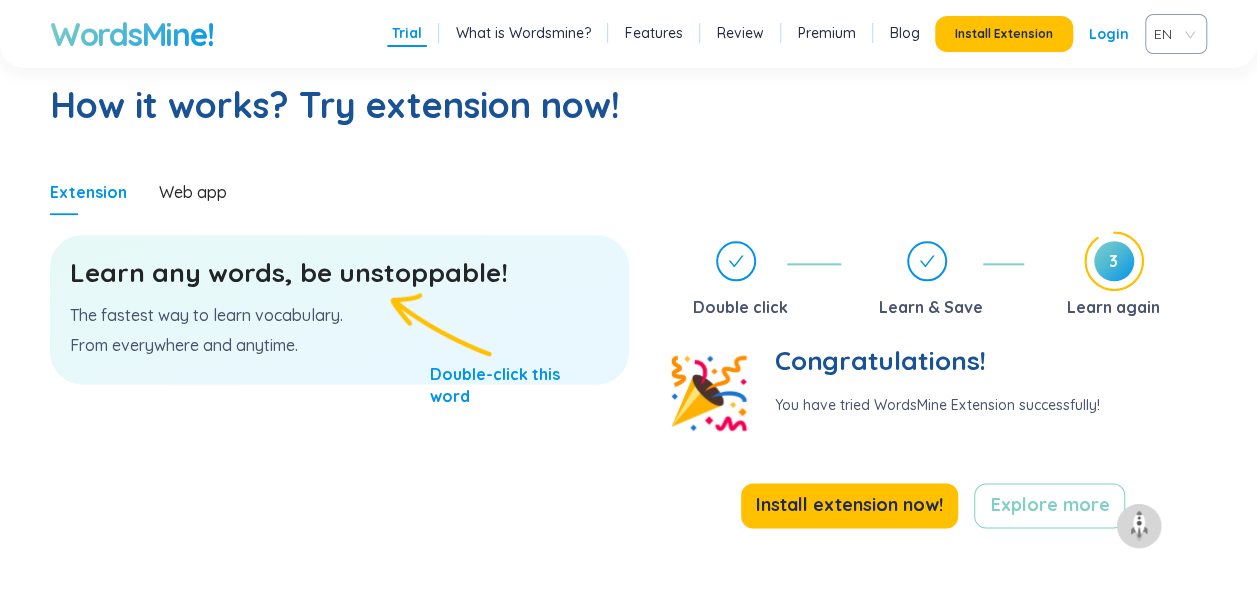 click on "Learn any words, be unstoppable!" at bounding box center [339, 273] 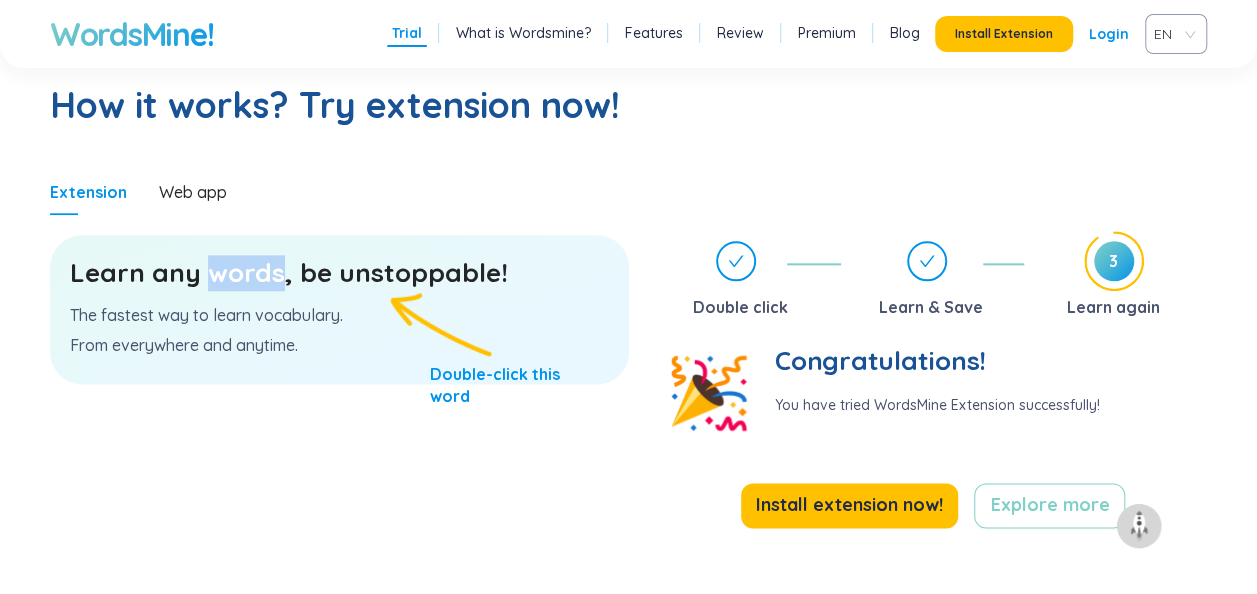 click on "Learn any words, be unstoppable!" at bounding box center (339, 273) 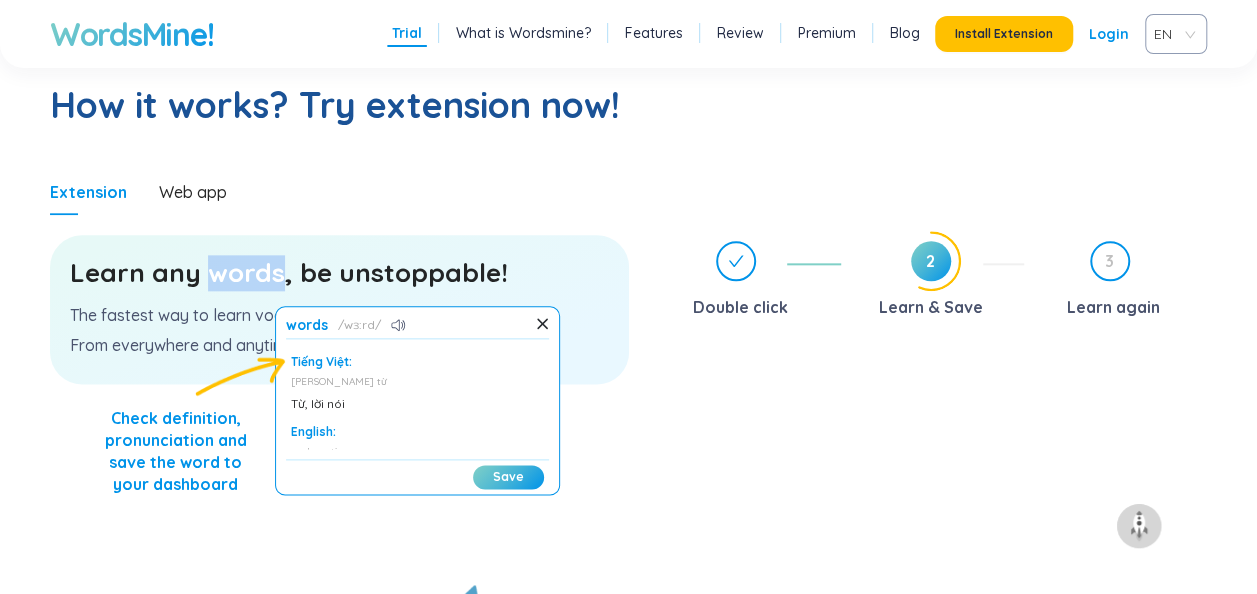 scroll, scrollTop: 50, scrollLeft: 0, axis: vertical 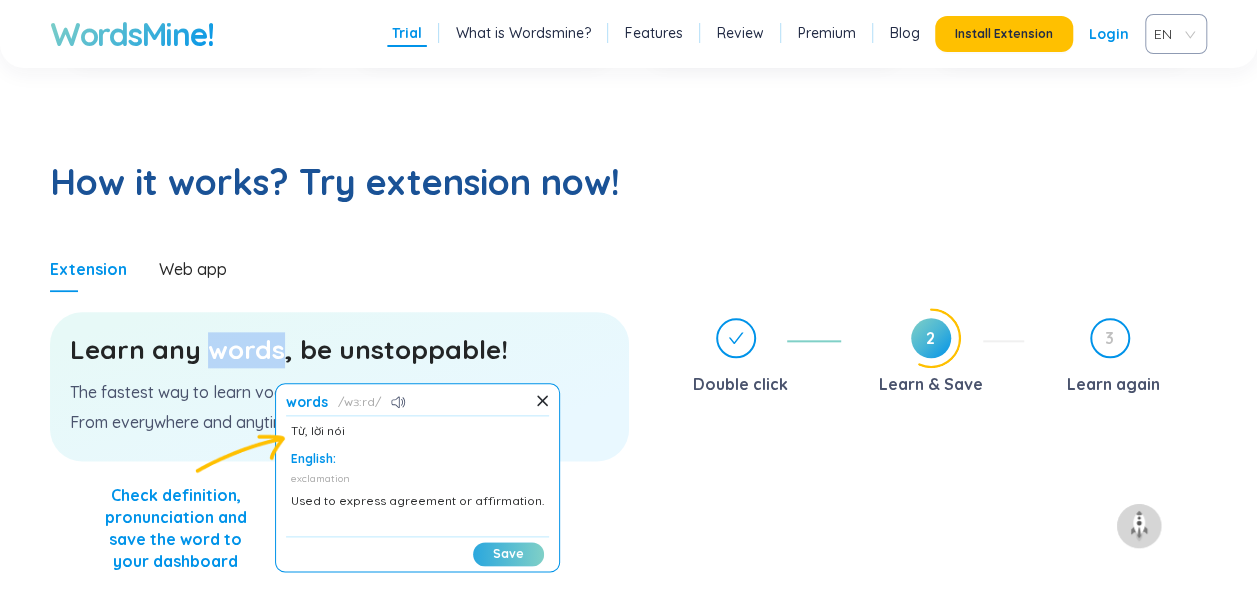 click on "Save" at bounding box center (508, 554) 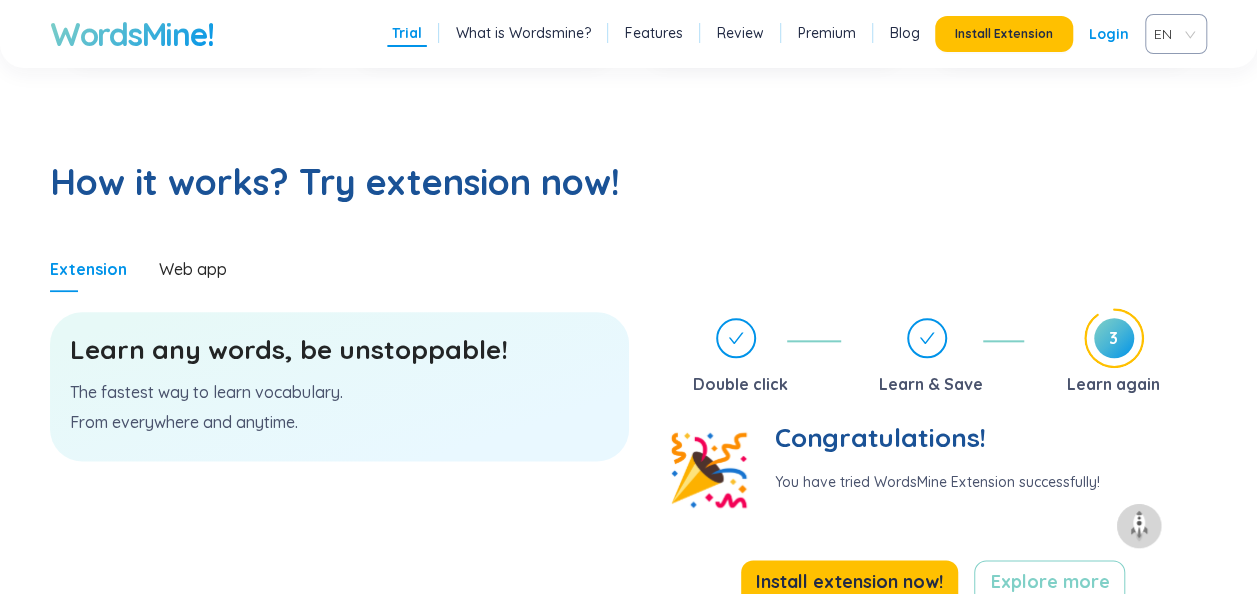 click on "From everywhere and anytime." at bounding box center (339, 422) 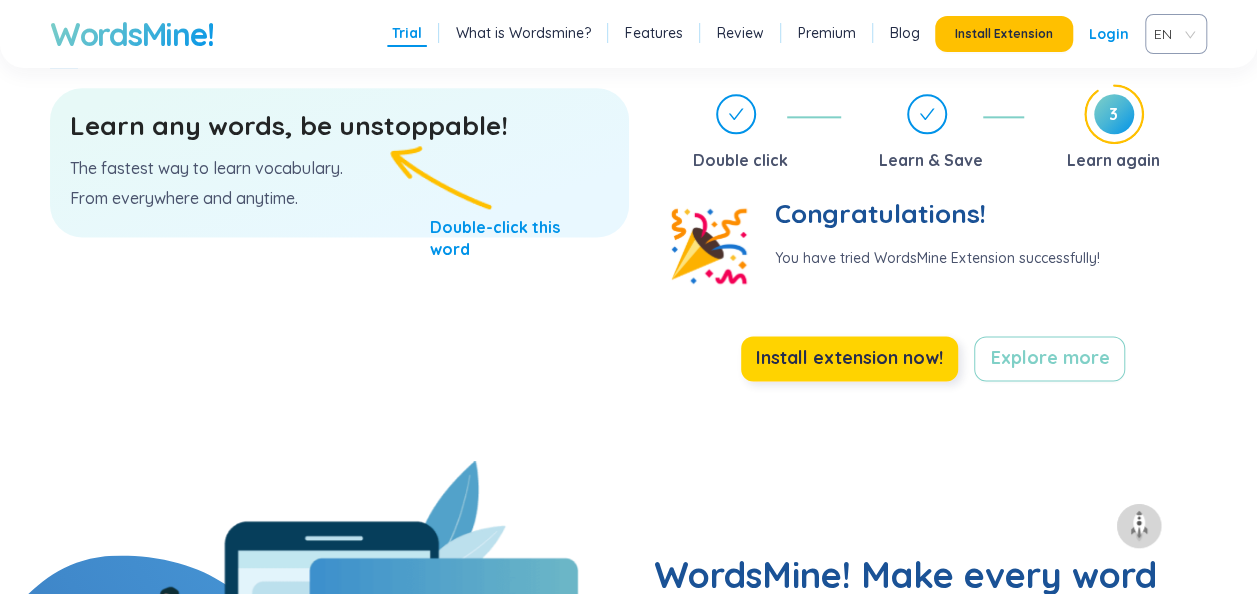 scroll, scrollTop: 1278, scrollLeft: 0, axis: vertical 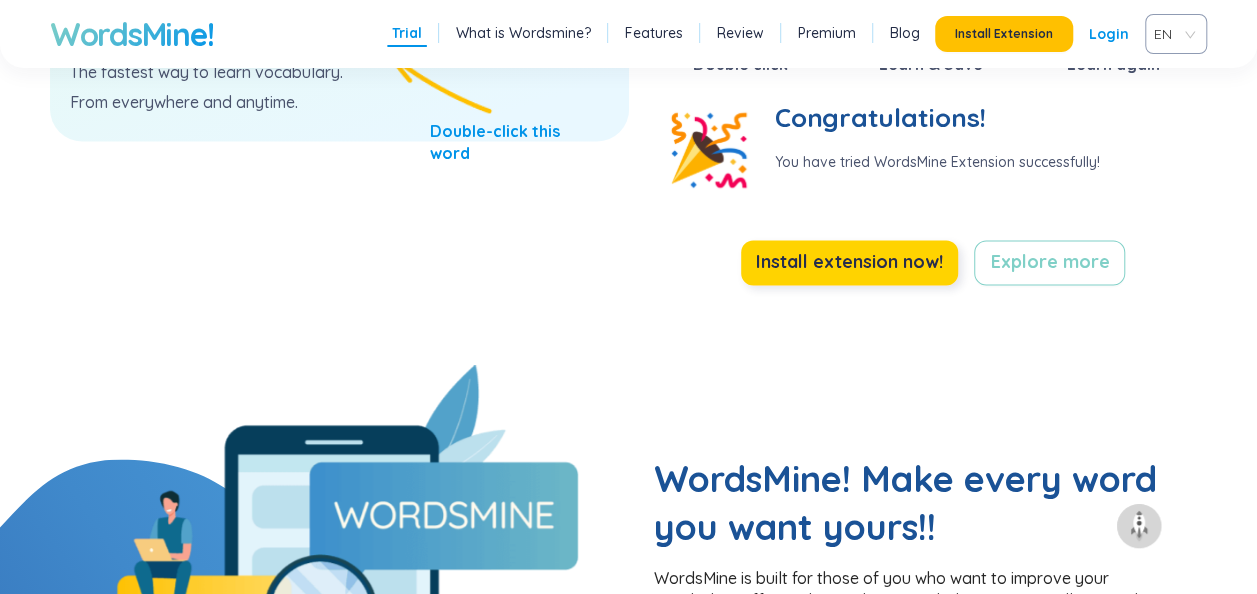 click on "Install extension now!" at bounding box center (849, 262) 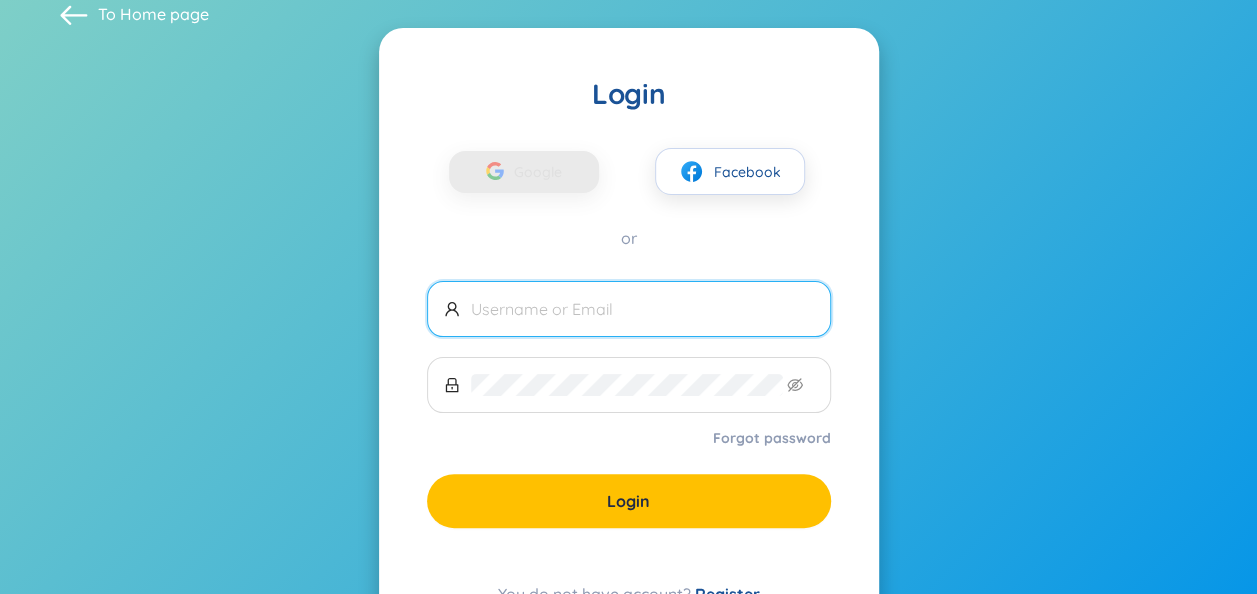 scroll, scrollTop: 88, scrollLeft: 0, axis: vertical 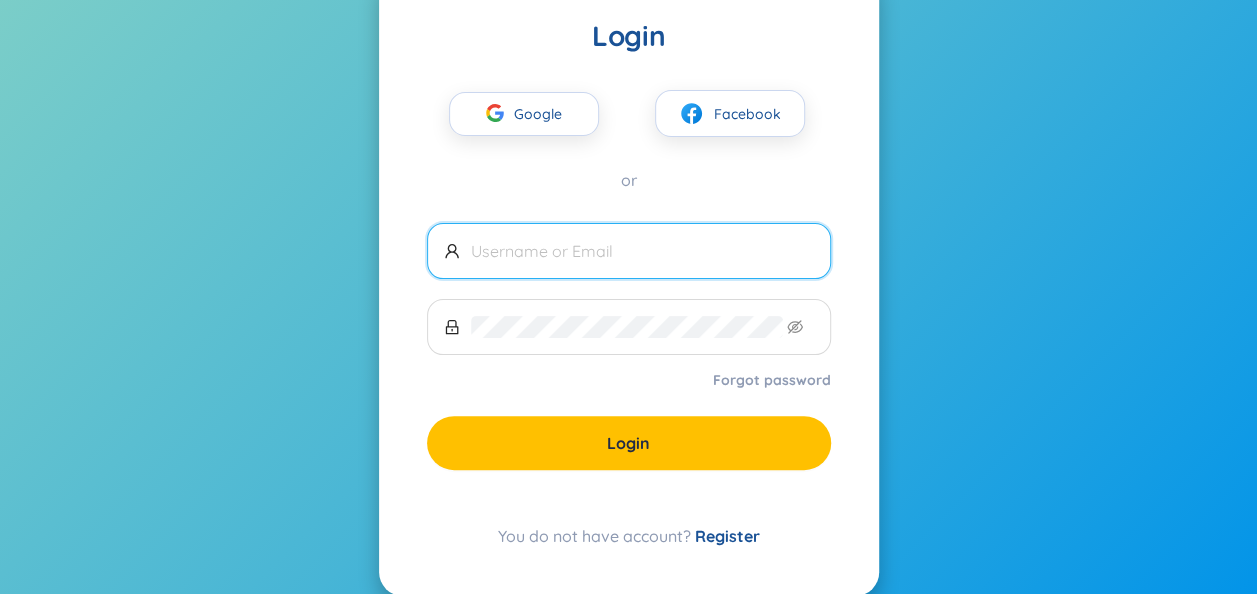 click on "Login Google Facebook or Forgot password Login You do not have account?   Register" at bounding box center (629, 283) 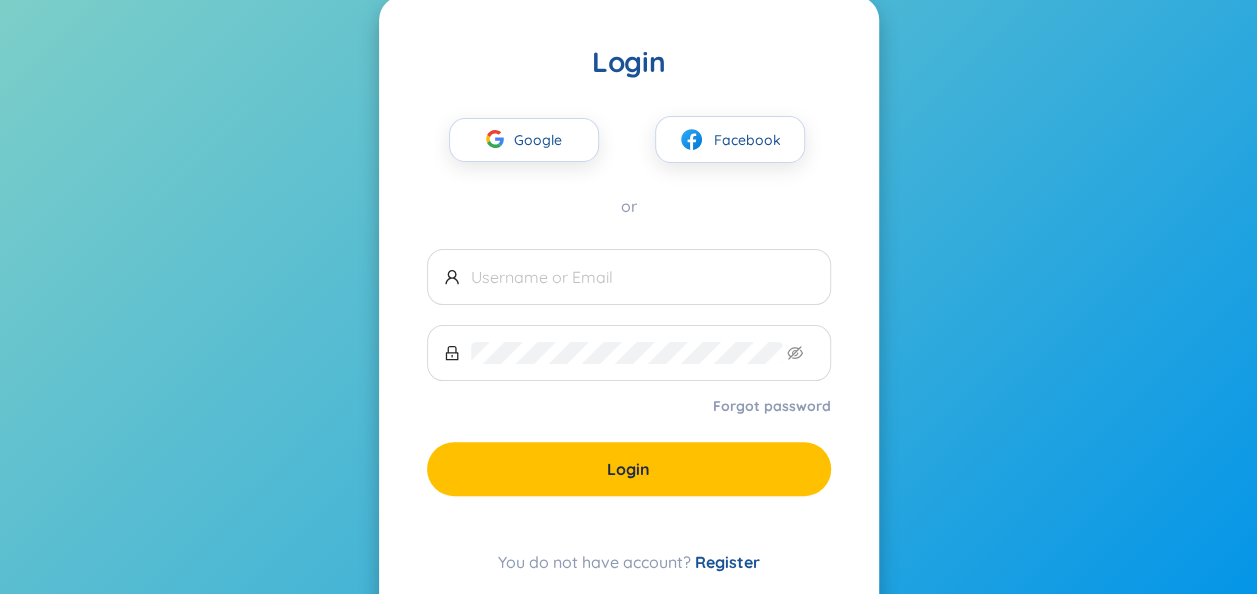 click on "Register" at bounding box center [727, 562] 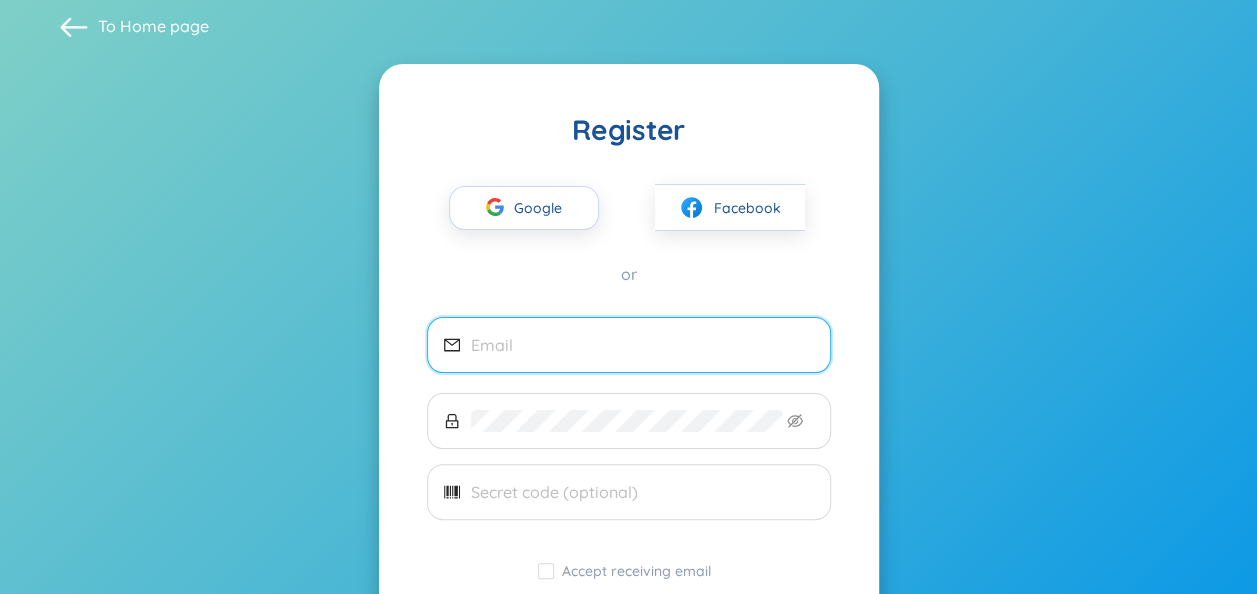 scroll, scrollTop: 0, scrollLeft: 0, axis: both 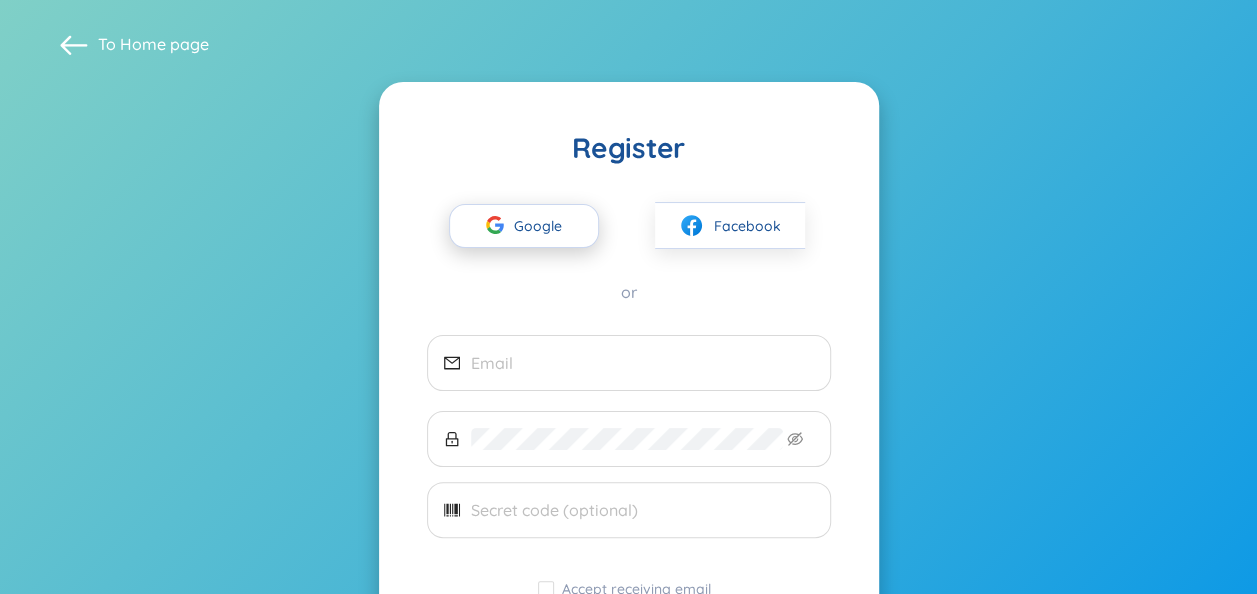 click on "Google" at bounding box center (543, 226) 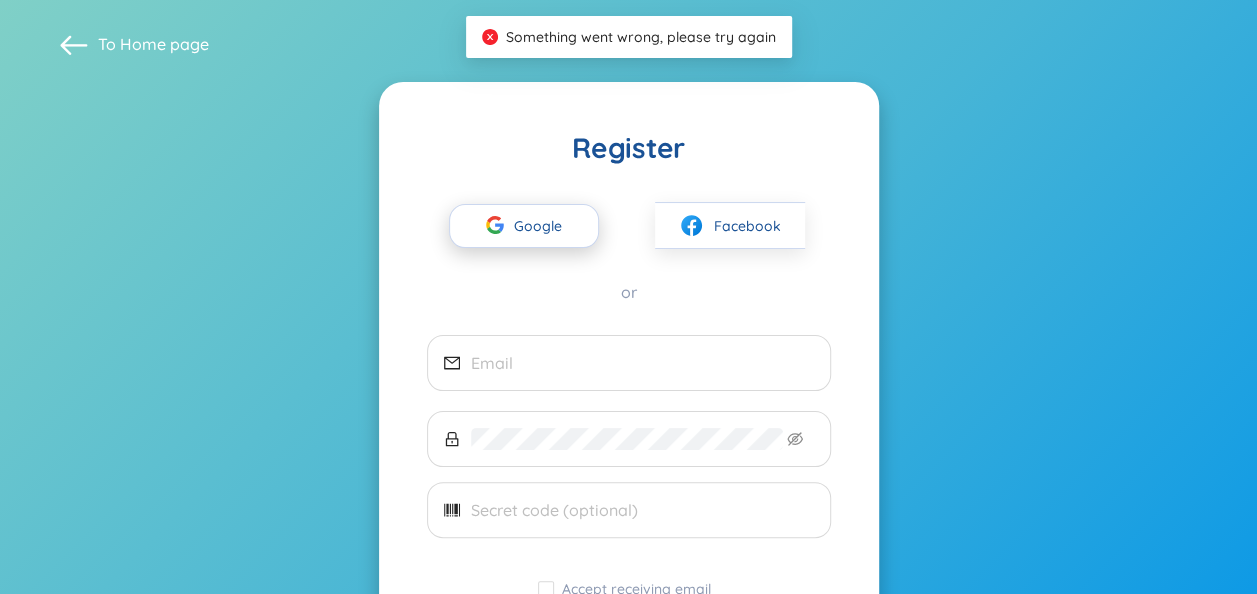 click on "Google" at bounding box center [543, 226] 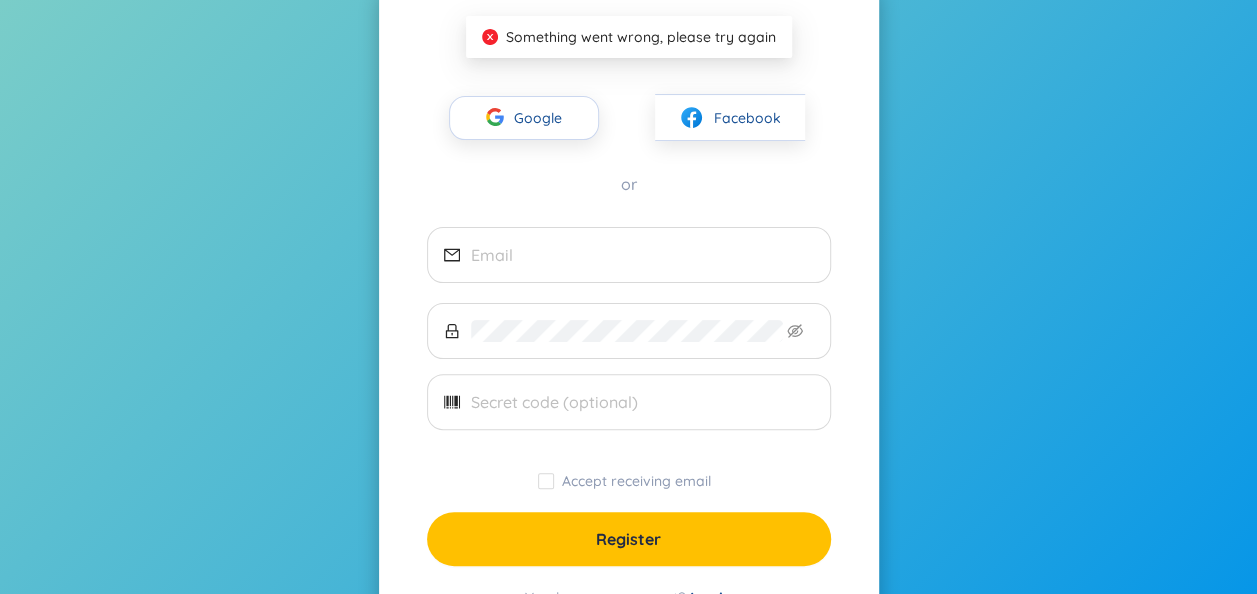 scroll, scrollTop: 107, scrollLeft: 0, axis: vertical 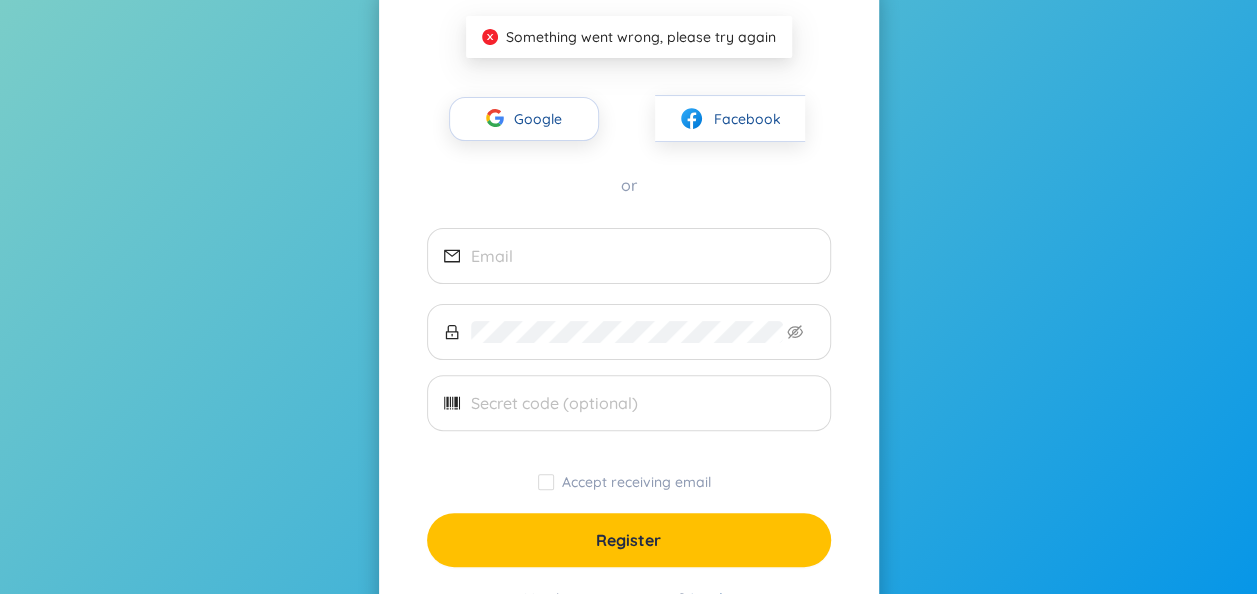 click on "Something went wrong, please try again" at bounding box center (641, 37) 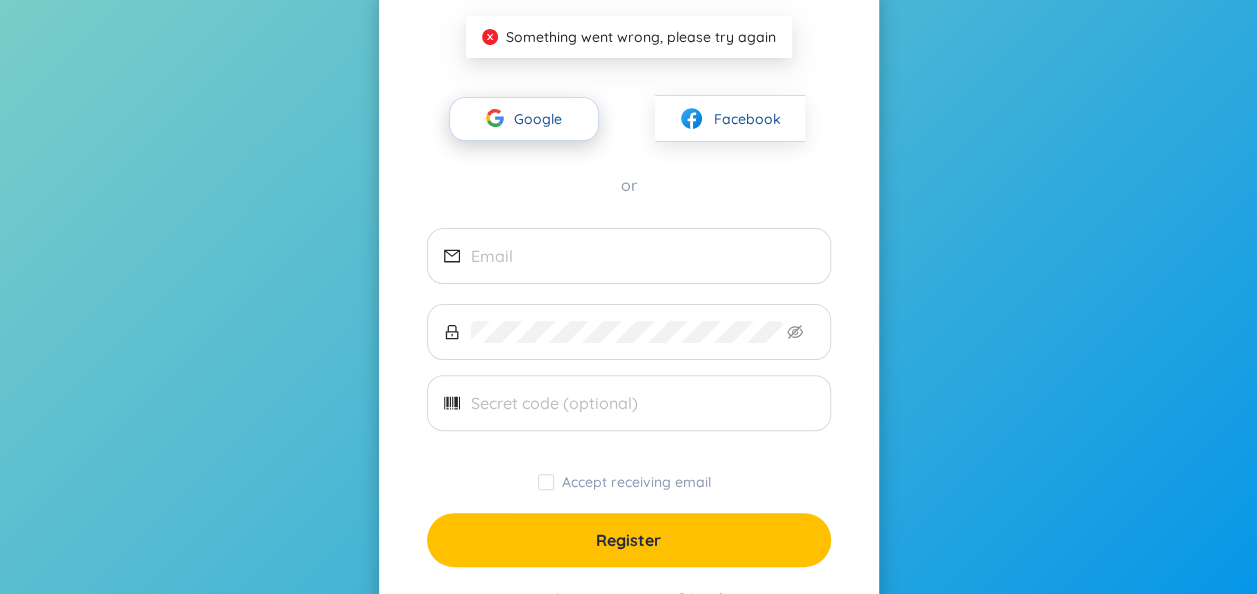 click on "Google" at bounding box center (543, 119) 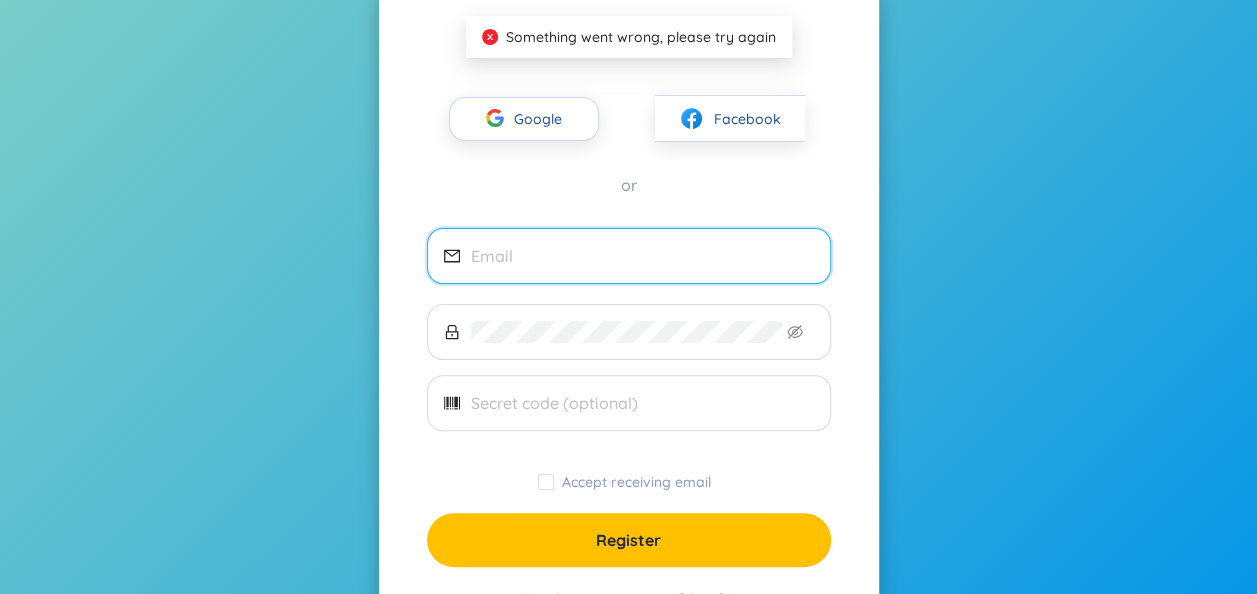 click at bounding box center [642, 256] 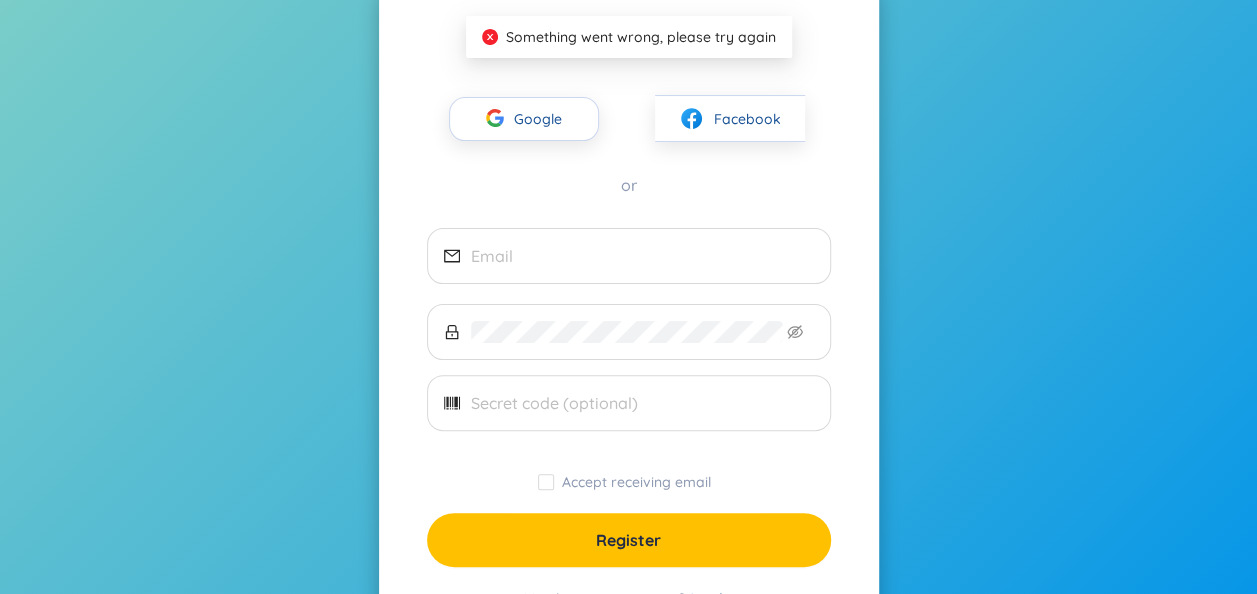 click on "Accept receiving email" at bounding box center (629, 482) 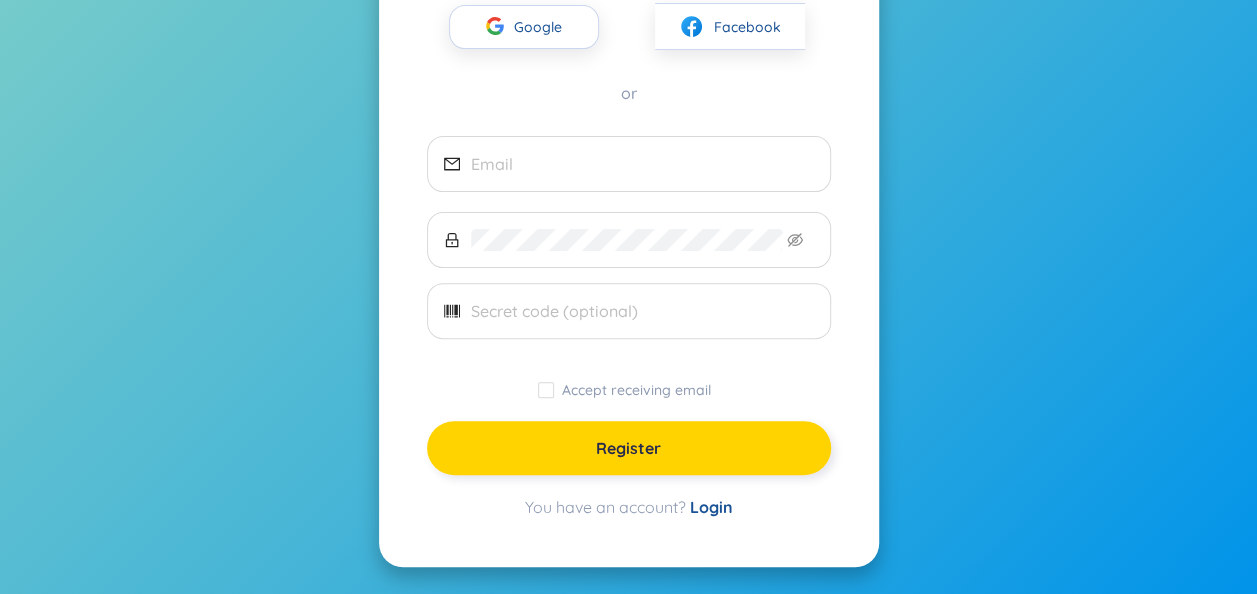 scroll, scrollTop: 93, scrollLeft: 0, axis: vertical 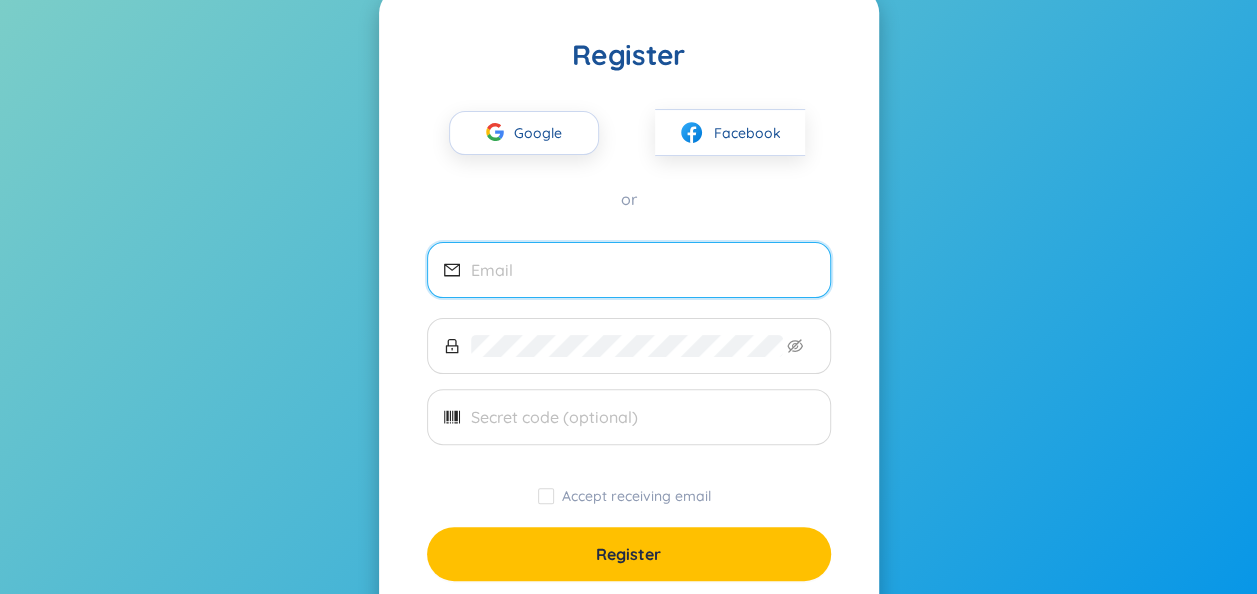click at bounding box center (642, 270) 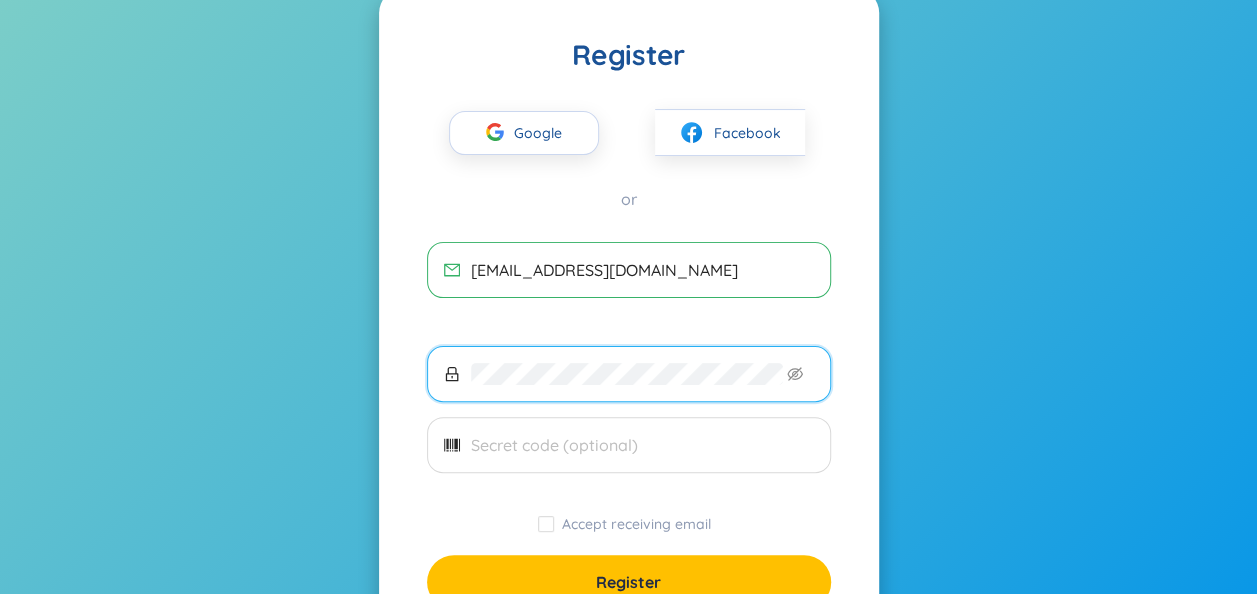 click on "khuegiaotran@gmail.com Invalid email. Please check again. Accept receiving email Register" at bounding box center (629, 425) 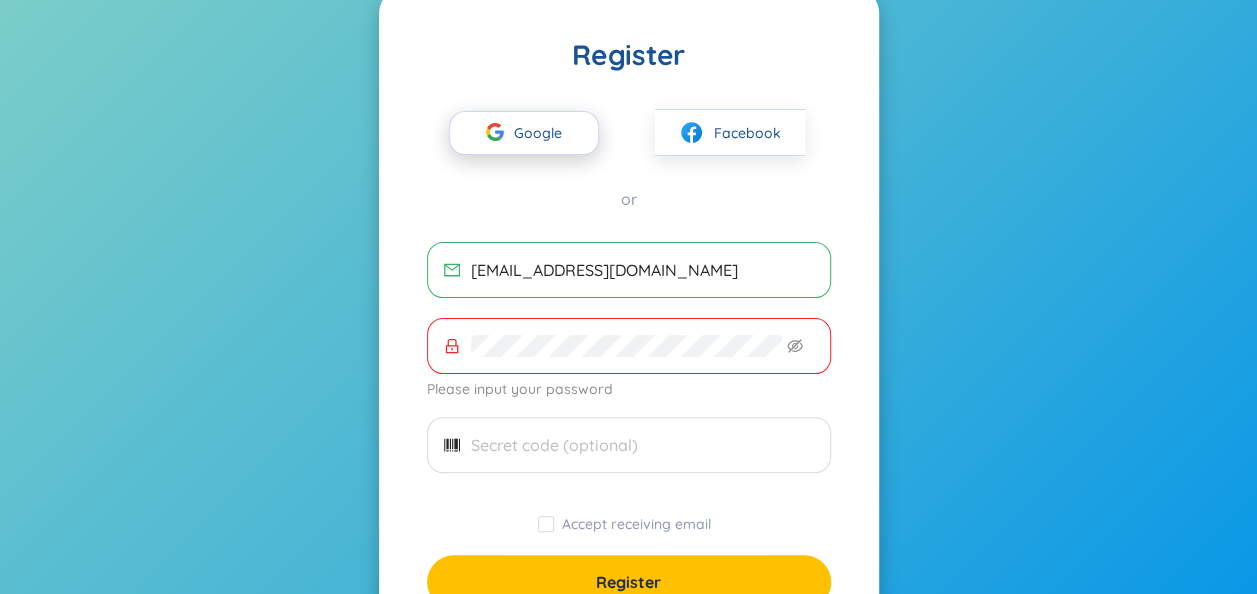 click on "Google" at bounding box center [543, 133] 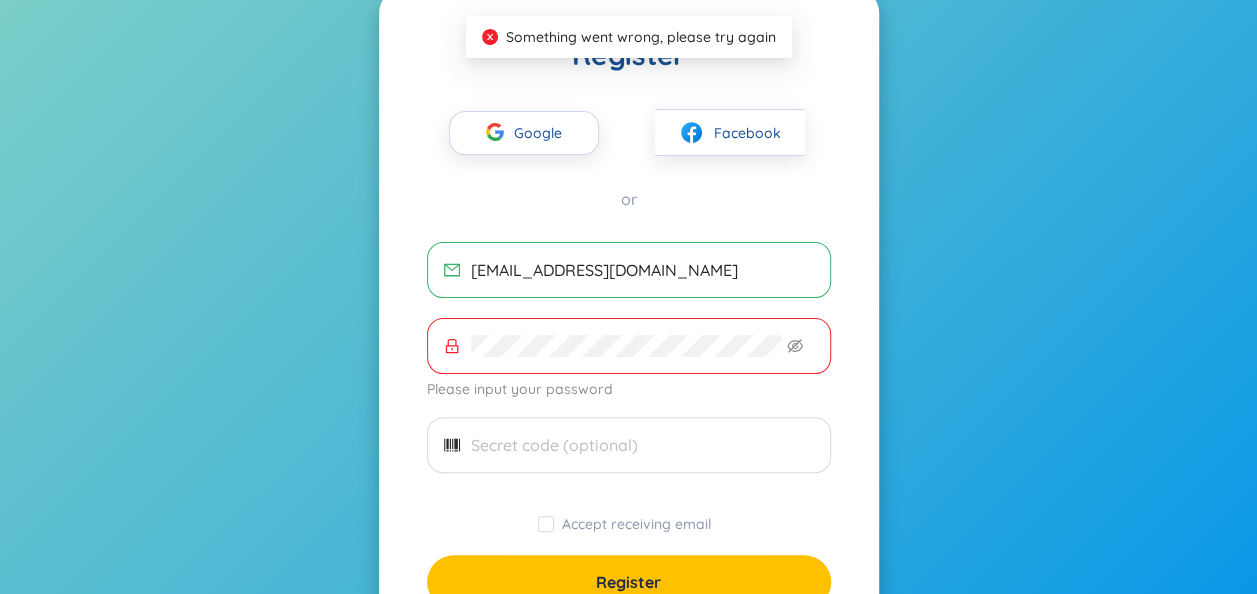 click on "khuegiaotran@gmail.com" at bounding box center [629, 270] 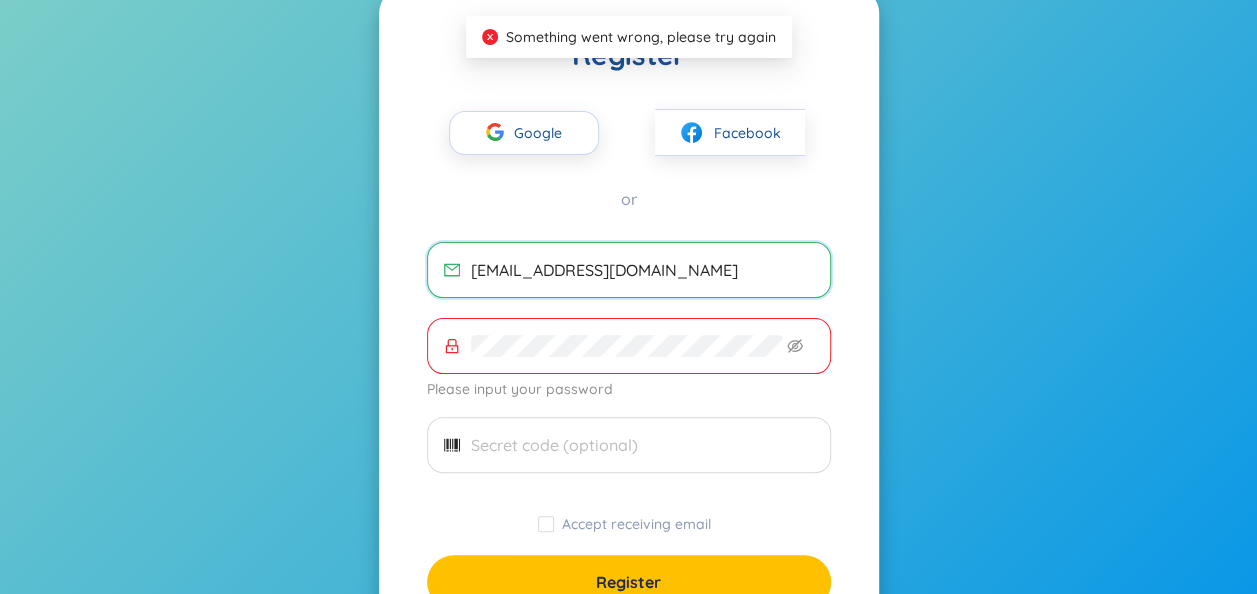 click on "khuegiaotran@gmail.com" at bounding box center [642, 270] 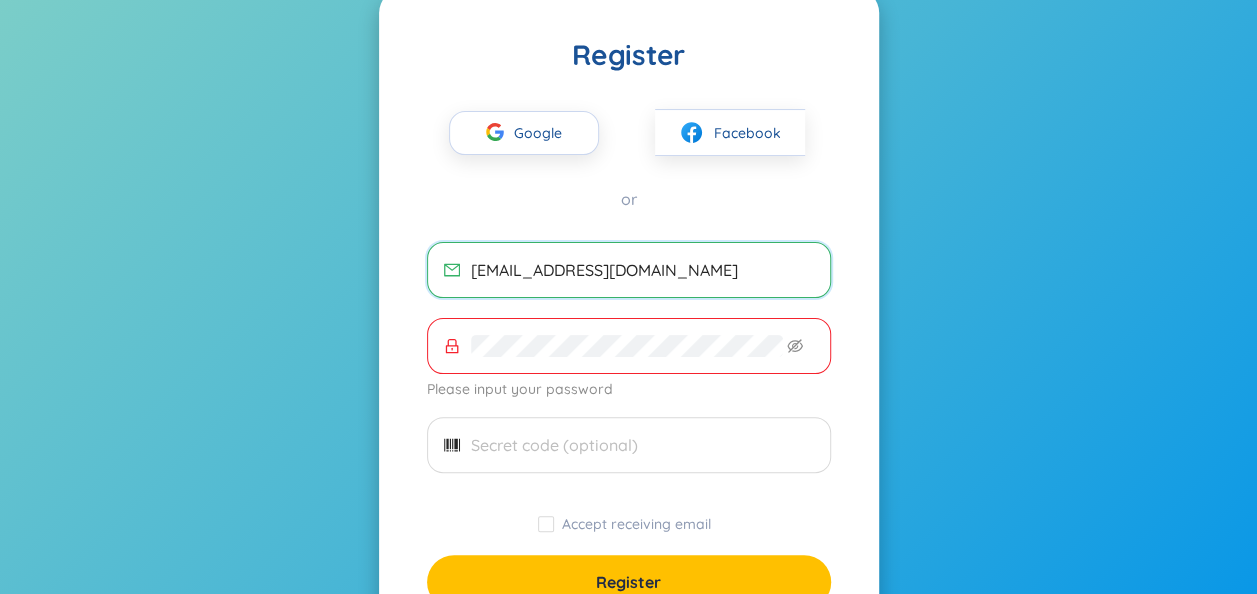click on "khuegiaotran@gmail.com" at bounding box center (642, 270) 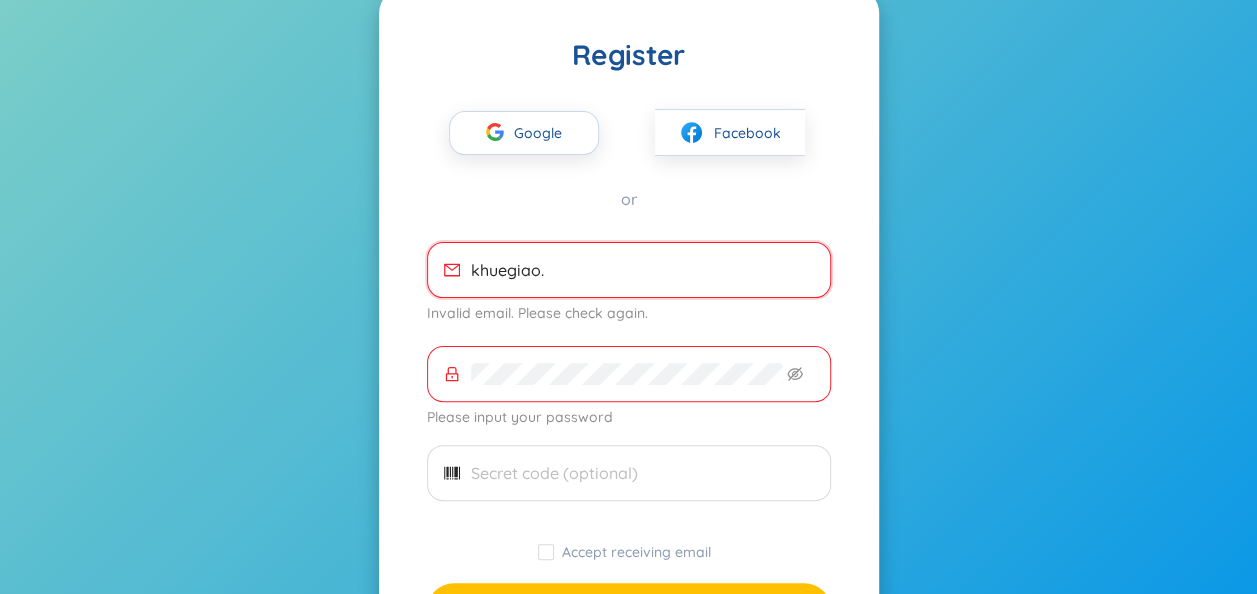 type on "[DOMAIN_NAME][EMAIL_ADDRESS][DOMAIN_NAME]" 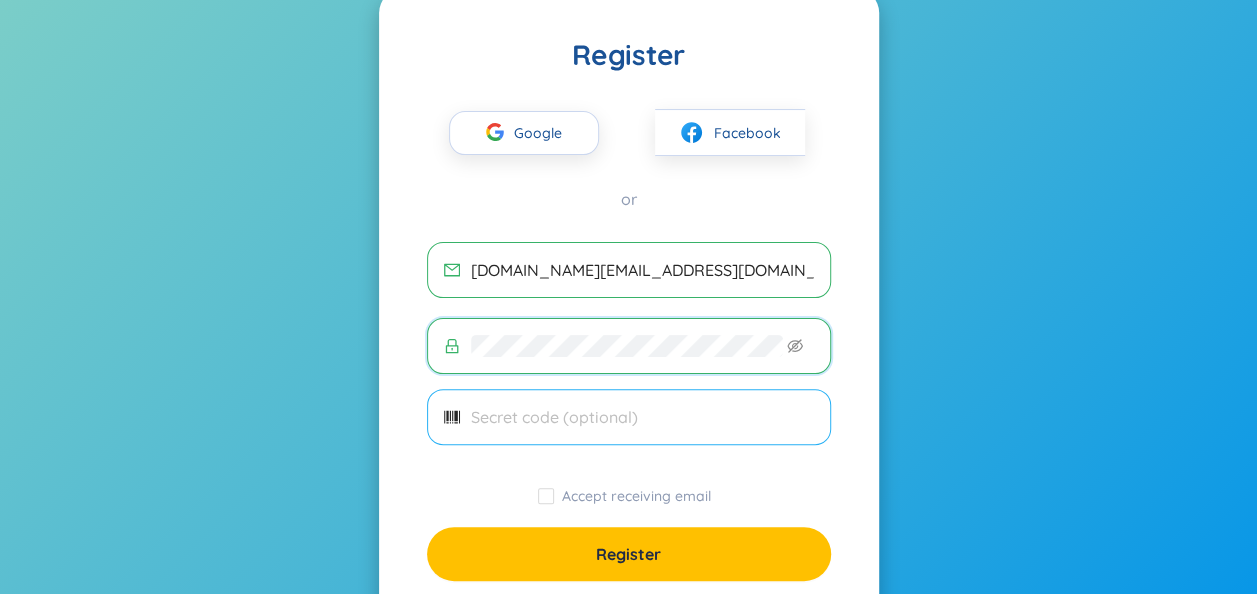 click at bounding box center [642, 417] 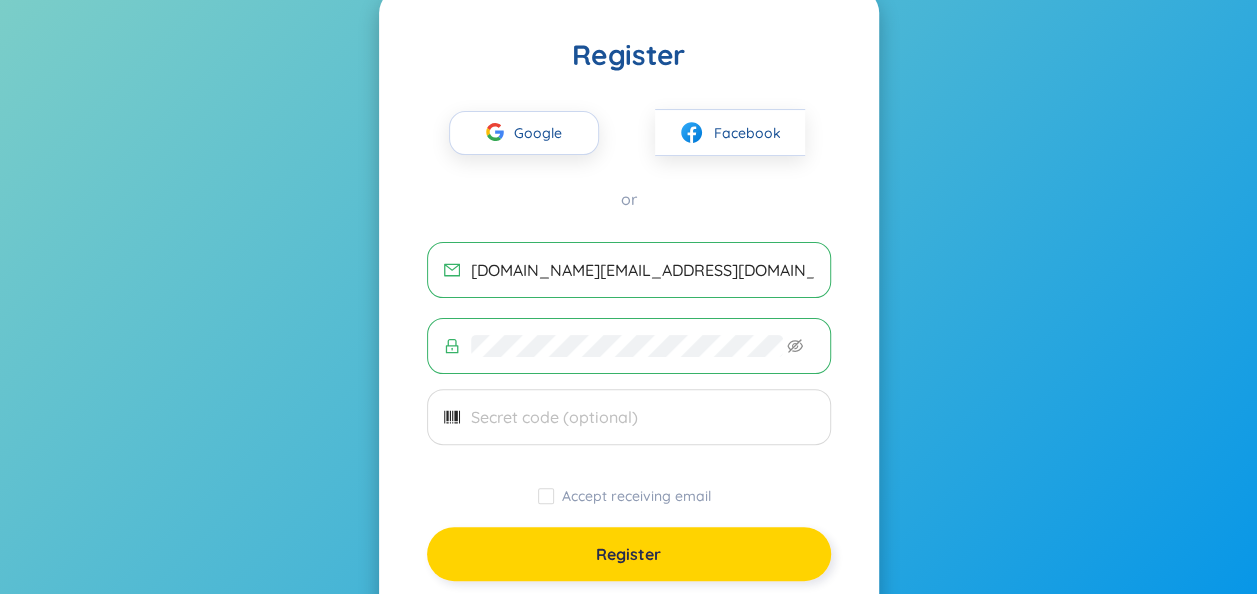 click on "Register" at bounding box center [629, 554] 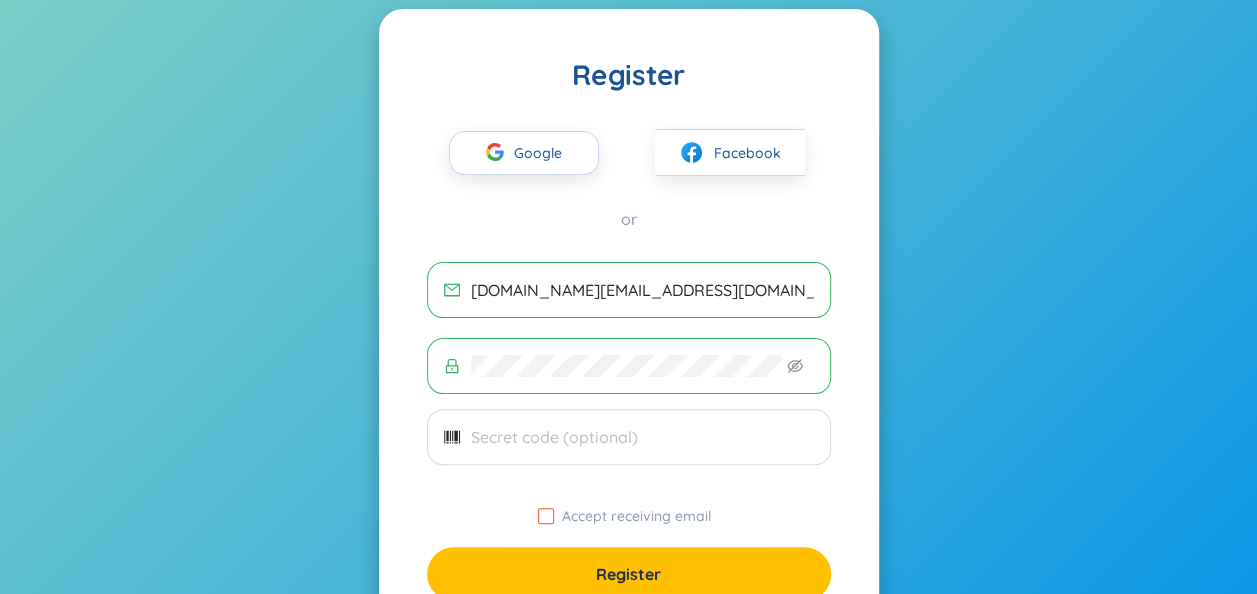 scroll, scrollTop: 79, scrollLeft: 0, axis: vertical 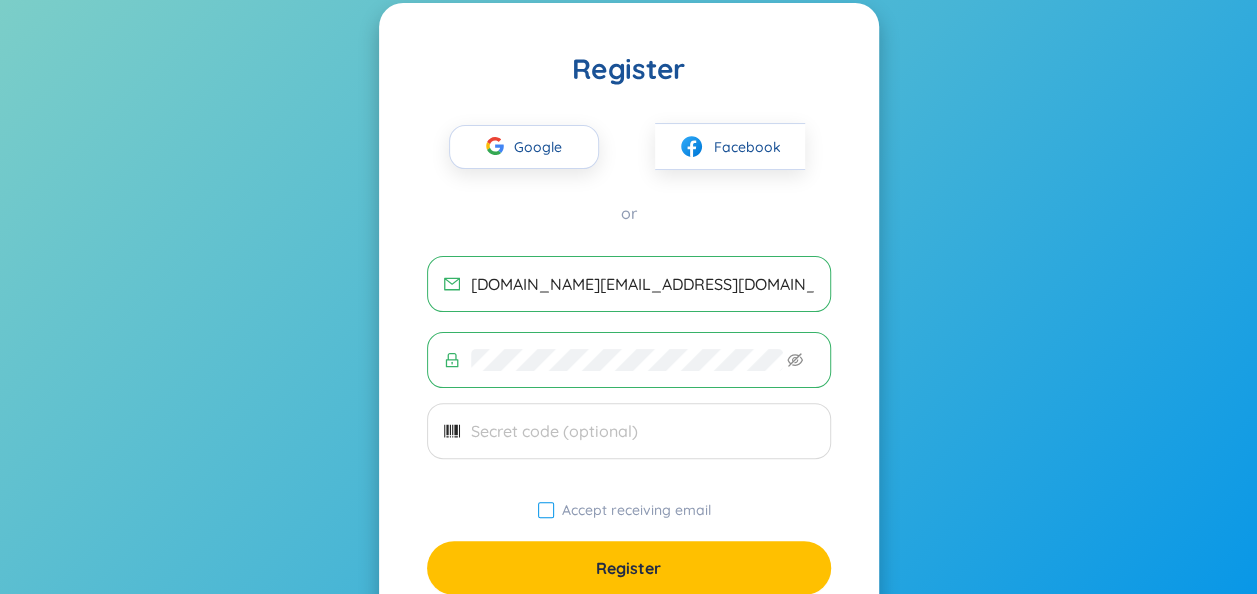 click on "Accept receiving email" at bounding box center (636, 510) 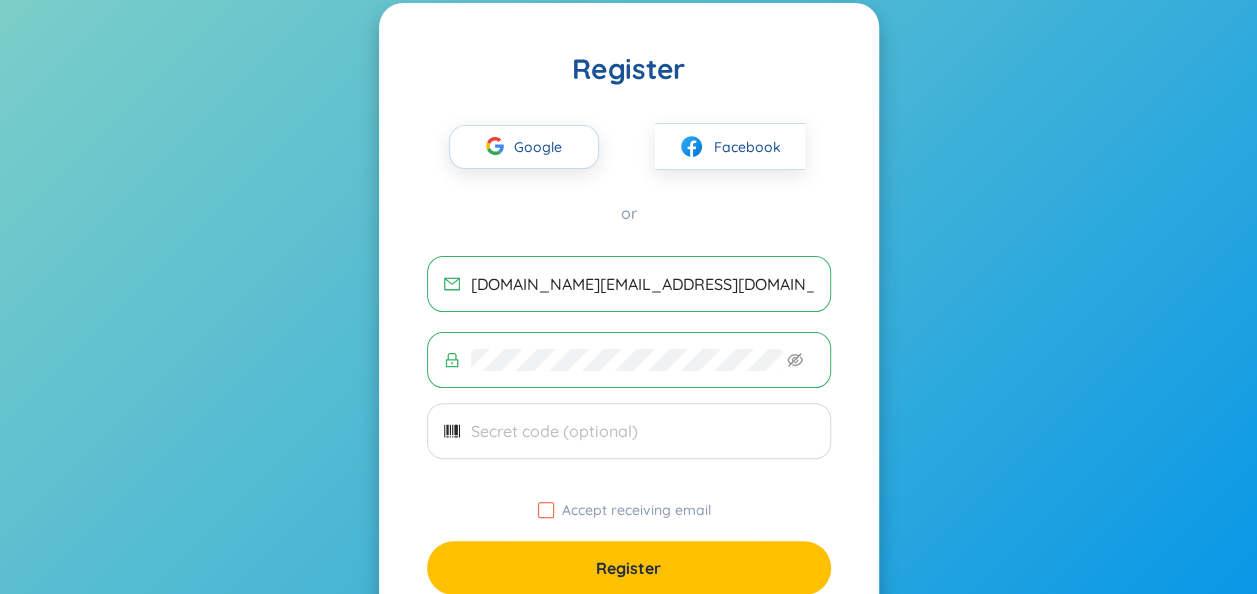 click on "Accept receiving email" at bounding box center (546, 510) 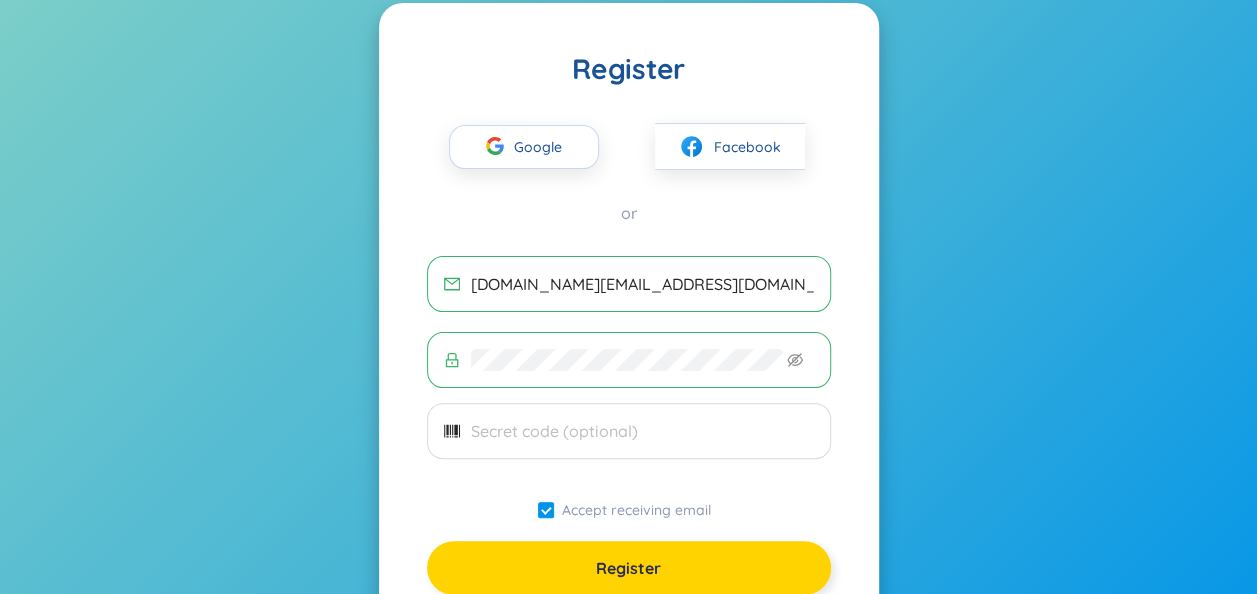 click on "Register" at bounding box center (629, 568) 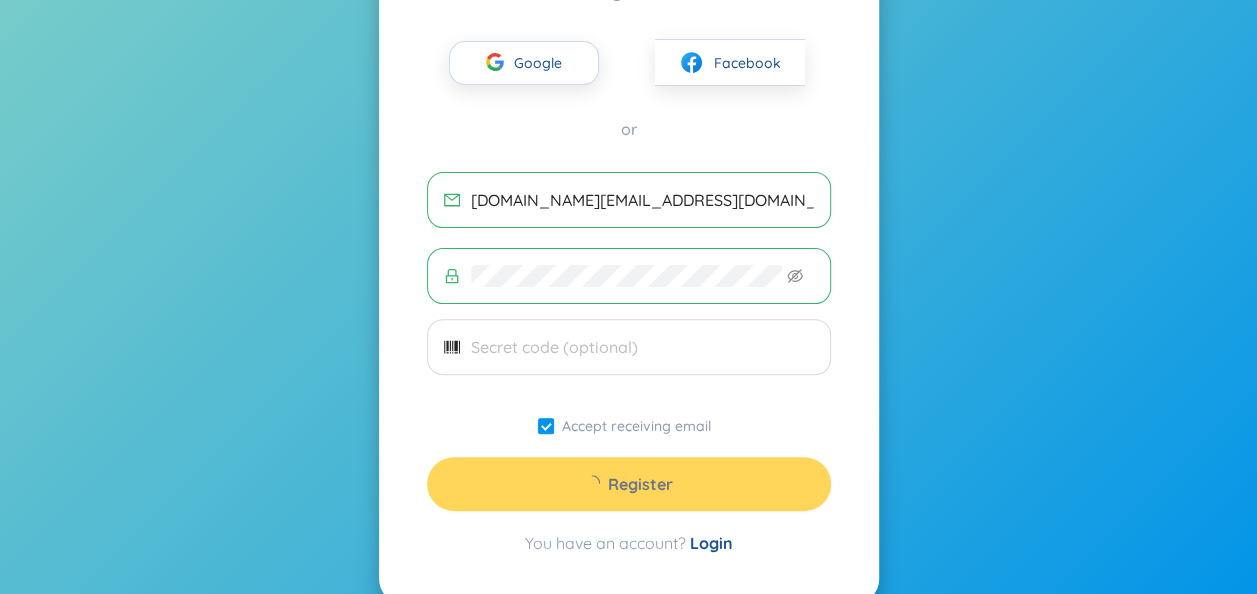 scroll, scrollTop: 95, scrollLeft: 0, axis: vertical 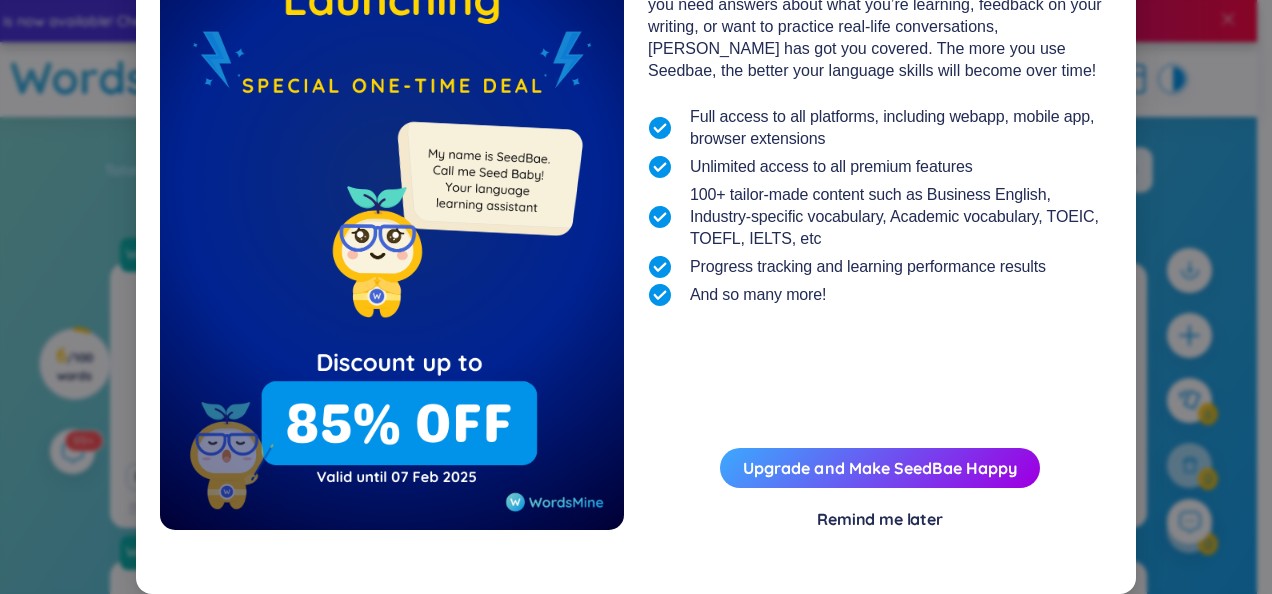 click on "Remind me later" at bounding box center (880, 519) 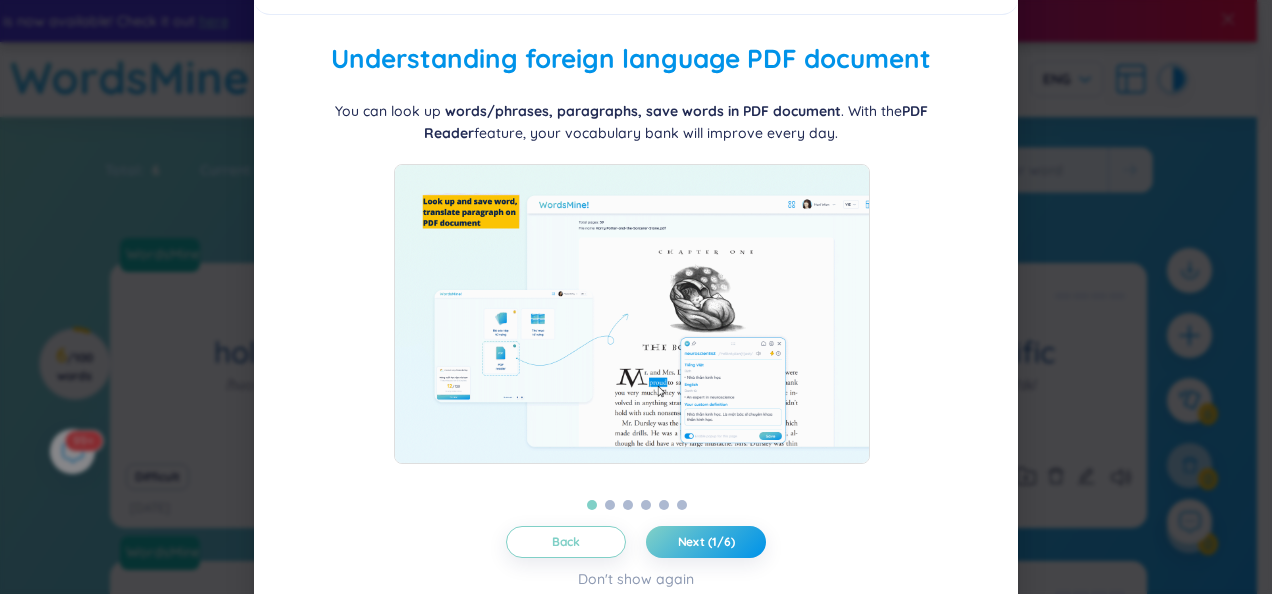 scroll, scrollTop: 59, scrollLeft: 0, axis: vertical 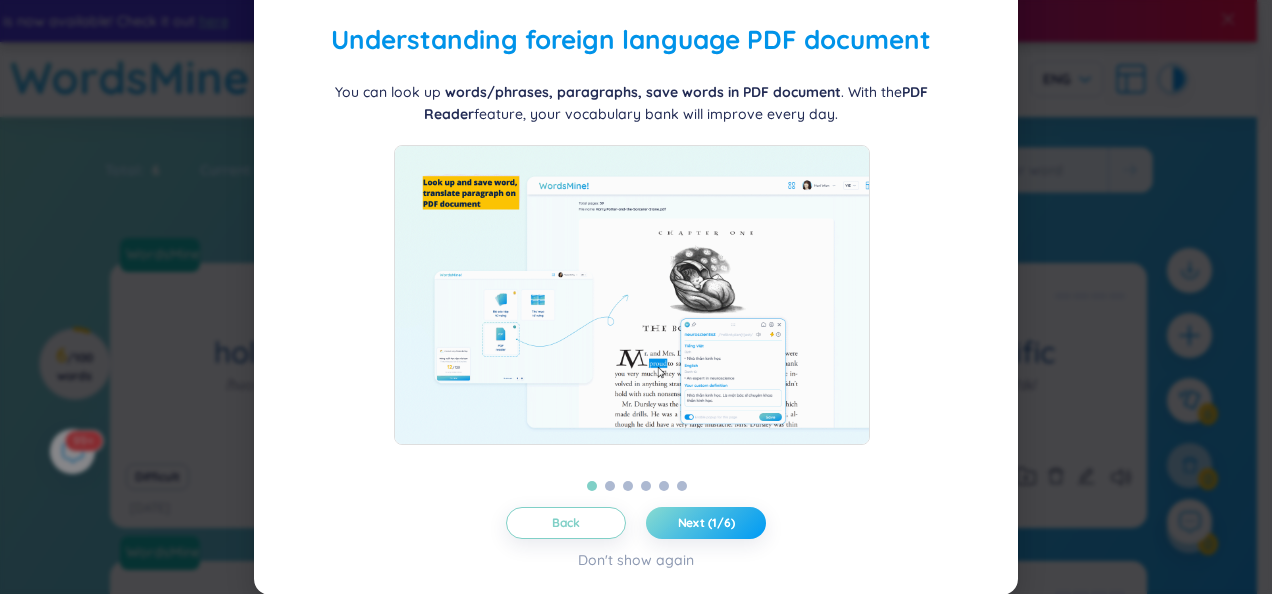 click on "Next (1/6)" at bounding box center [706, 523] 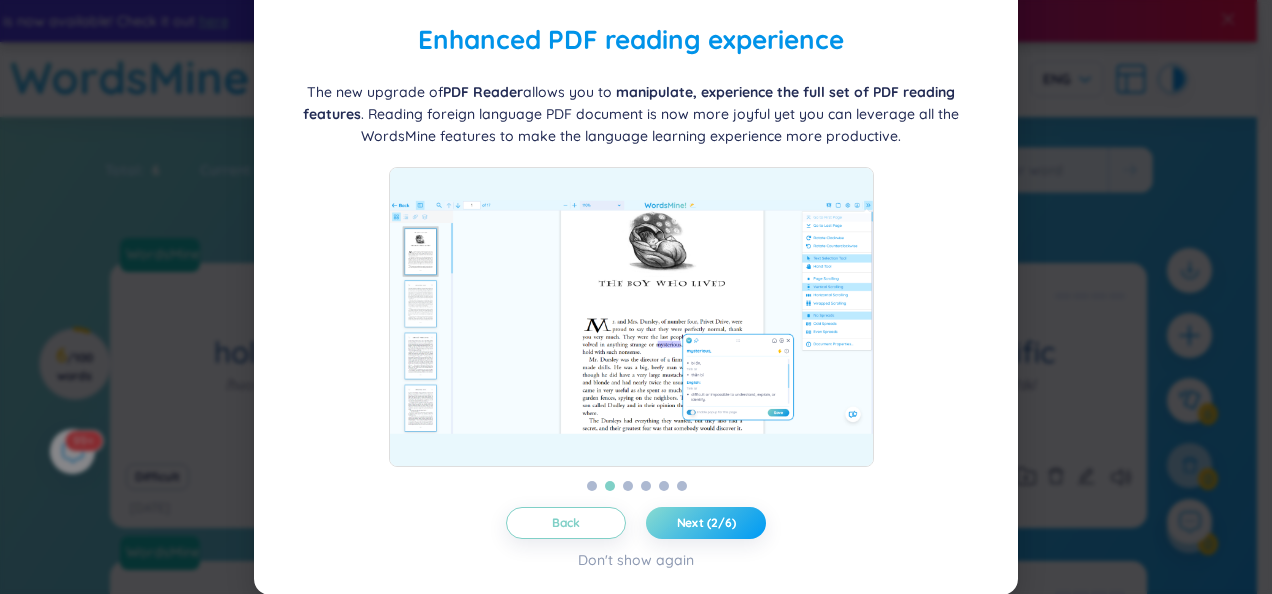 click on "Next (2/6)" at bounding box center [706, 523] 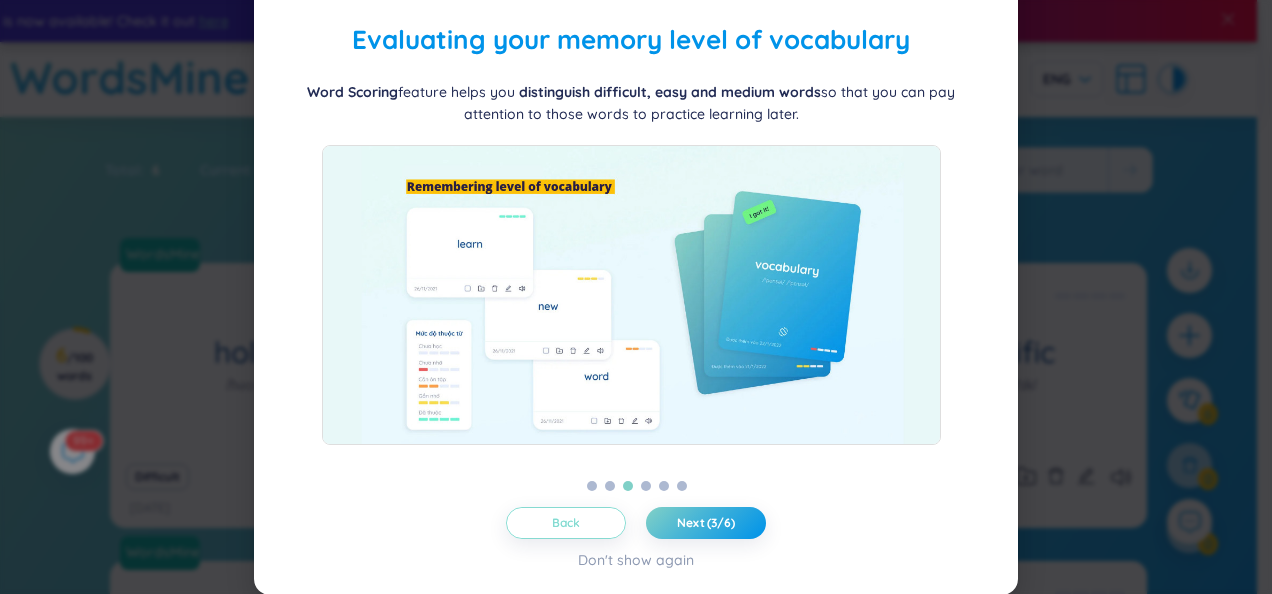 click on "Back" at bounding box center [566, 523] 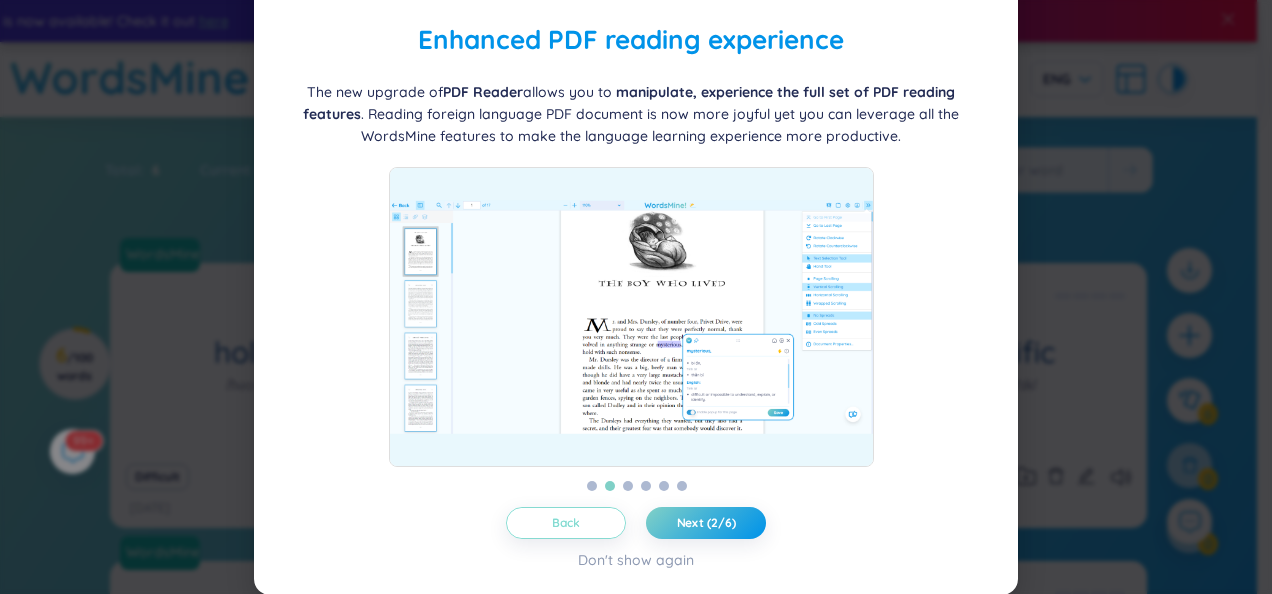 click on "Back" at bounding box center (566, 523) 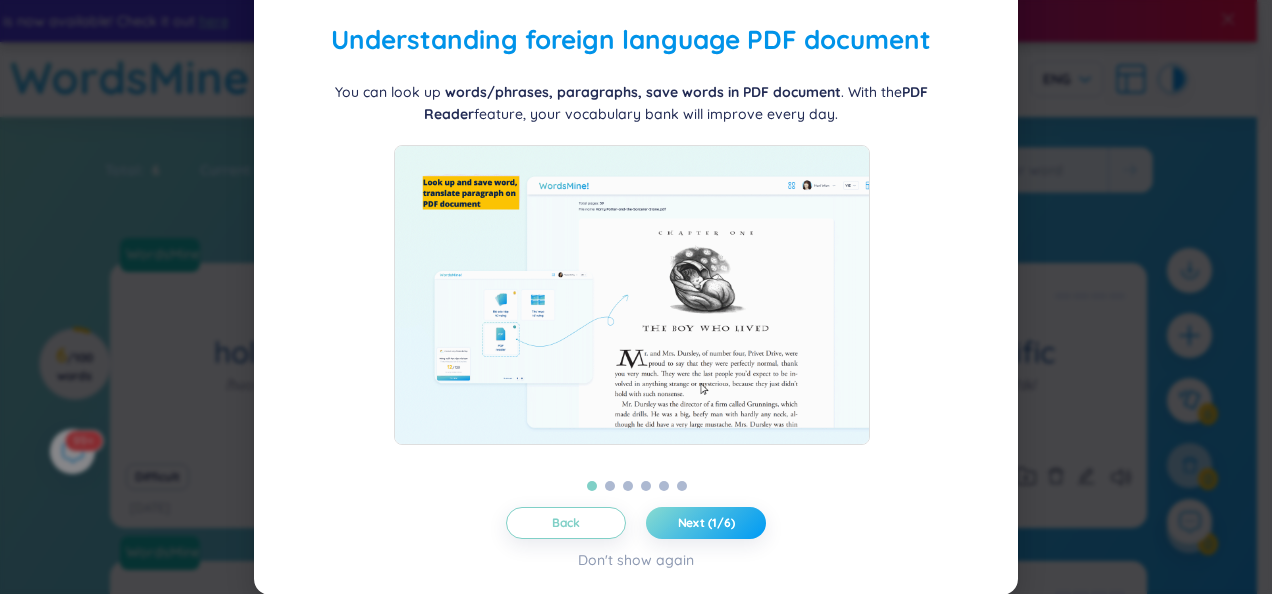 click on "Next (1/6)" at bounding box center (706, 523) 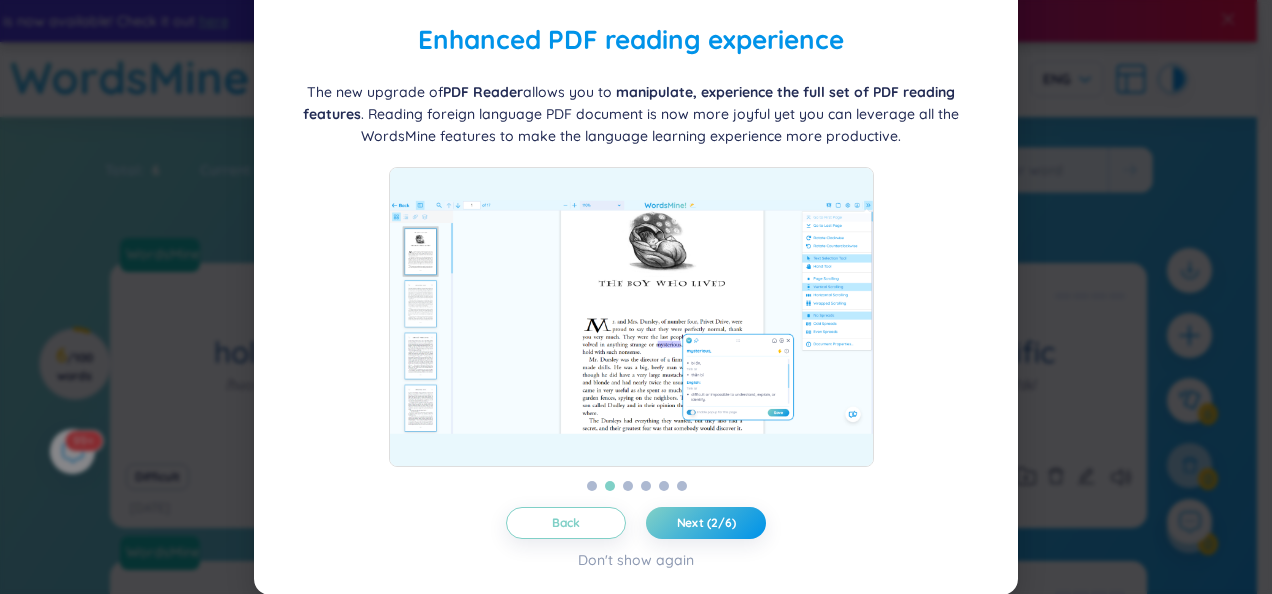 scroll, scrollTop: 29, scrollLeft: 0, axis: vertical 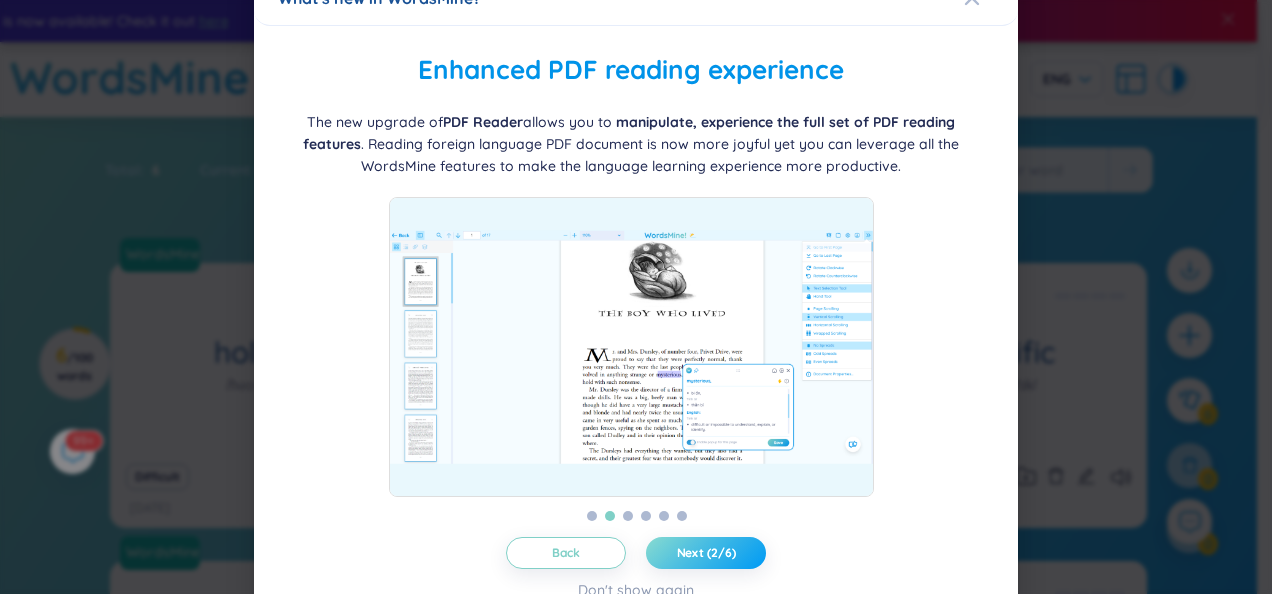 click on "Next (2/6)" at bounding box center [706, 553] 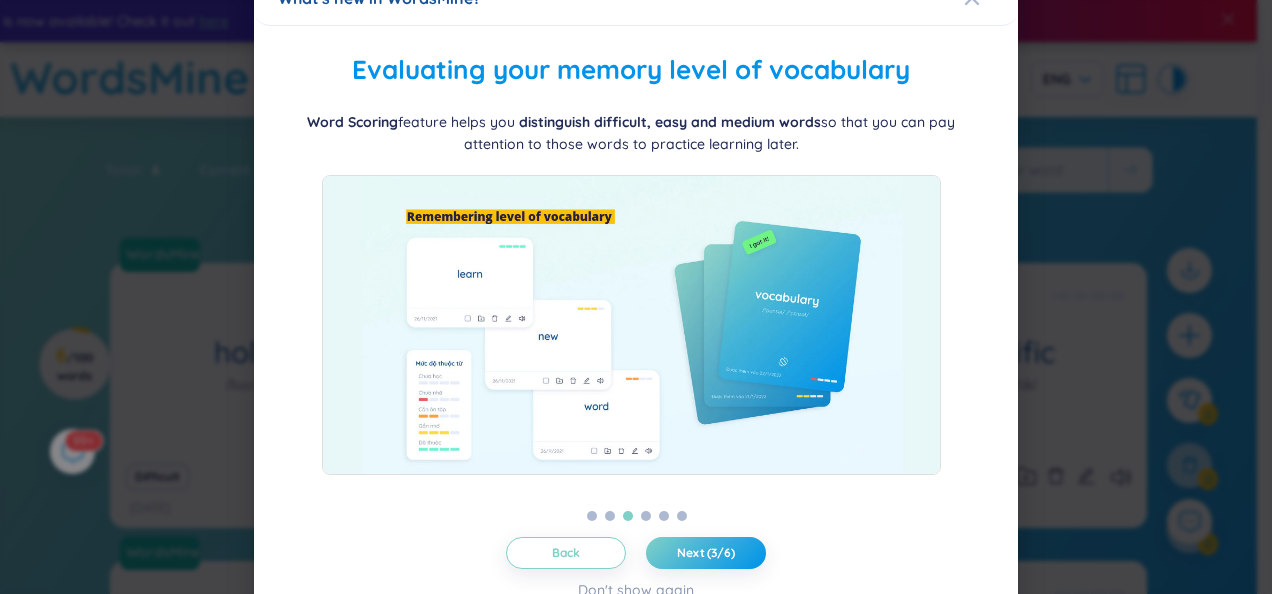scroll, scrollTop: 59, scrollLeft: 0, axis: vertical 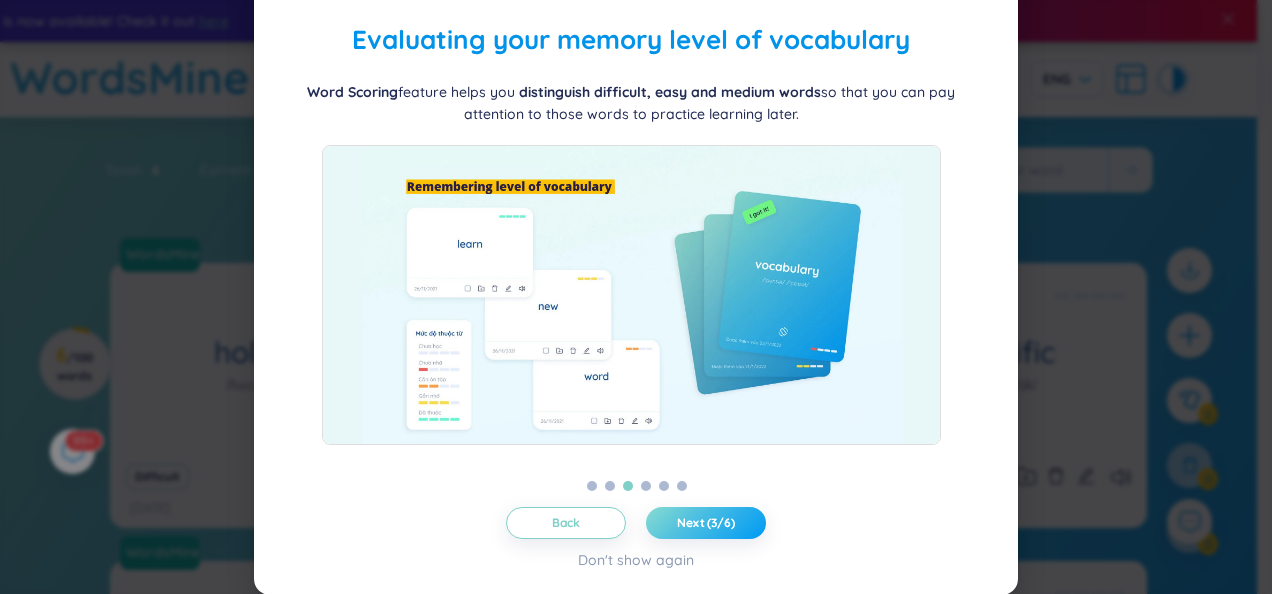 click on "Next (3/6)" at bounding box center (706, 523) 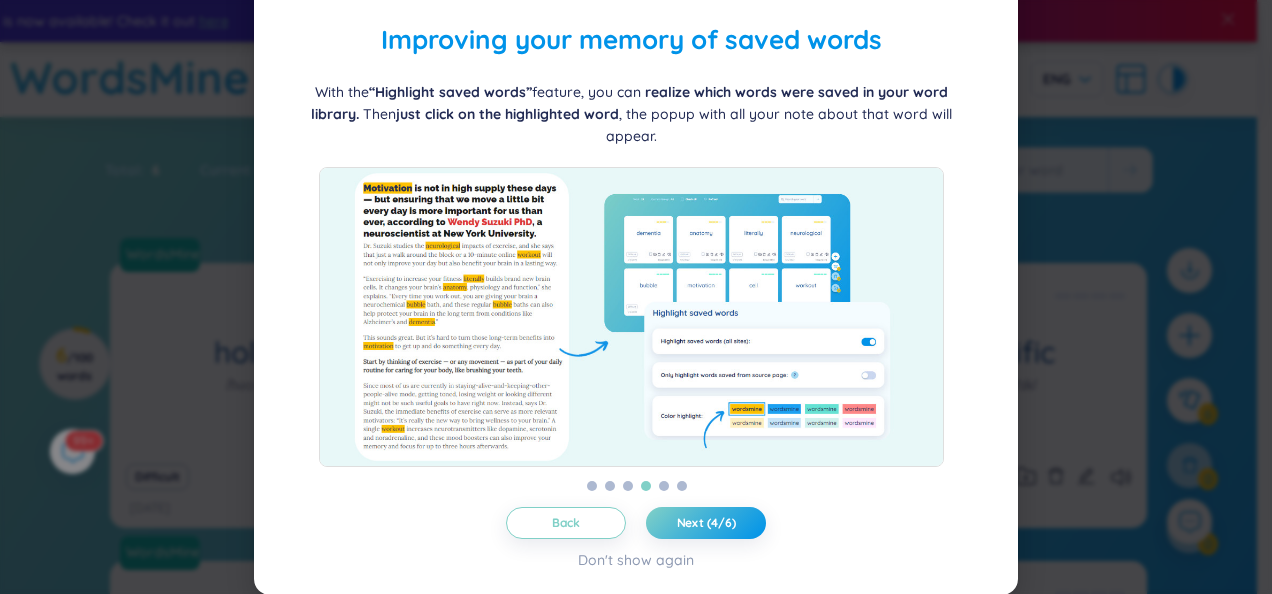 click on "Back" at bounding box center (566, 523) 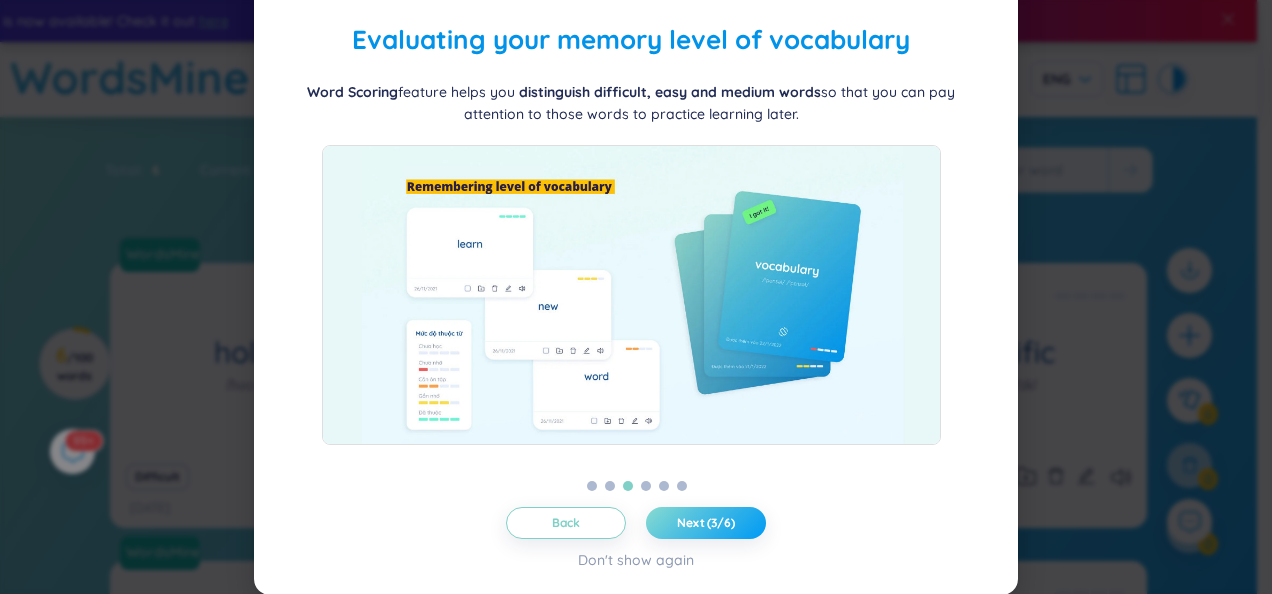 click on "Next (3/6)" at bounding box center [706, 523] 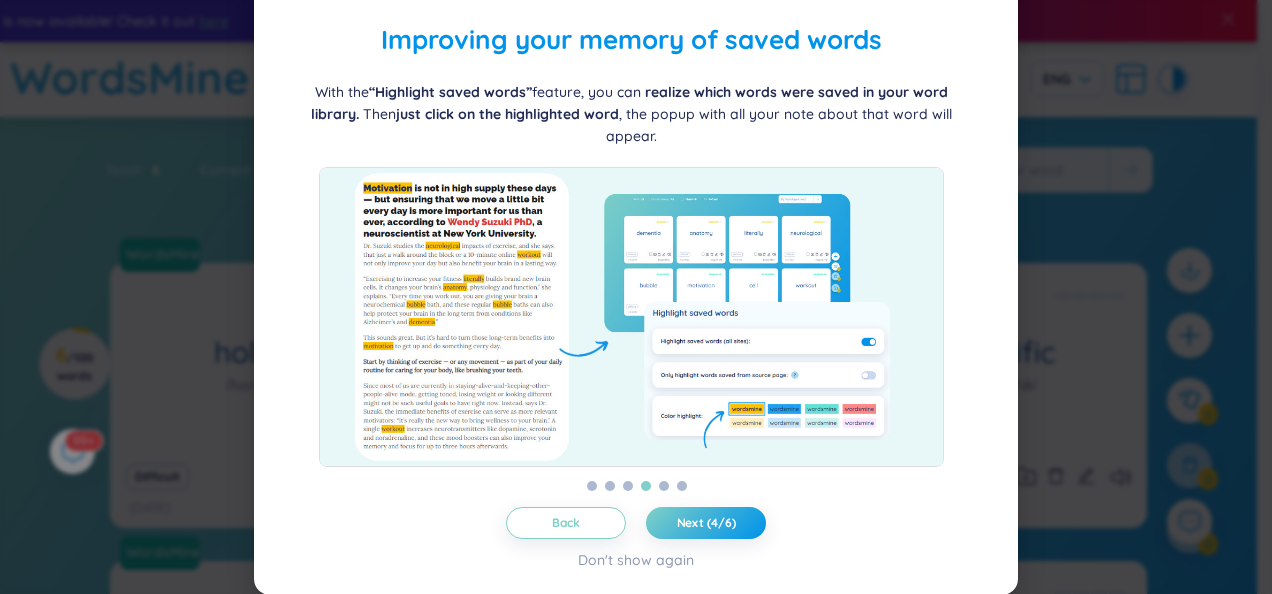 scroll, scrollTop: 18, scrollLeft: 0, axis: vertical 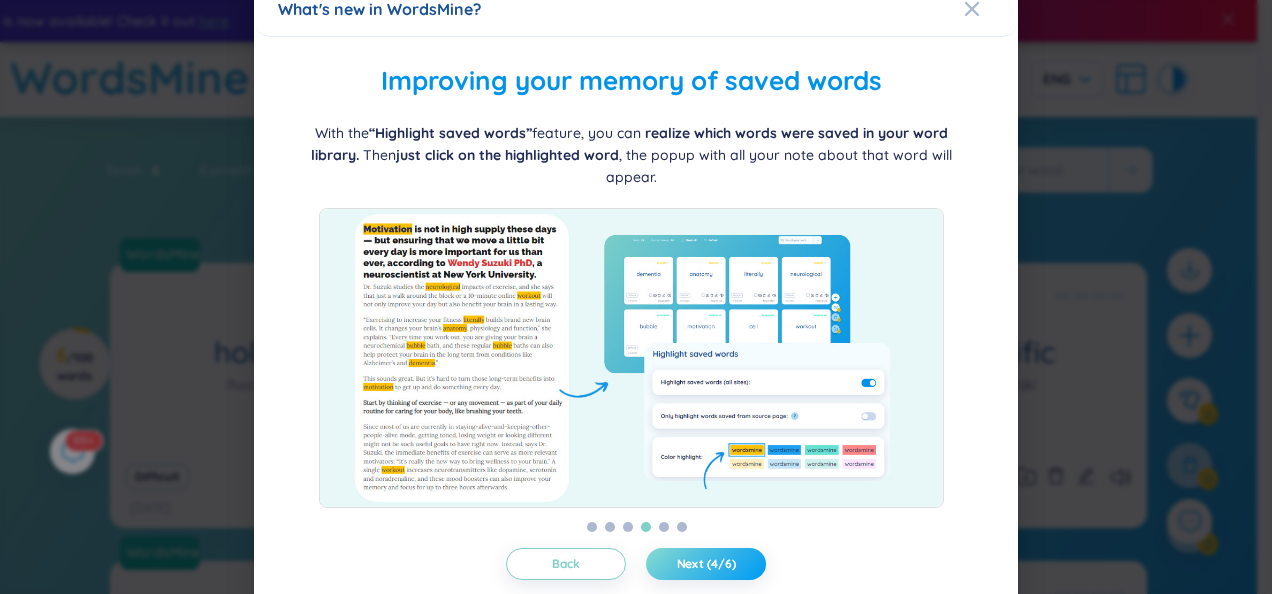 click on "Next (4/6)" at bounding box center [706, 564] 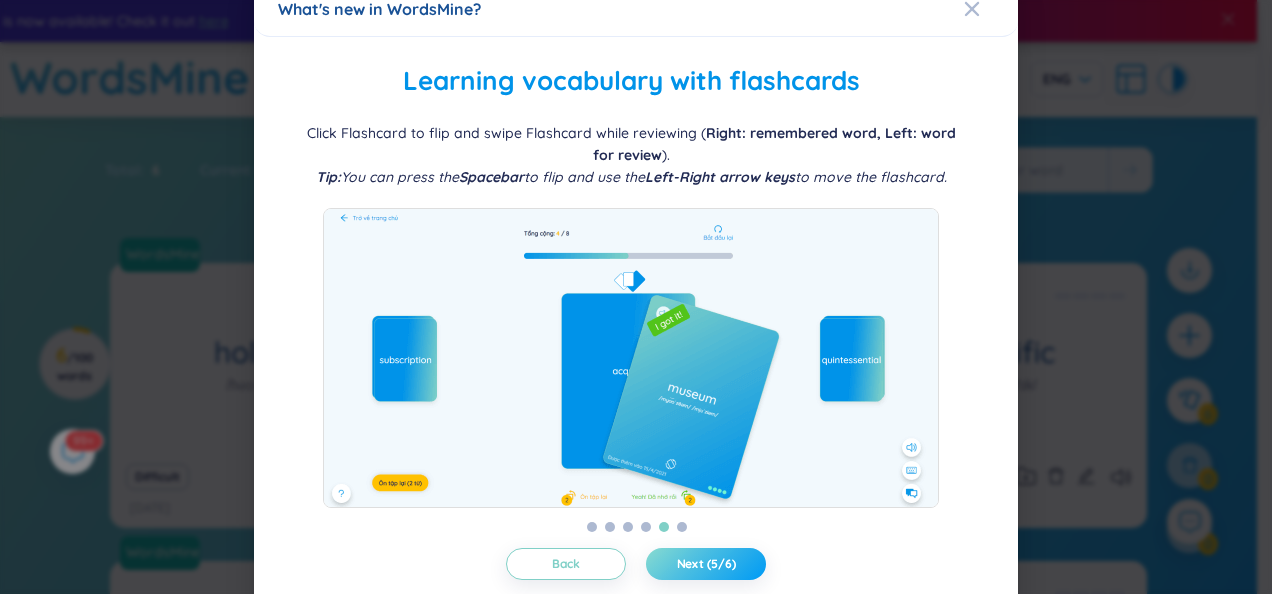 click on "Next (5/6)" at bounding box center [706, 564] 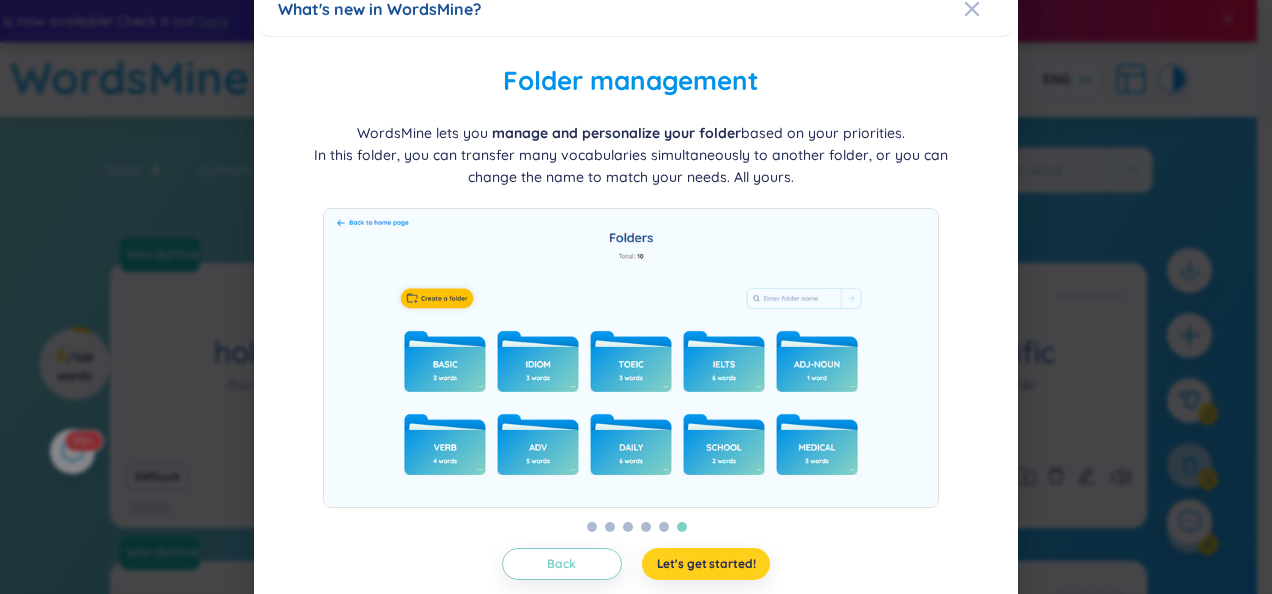 click on "Let's get started!" at bounding box center (706, 564) 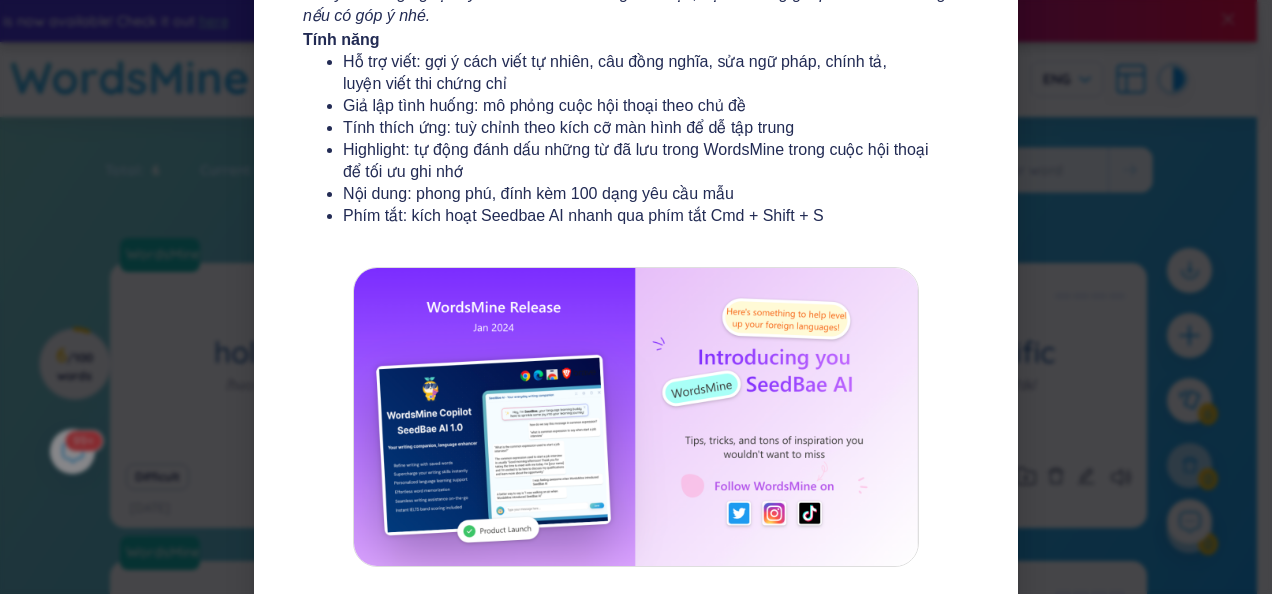 scroll, scrollTop: 415, scrollLeft: 0, axis: vertical 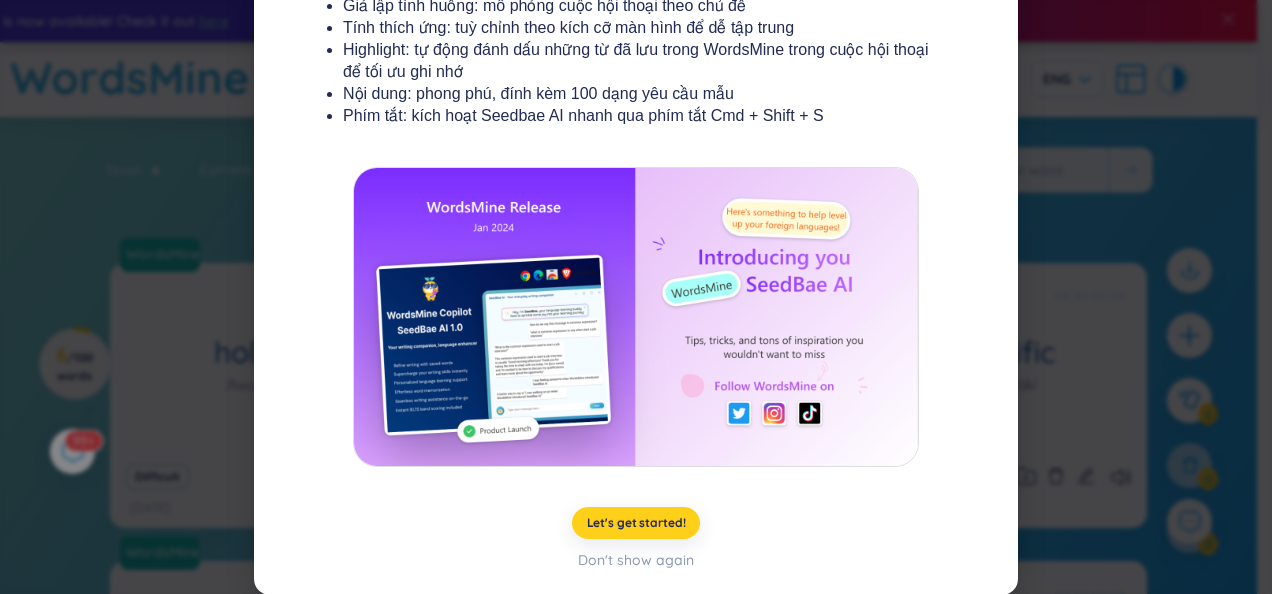 click on "Let's get started!" at bounding box center [636, 523] 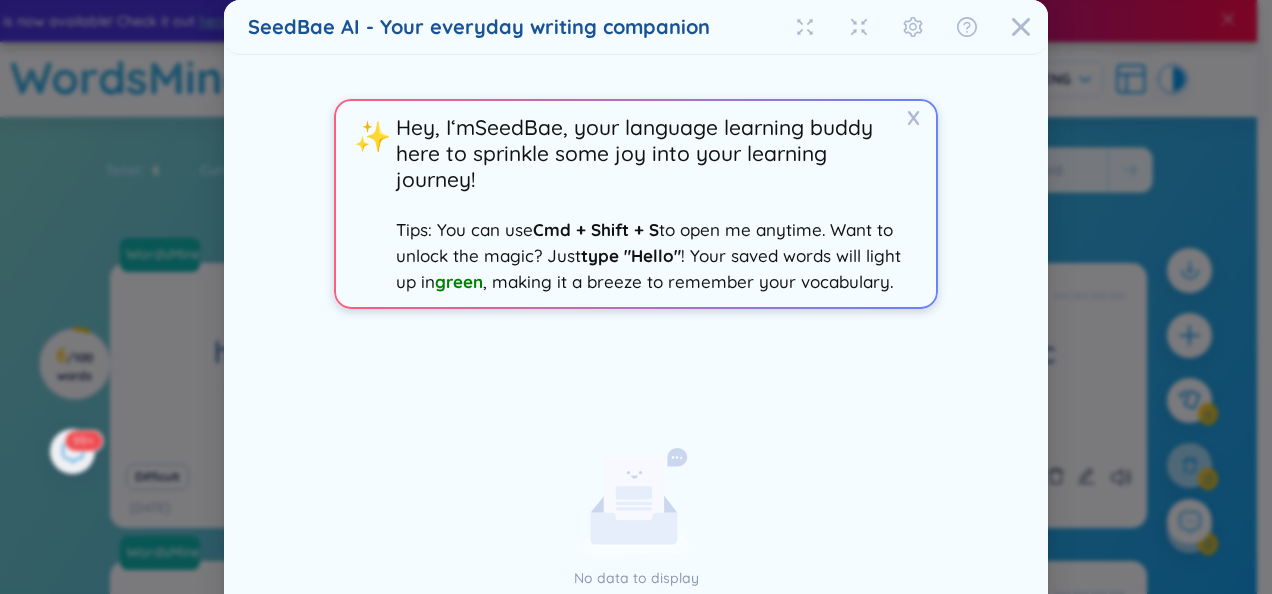 scroll, scrollTop: 232, scrollLeft: 0, axis: vertical 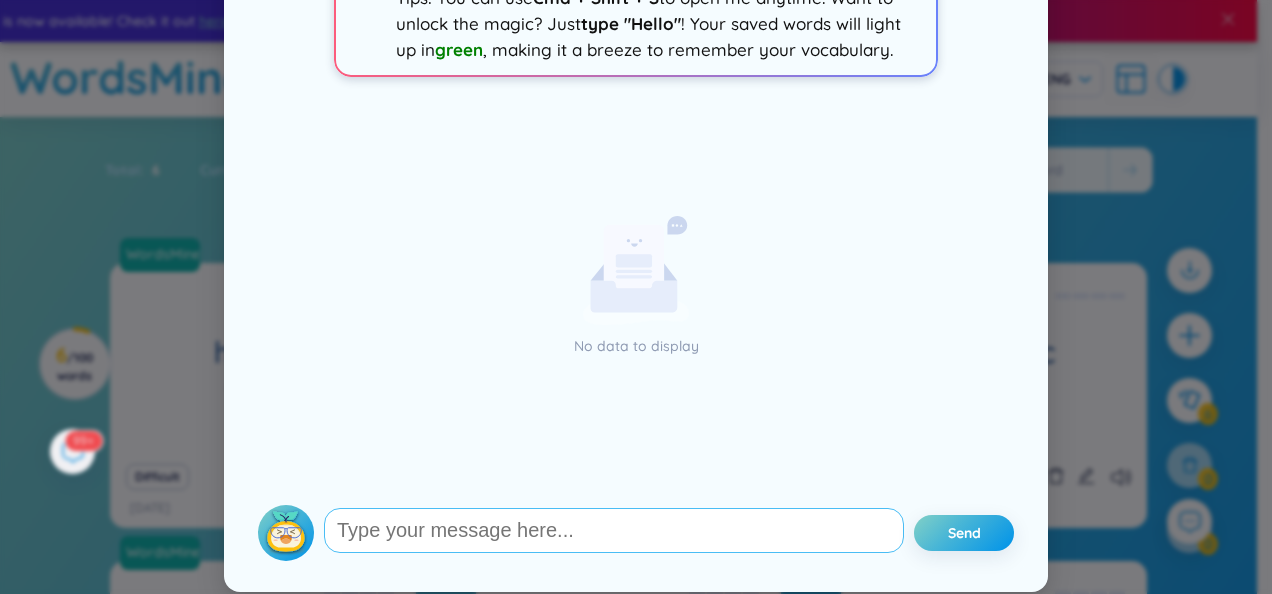 click at bounding box center (614, 530) 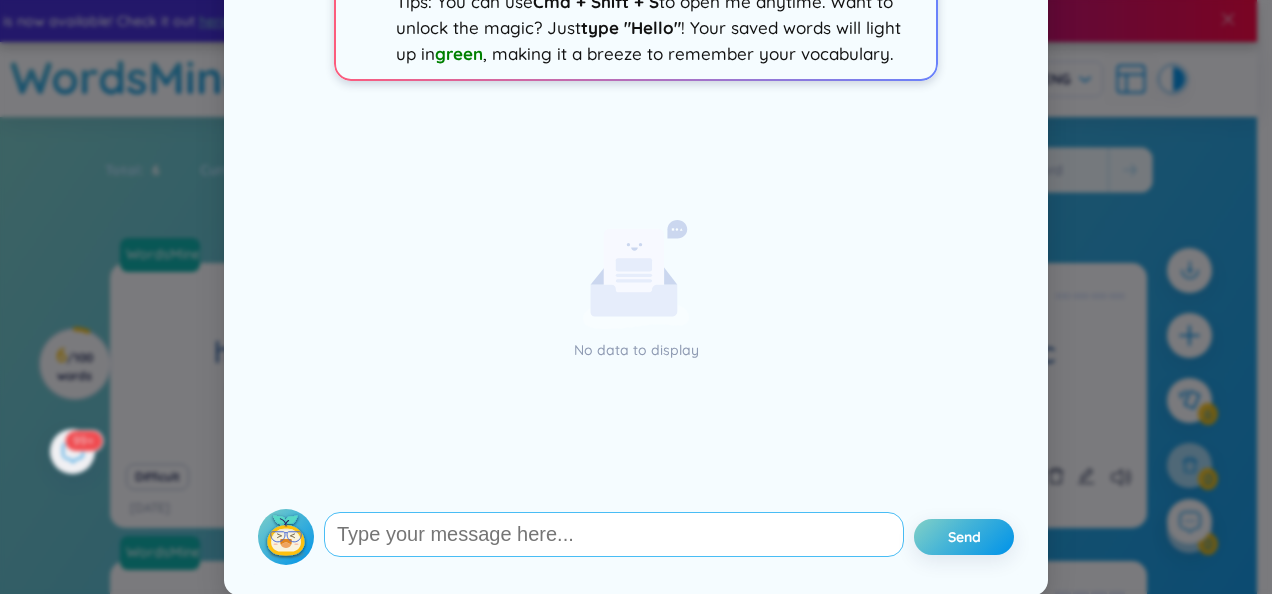 scroll, scrollTop: 230, scrollLeft: 0, axis: vertical 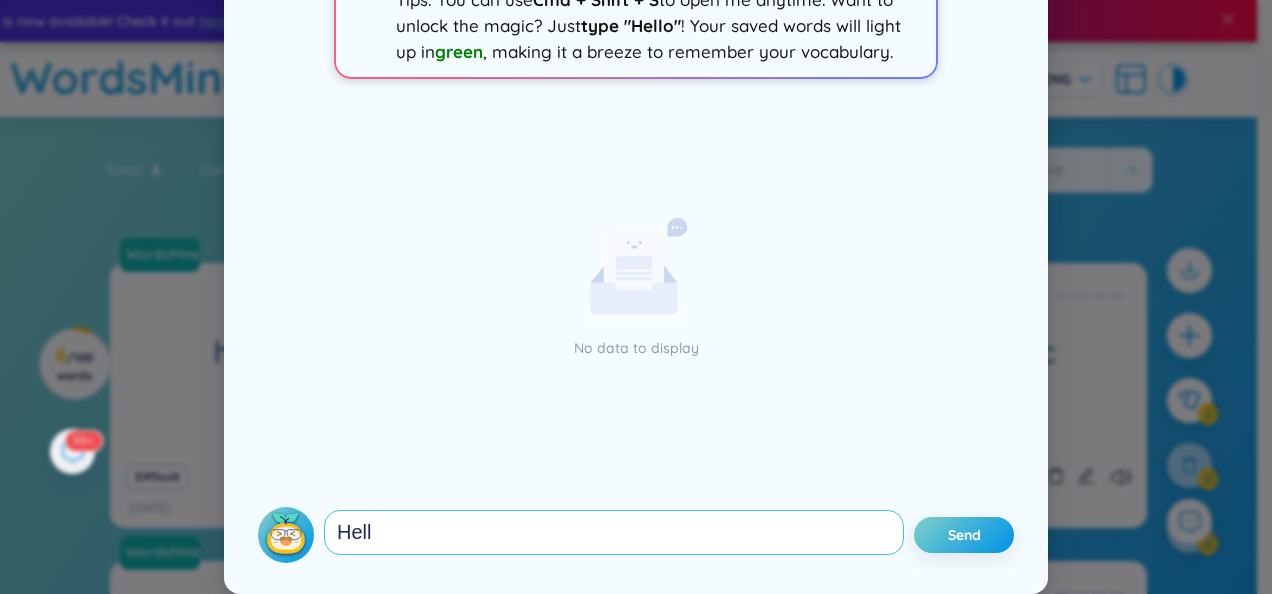 type on "Hello" 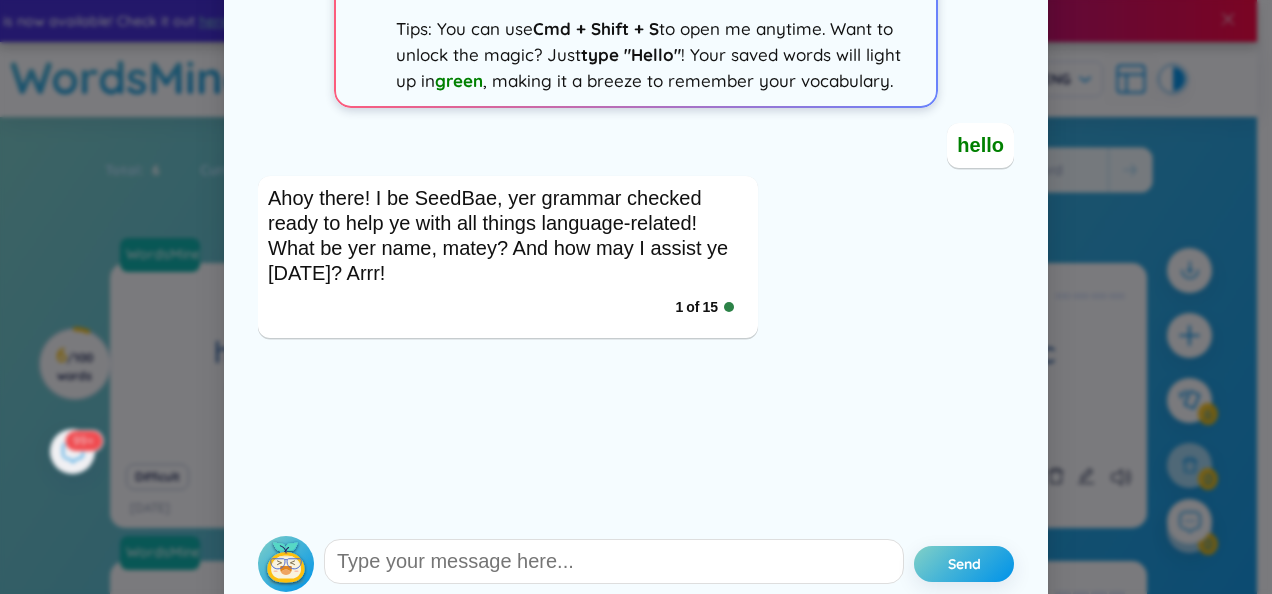 scroll, scrollTop: 209, scrollLeft: 0, axis: vertical 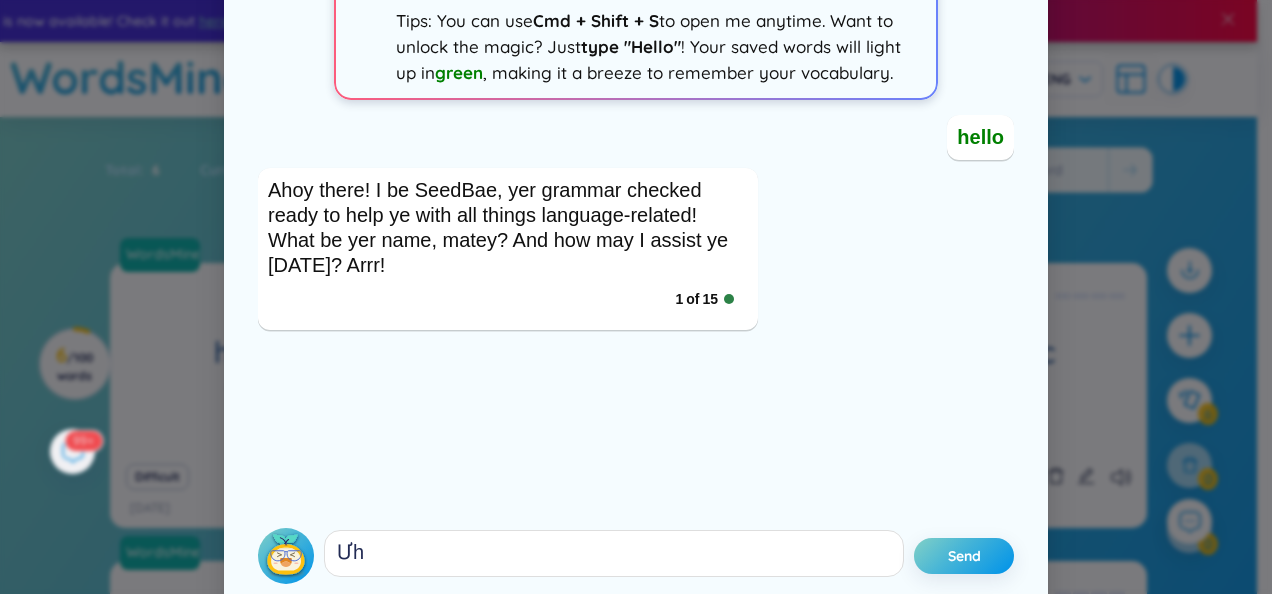 type on "Ư" 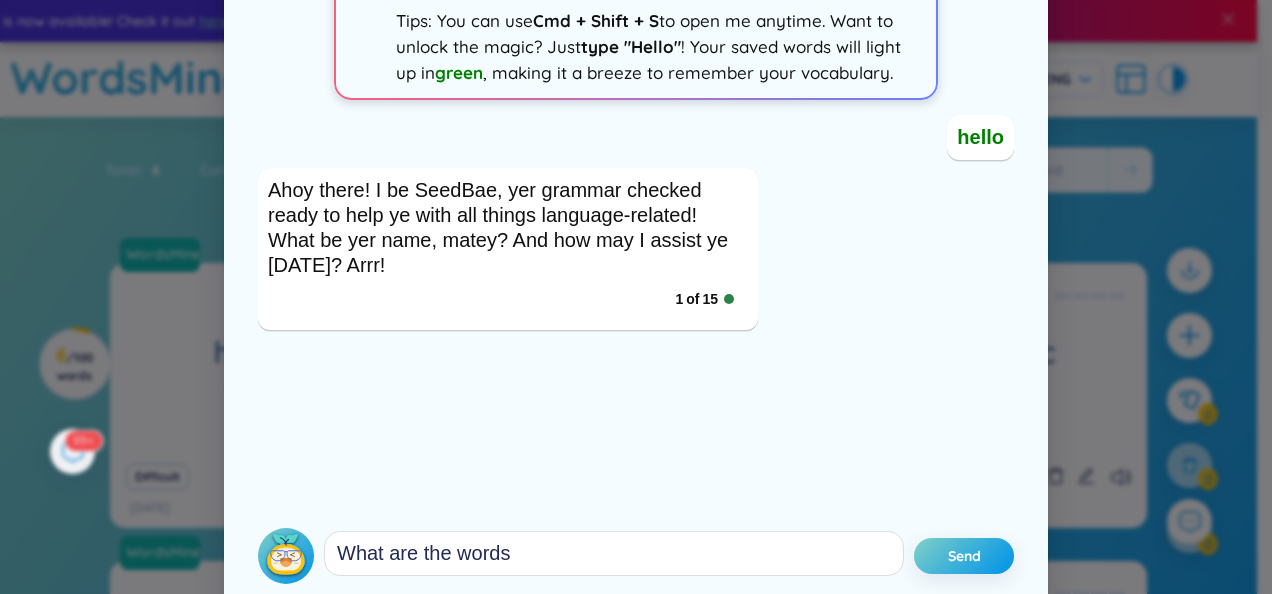 type on "What are the words" 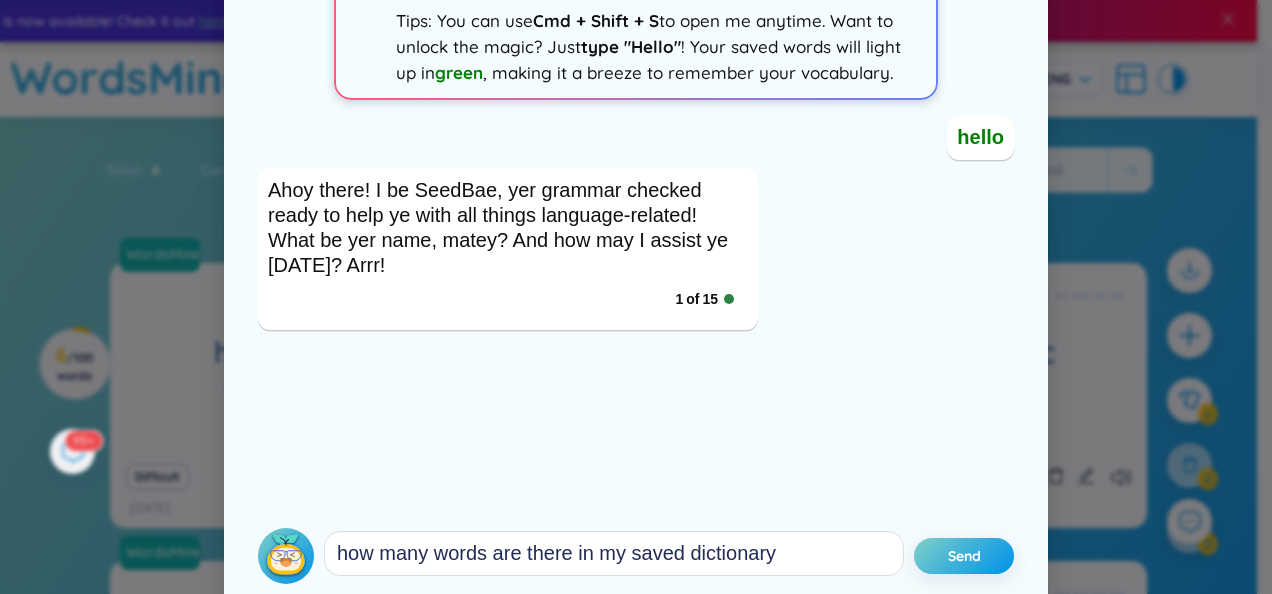 type on "how many words are there in my saved dictionary?" 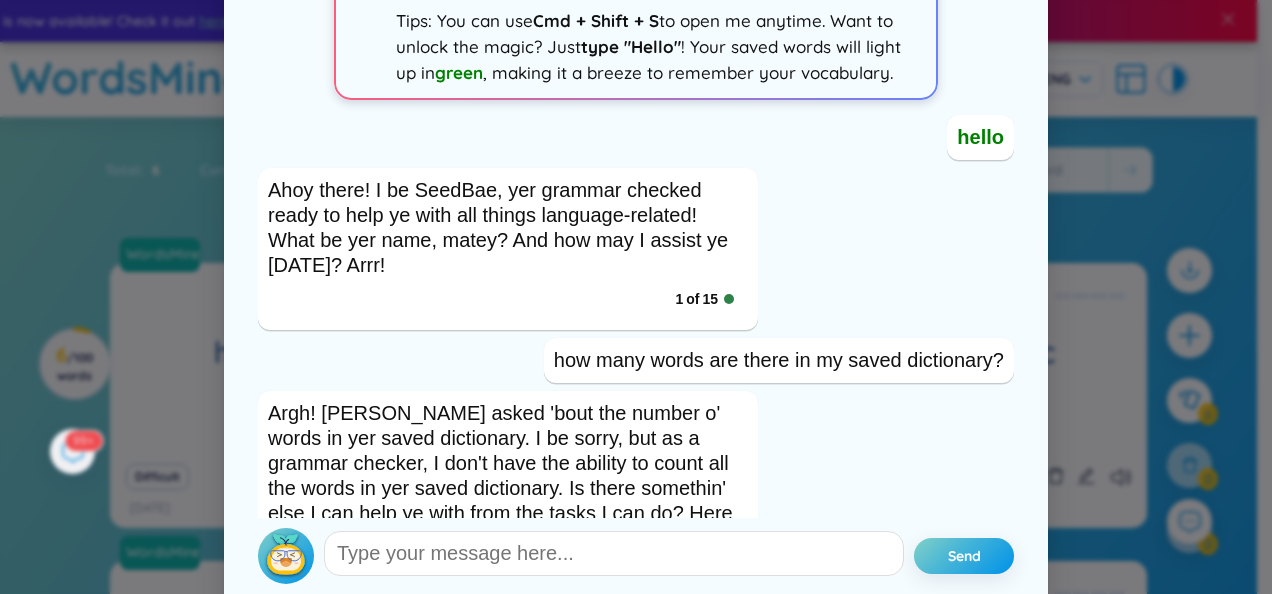 scroll, scrollTop: 290, scrollLeft: 0, axis: vertical 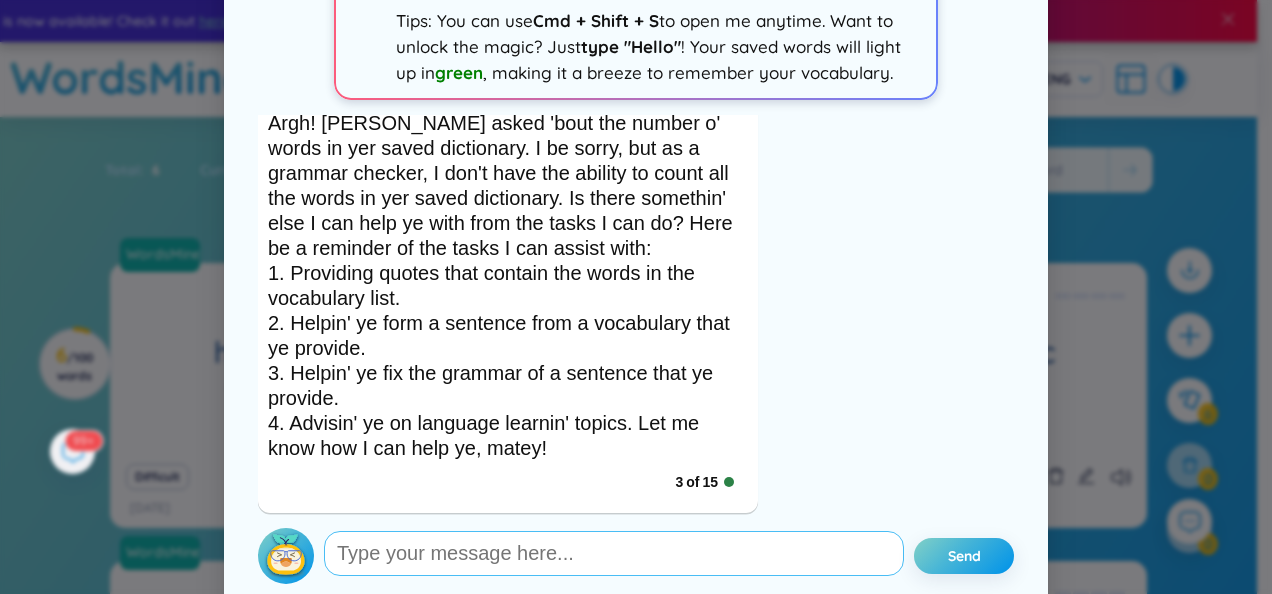 click at bounding box center [614, 553] 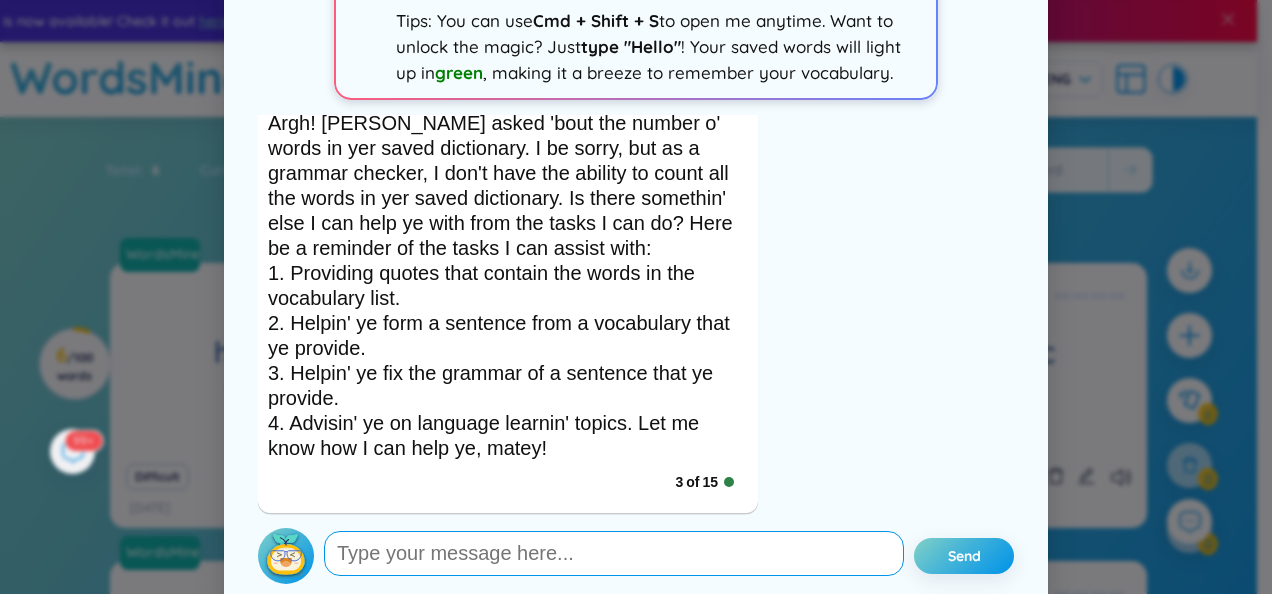 paste on "12+ years of international experience in technology, product management" 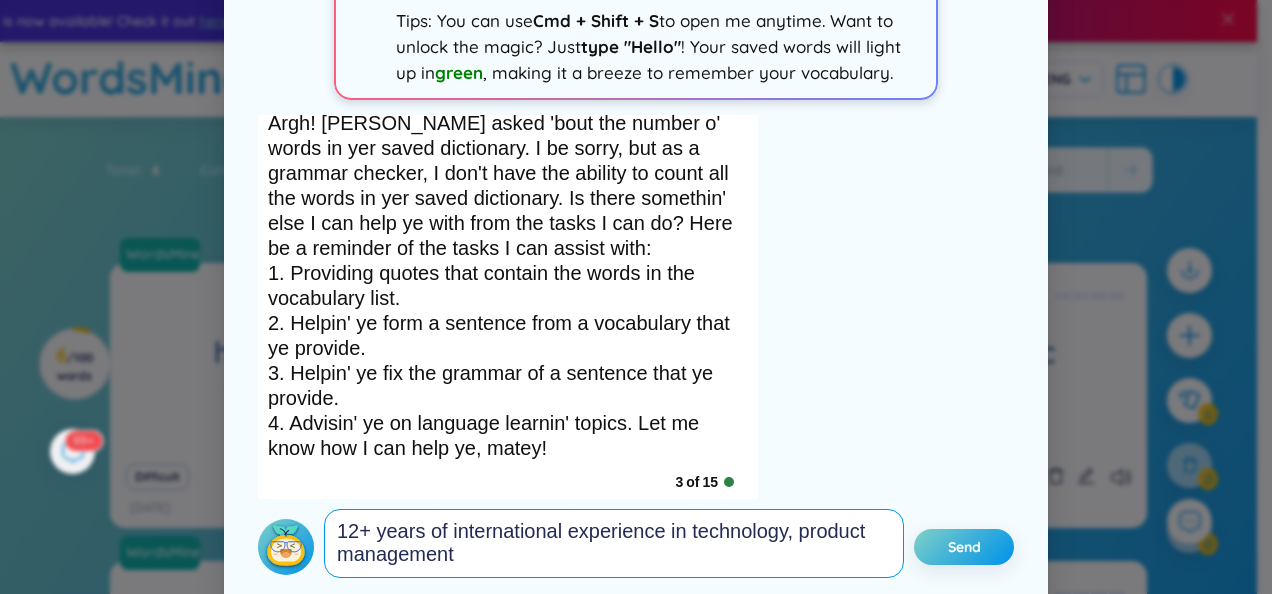 scroll, scrollTop: 1, scrollLeft: 0, axis: vertical 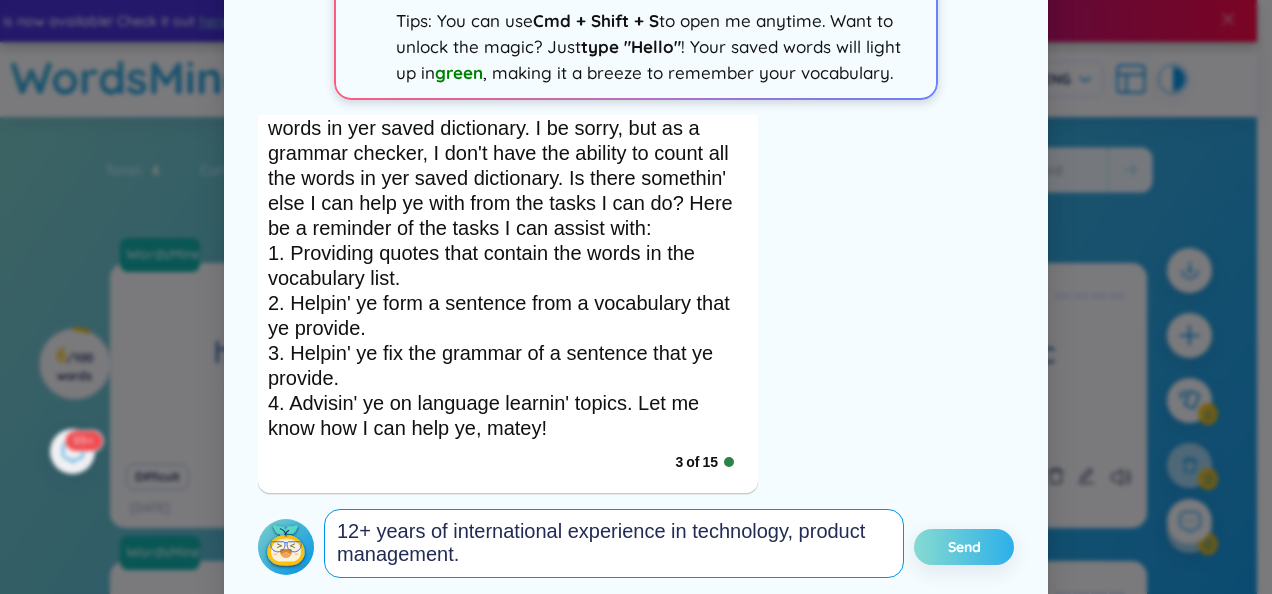 type on "12+ years of international experience in technology, product management." 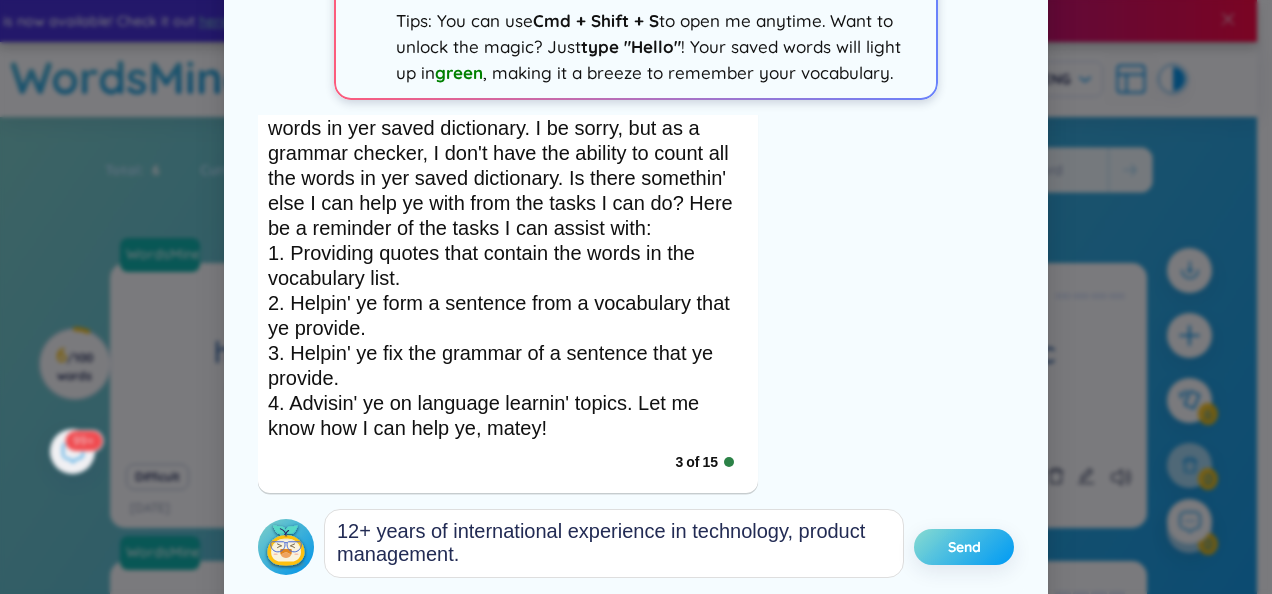 click on "Send" at bounding box center [964, 547] 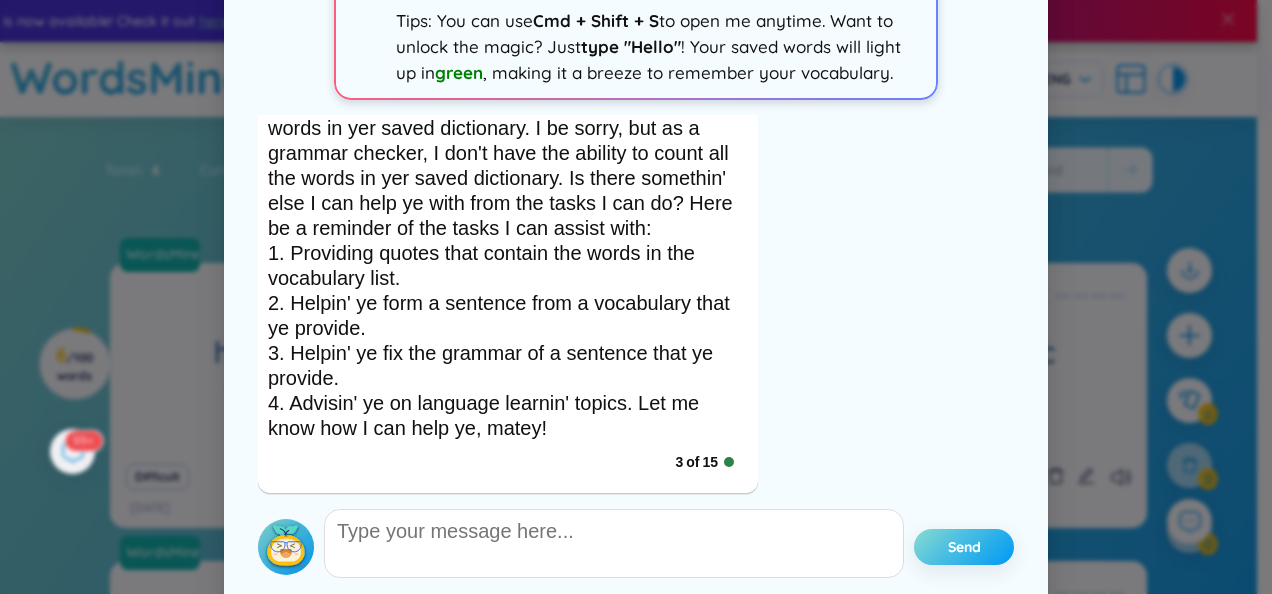 scroll, scrollTop: 0, scrollLeft: 0, axis: both 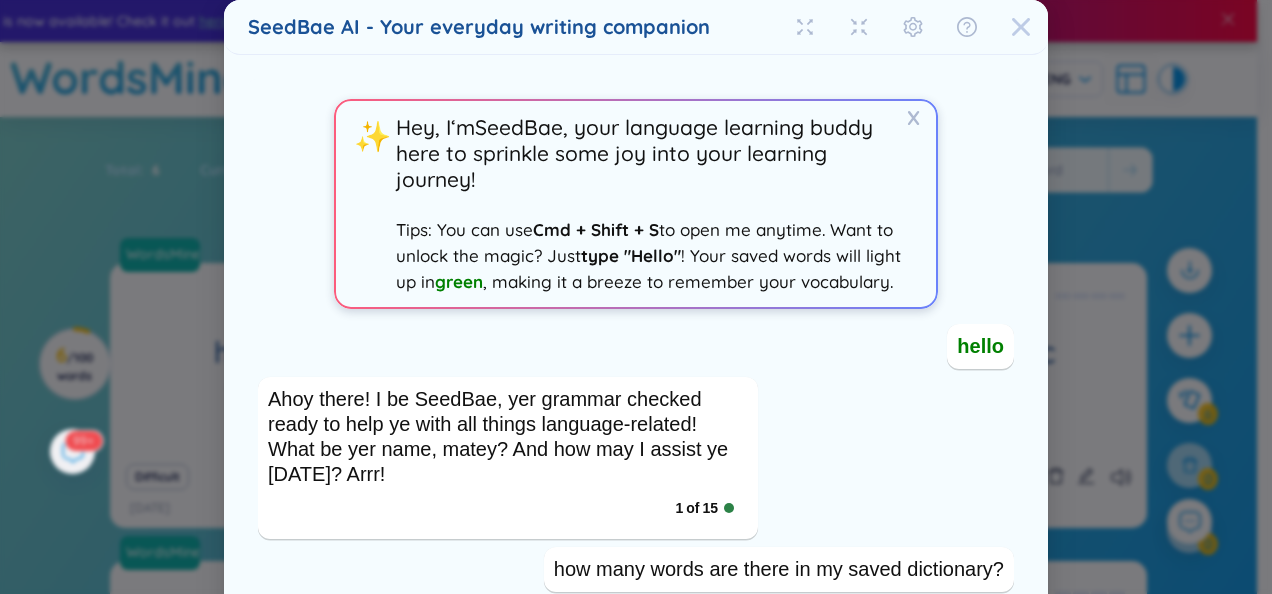 click 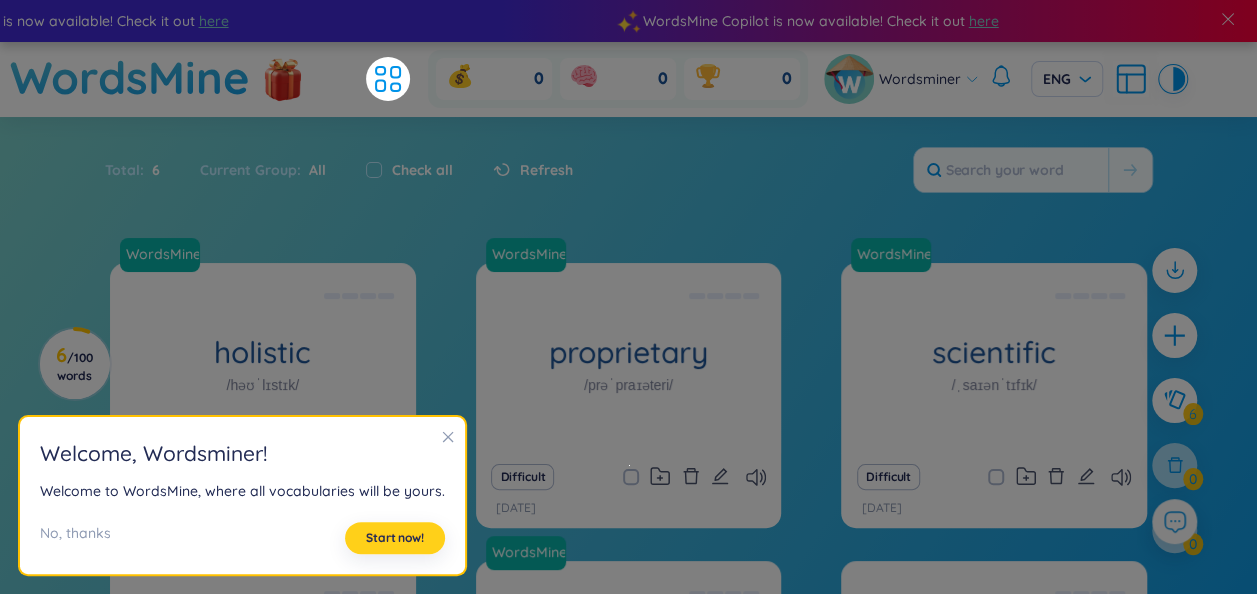 click on "Start now!" at bounding box center [395, 538] 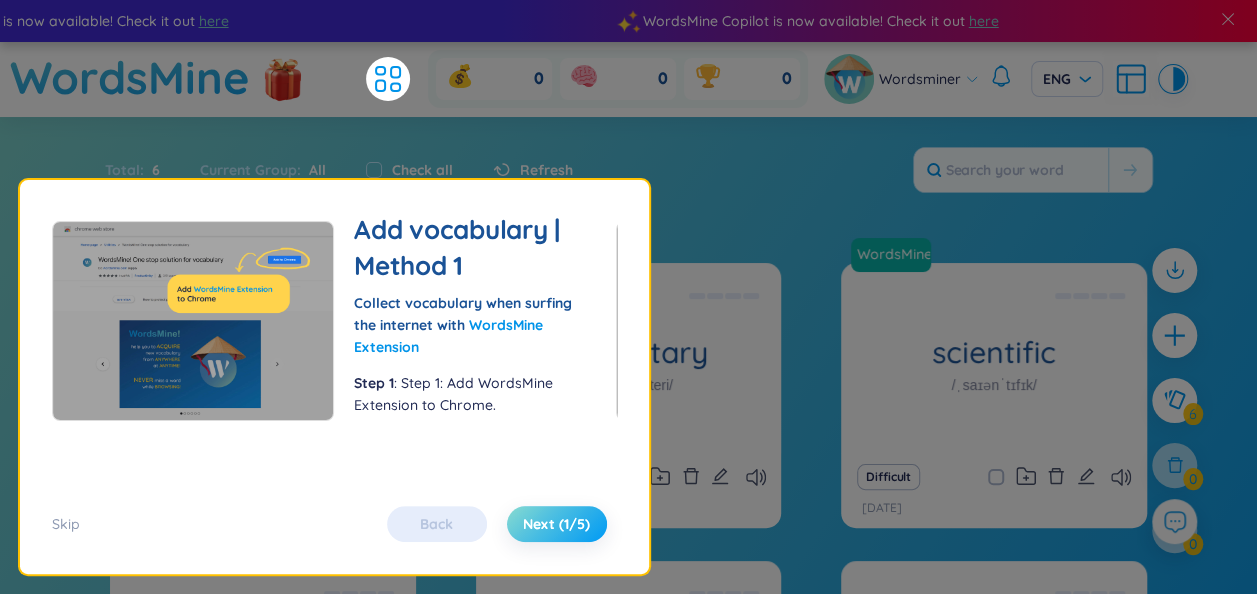 click on "Next (1/5)" at bounding box center (556, 524) 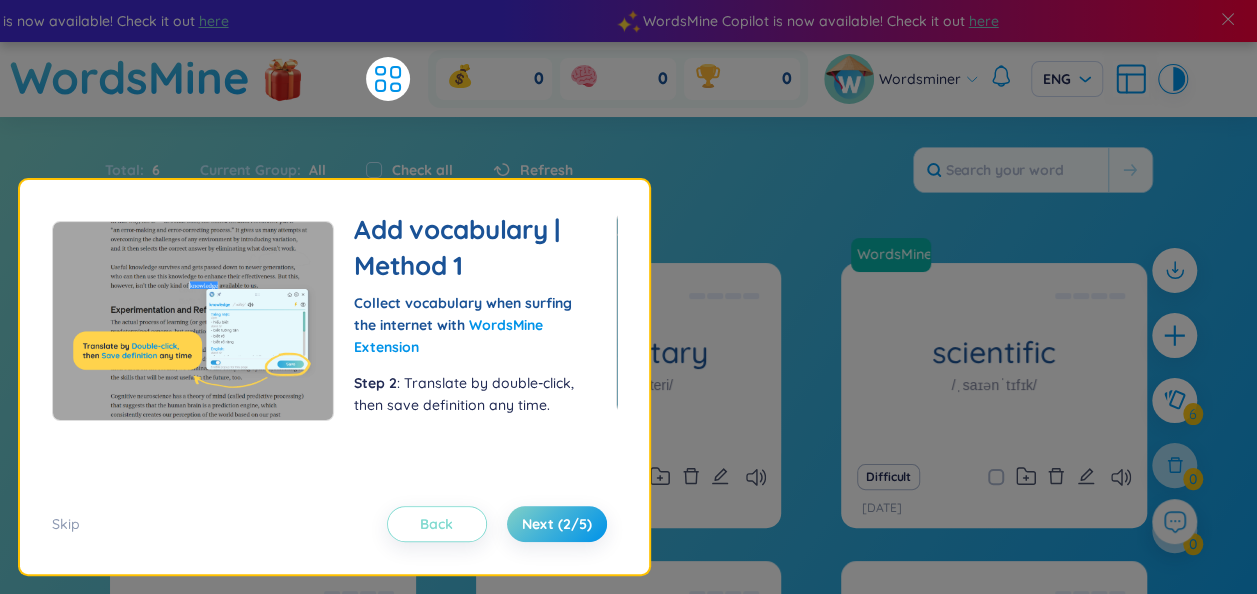 click on "Back" at bounding box center [437, 524] 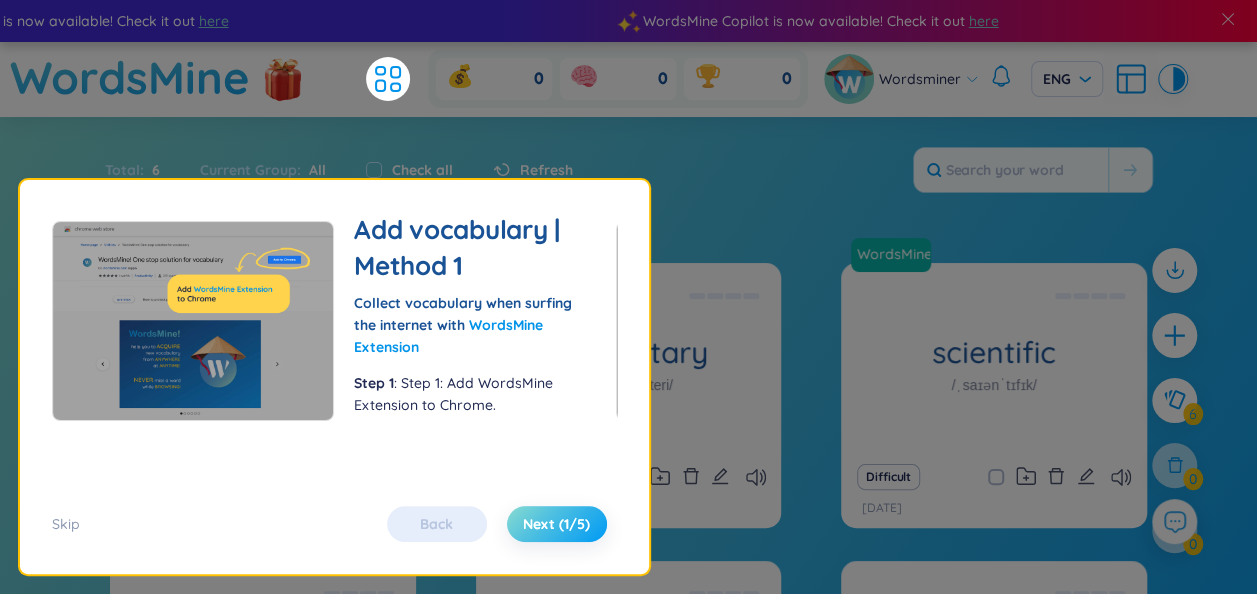 click on "Next (1/5)" at bounding box center (557, 524) 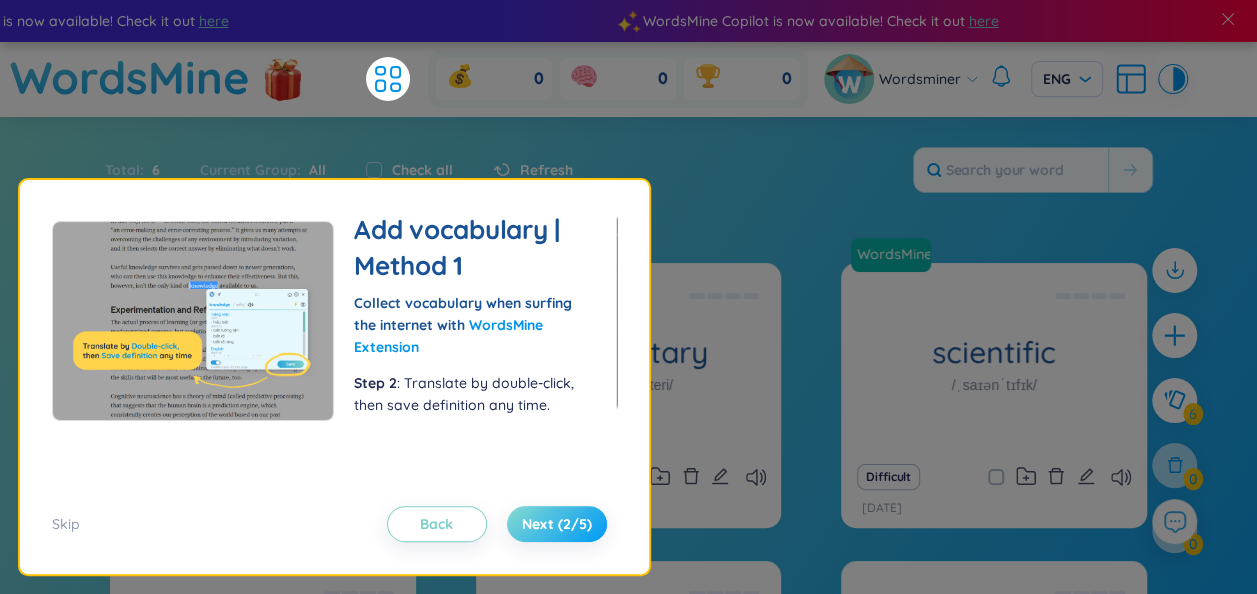 click on "Next (2/5)" at bounding box center [557, 524] 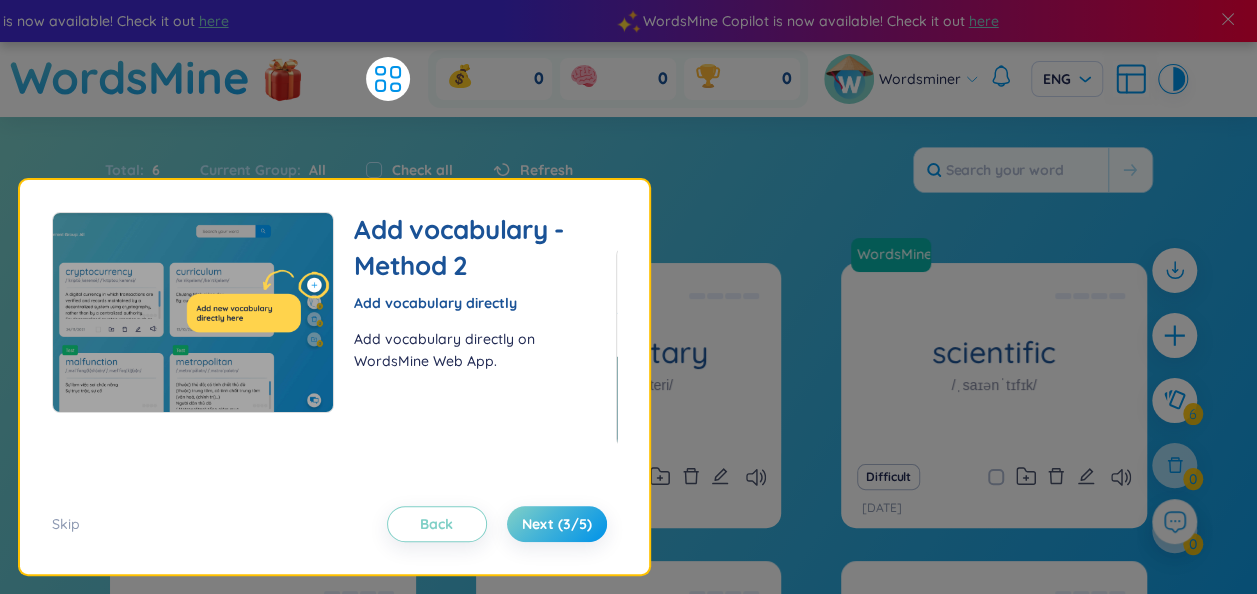 click on "Skip Back Next (3/5)" at bounding box center [334, 512] 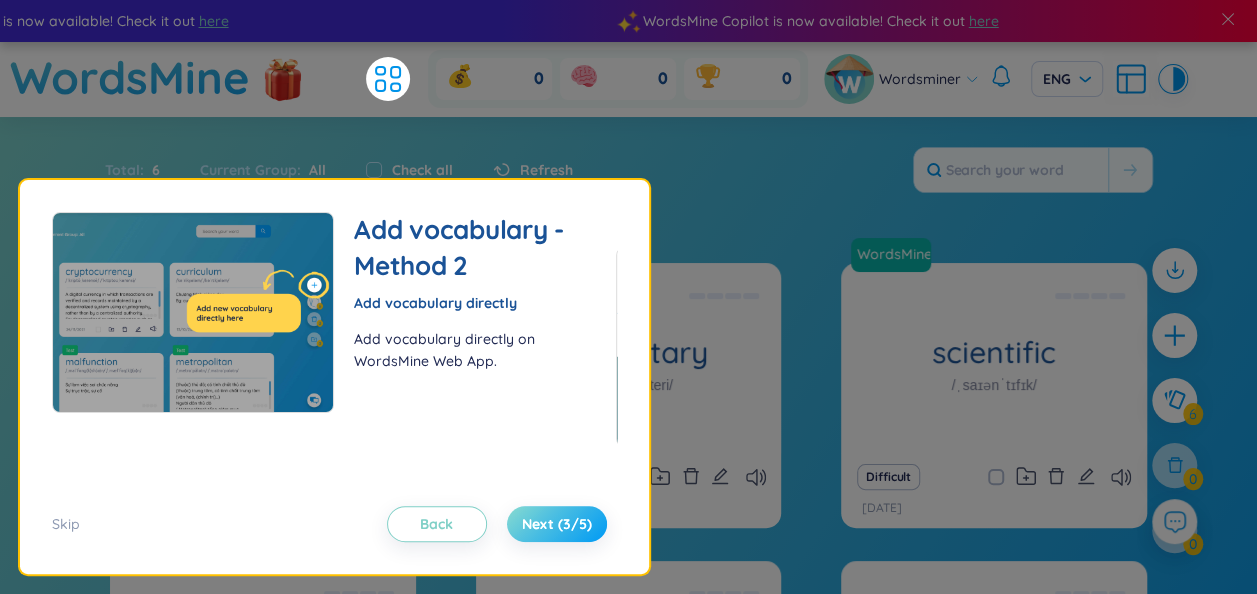 click on "Next (3/5)" at bounding box center [557, 524] 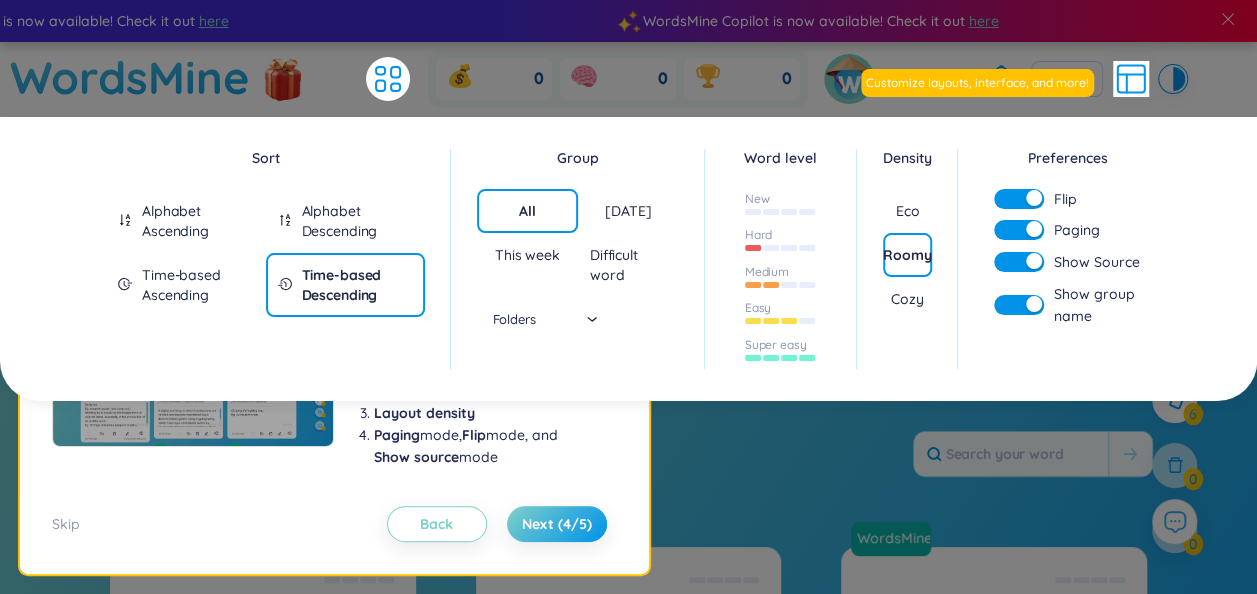 click at bounding box center [1034, 198] 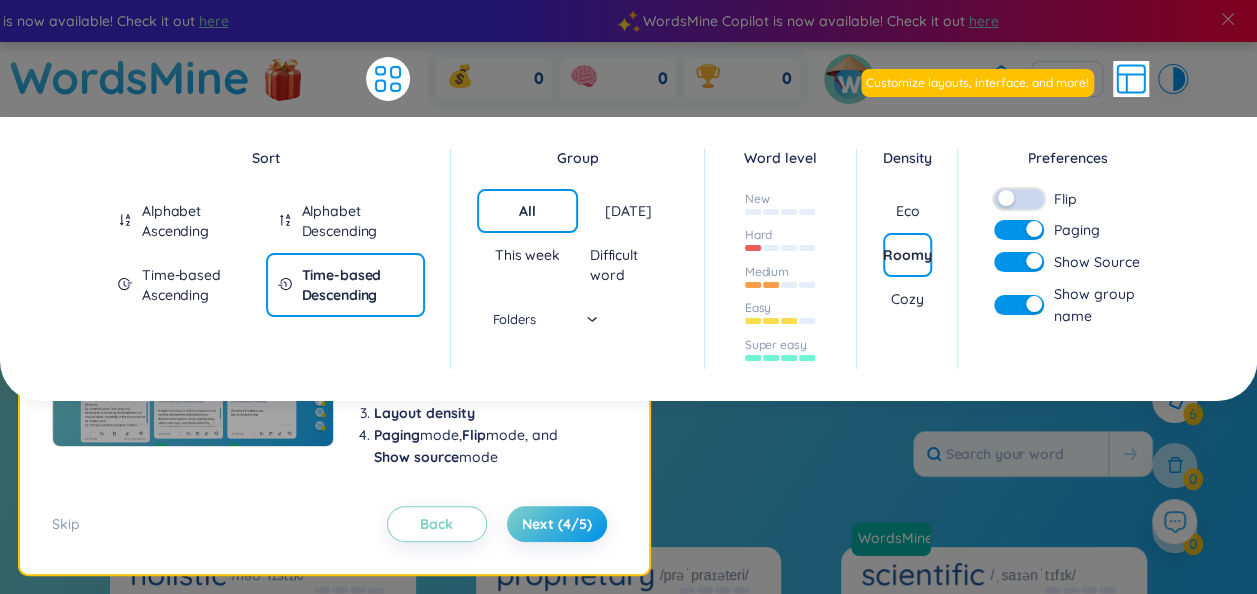 click at bounding box center [1019, 199] 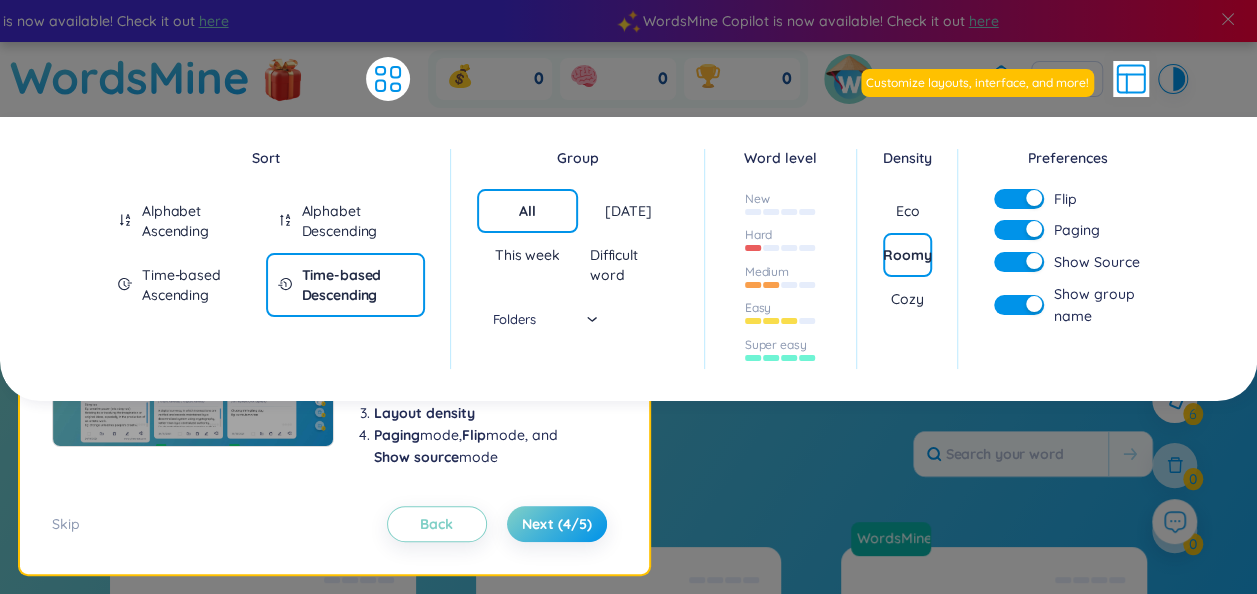 click on "Sort Alphabet Ascending Alphabet Descending Time-based Ascending Time-based Descending Group All [DATE] This week Difficult word Folders Word level New Hard Medium Easy Super easy Density Eco Roomy Cozy Preferences Flip Paging Show Source Show group name Looks like you don't have extension installed! In order for WordsMine to work, you'll need to add the WordsMine extension to your browser.   Download WordsMine for free Total :       6 Current Group :     All Check all   Refresh WordsMine holistic /həʊˈlɪstɪk/ Toàn diện
Eg: The holistic approach to healthcare takes into account the physical, mental, and emotional well-being of an individual. Difficult [DATE] WordsMine proprietary /prəˈpraɪəteri/ Độc quyền
Eg: The company developed a proprietary software solution that gives them a competitive advantage in the market. Difficult [DATE] WordsMine scientific /ˌsaɪənˈtɪfɪk/ Difficult [DATE] WordsMine productive /prəˈdʌktɪv/ Difficult [DATE] WordsMine gamification Difficult 6" at bounding box center (628, 646) 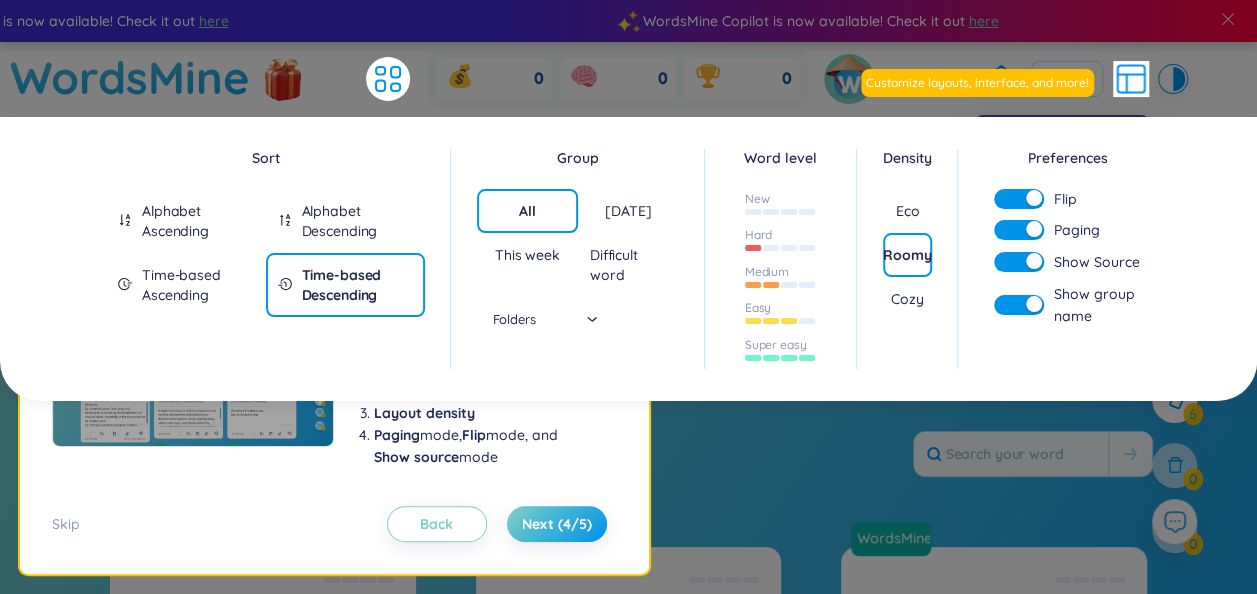 click 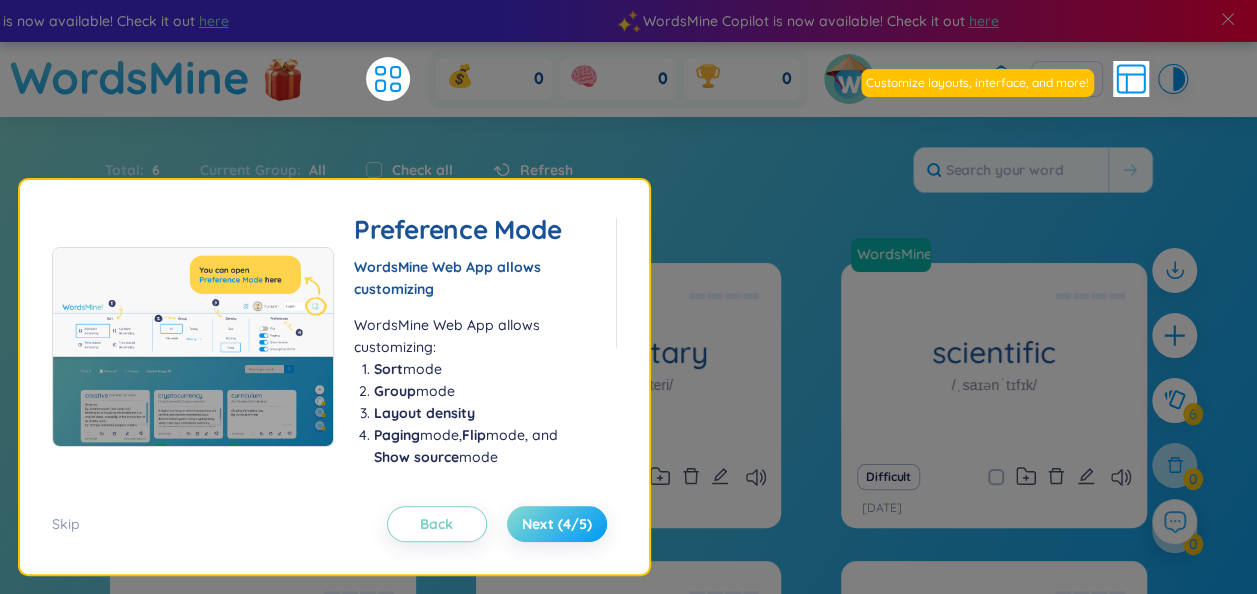 click on "Next (4/5)" at bounding box center [557, 524] 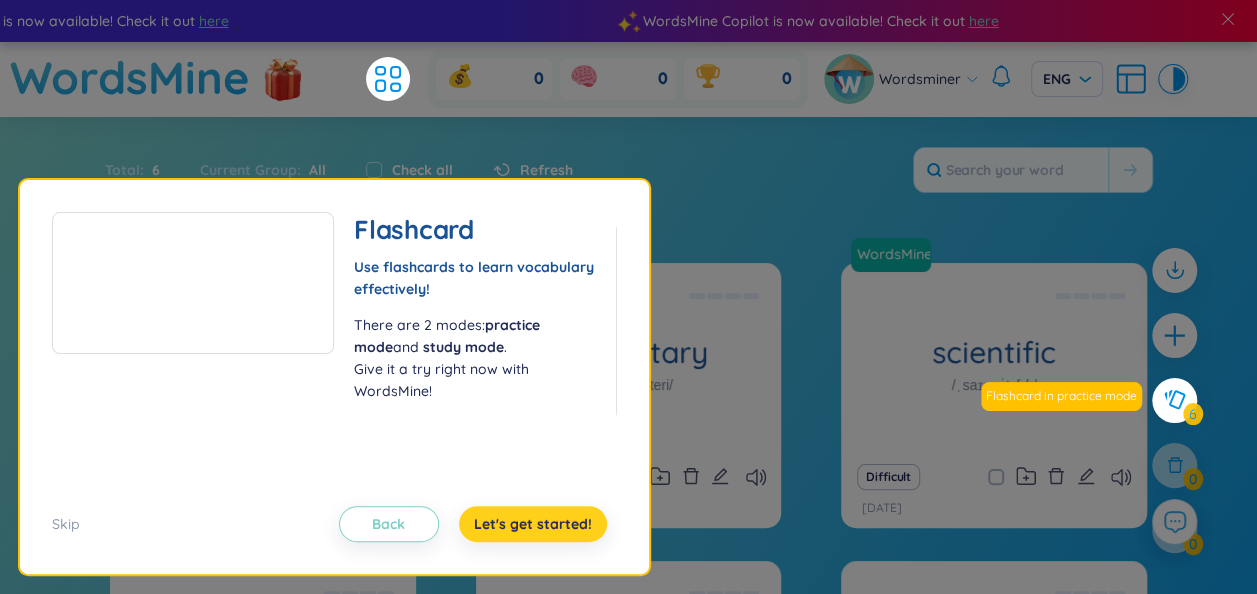 click on "Let's get started!" at bounding box center (533, 524) 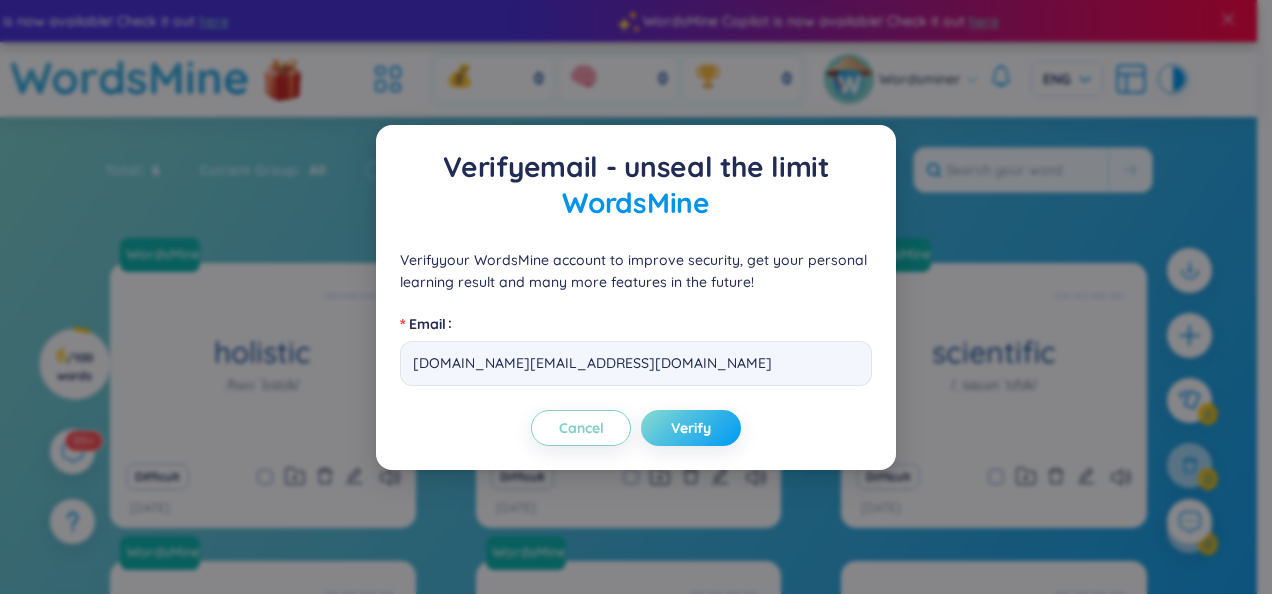 click on "Verify" at bounding box center (691, 428) 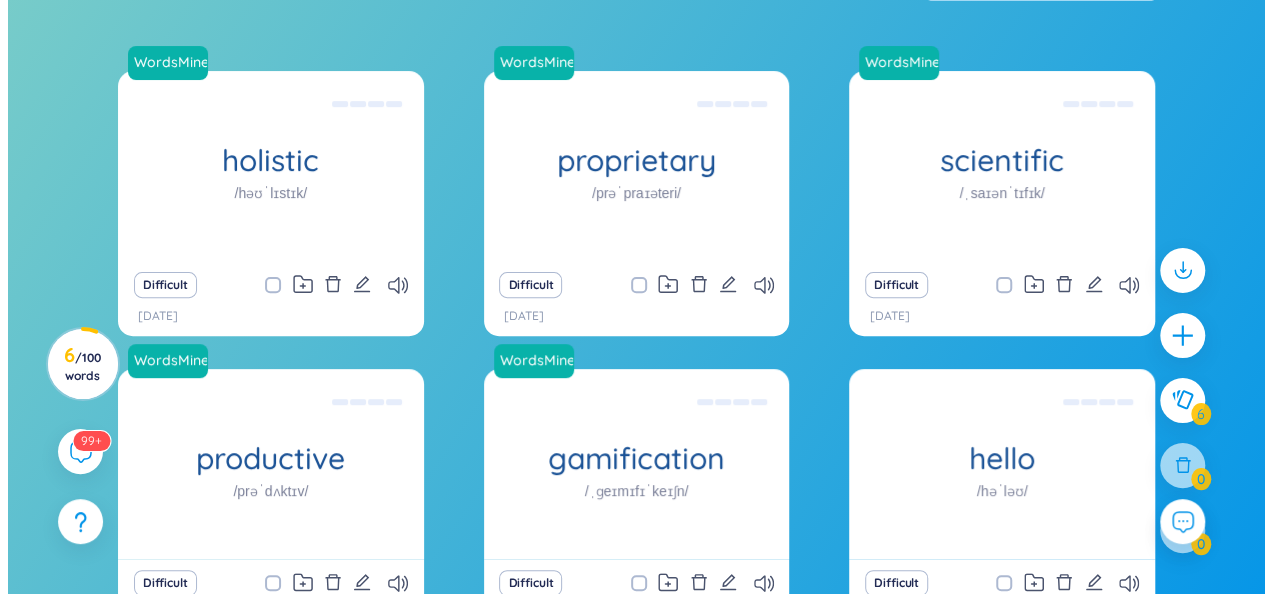 scroll, scrollTop: 336, scrollLeft: 0, axis: vertical 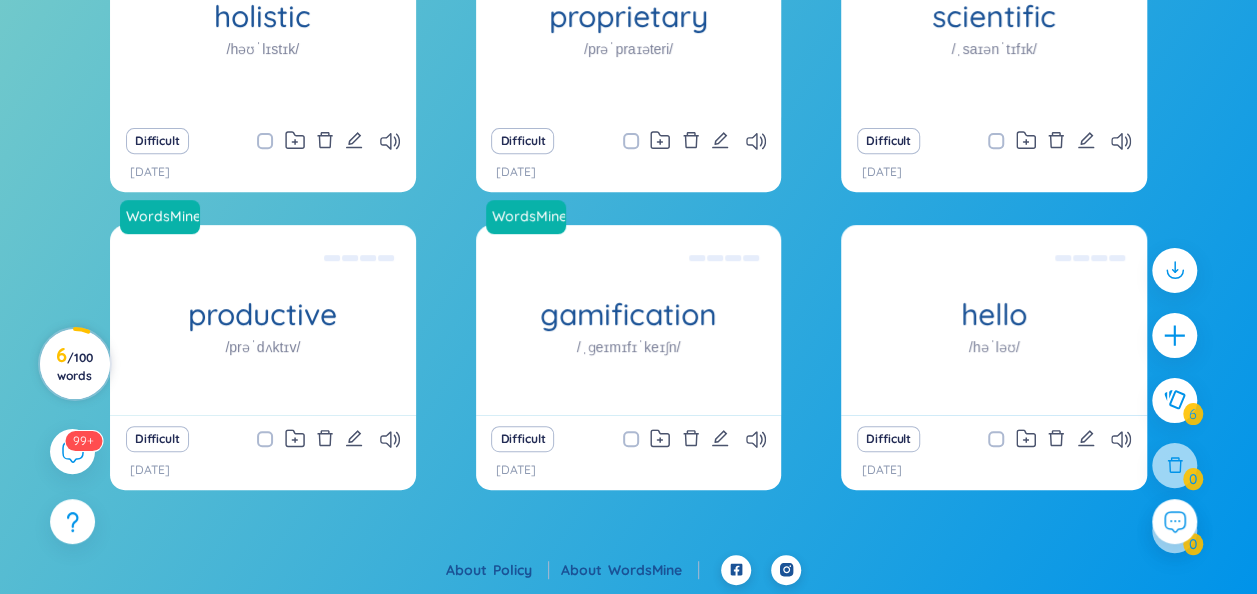 click on "/ 100   words" at bounding box center [75, 366] 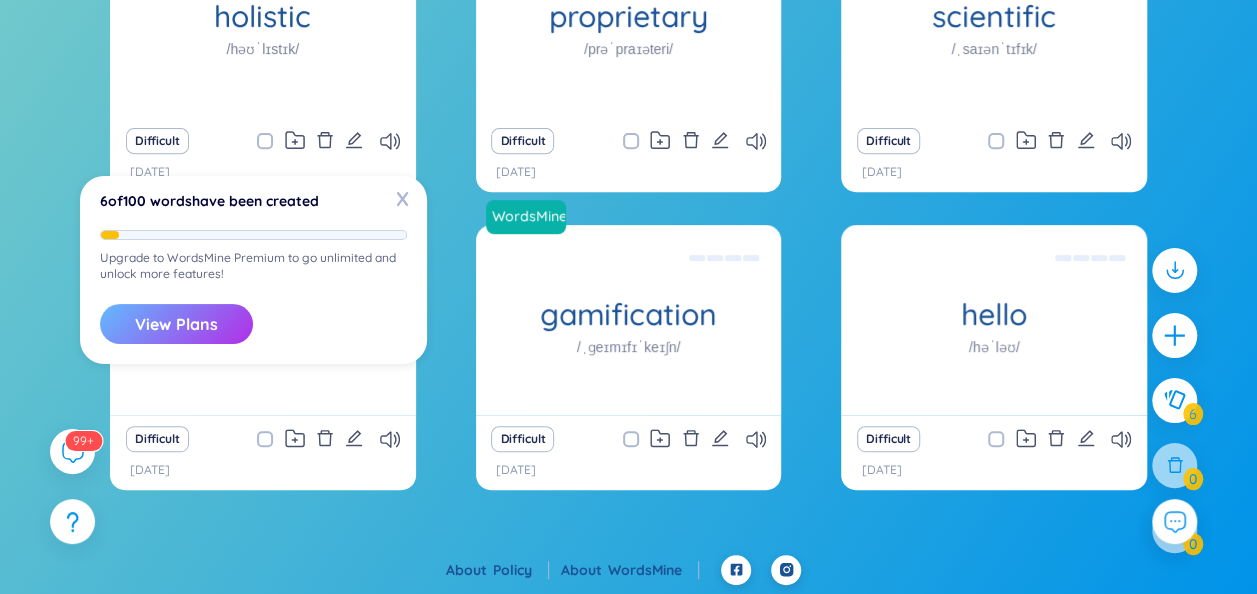 click on "View Plans" at bounding box center (176, 324) 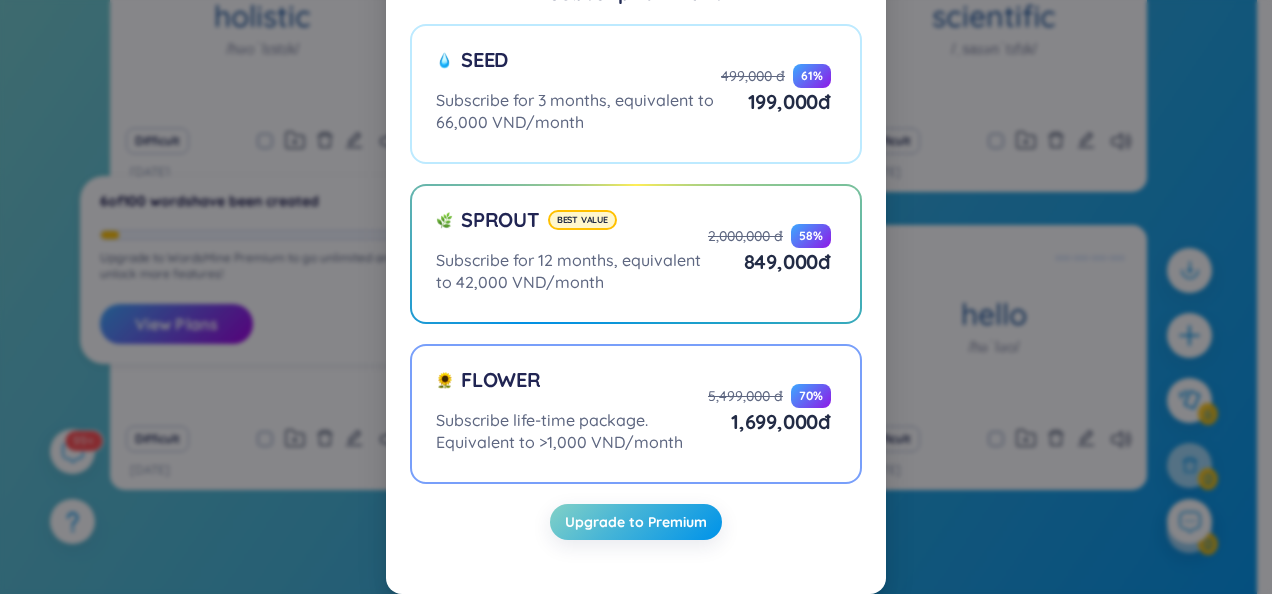 scroll, scrollTop: 0, scrollLeft: 0, axis: both 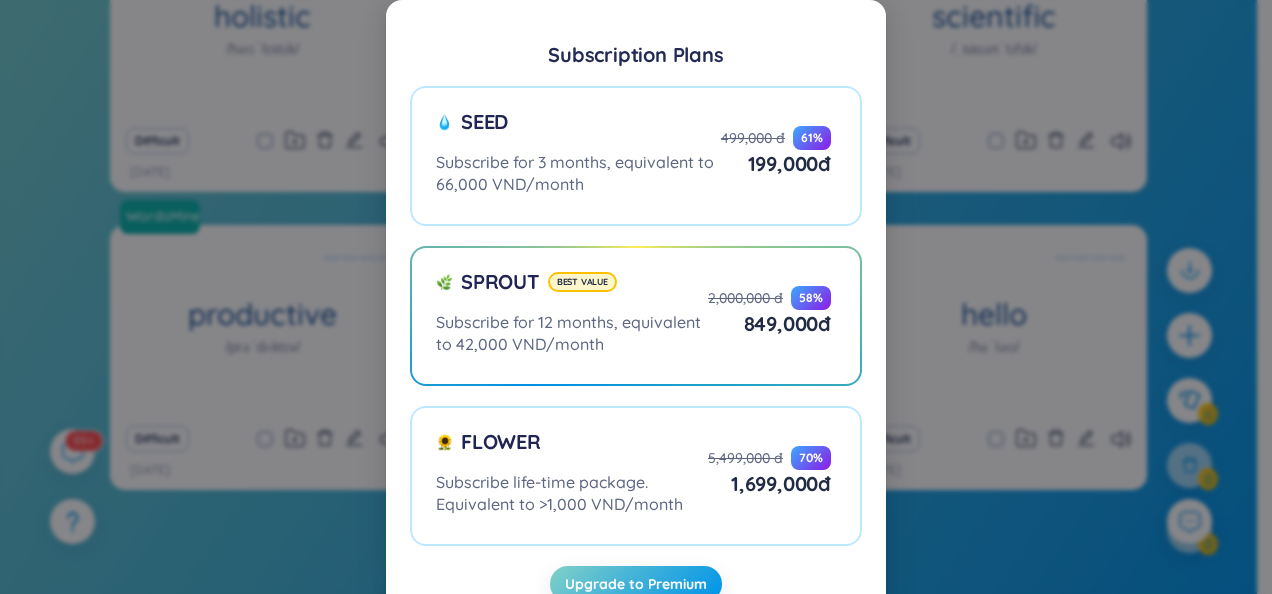 click on "Subscription Plans Seed Subscribe for 3 months, equivalent to 66,000 VND/month 499,000 đ 61 % 199,000 đ Sprout Best value Subscribe for 12 months, equivalent to 42,000 VND/month 2,000,000 đ 58 % 849,000  đ Flower Subscribe life-time package. Equivalent to >1,000 VND/month 5,499,000 đ 70 % 1,699,000  đ Upgrade to Premium" at bounding box center (636, 297) 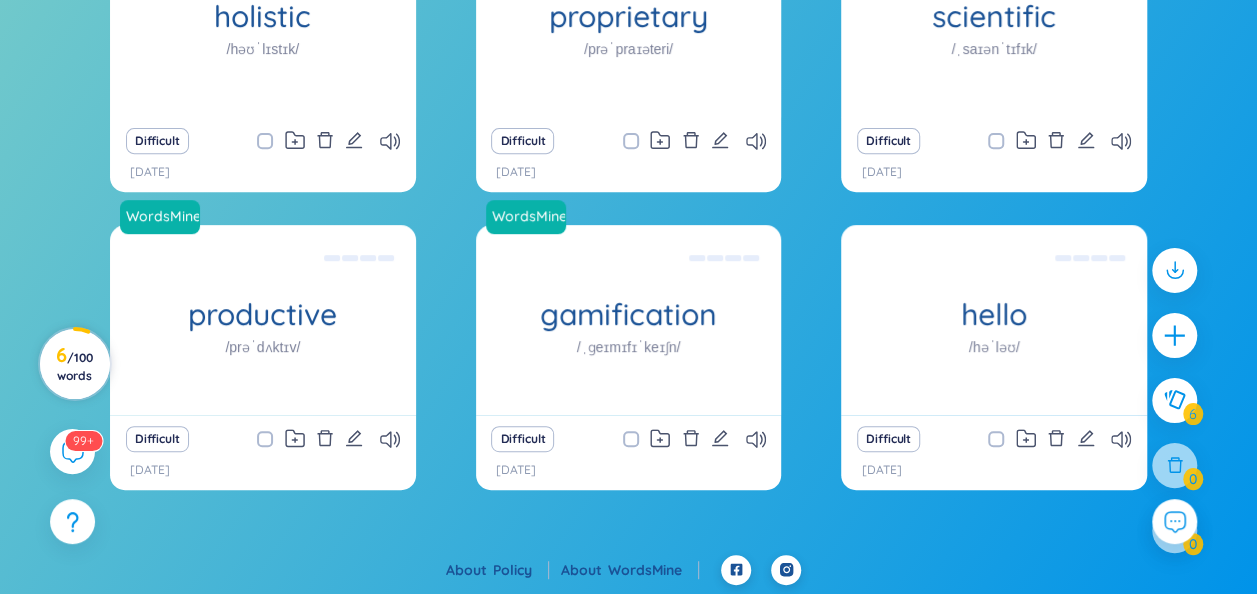 click 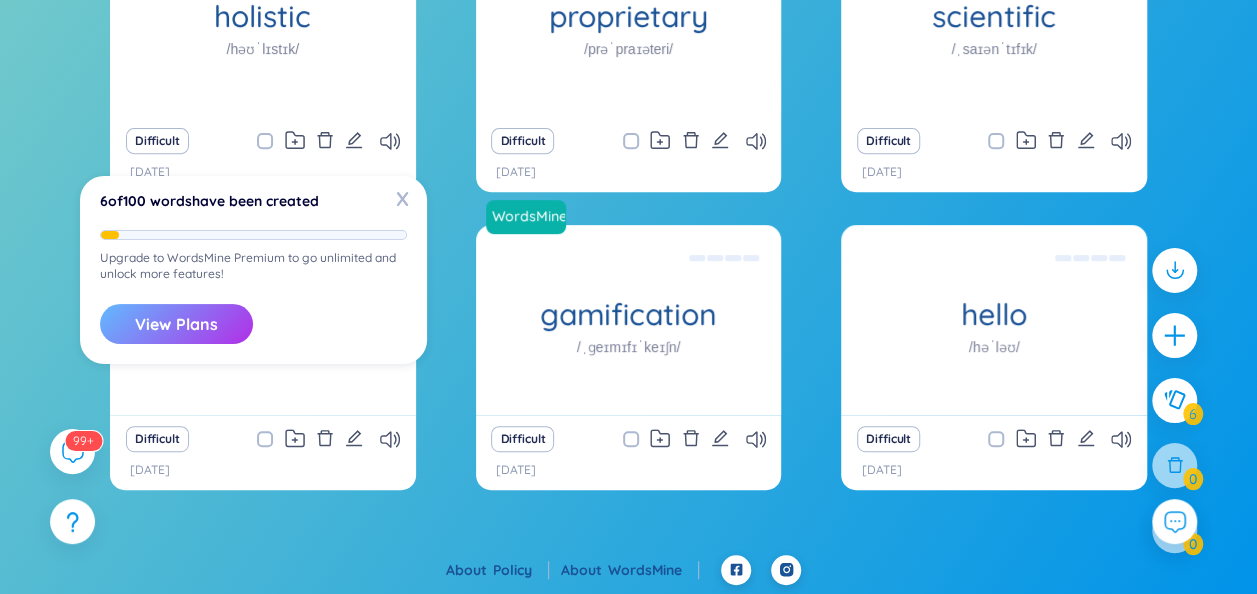 click on "View Plans" at bounding box center (176, 324) 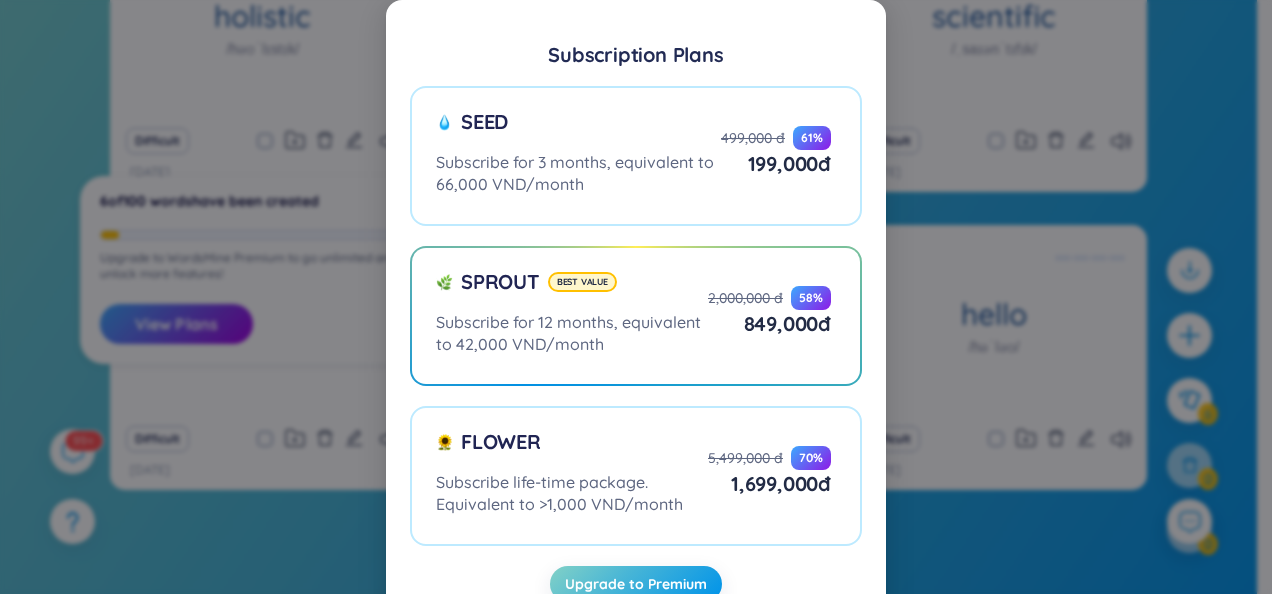 click on "Subscription Plans Seed Subscribe for 3 months, equivalent to 66,000 VND/month 499,000 đ 61 % 199,000 đ Sprout Best value Subscribe for 12 months, equivalent to 42,000 VND/month 2,000,000 đ 58 % 849,000  đ Flower Subscribe life-time package. Equivalent to >1,000 VND/month 5,499,000 đ 70 % 1,699,000  đ Upgrade to Premium" at bounding box center [636, 297] 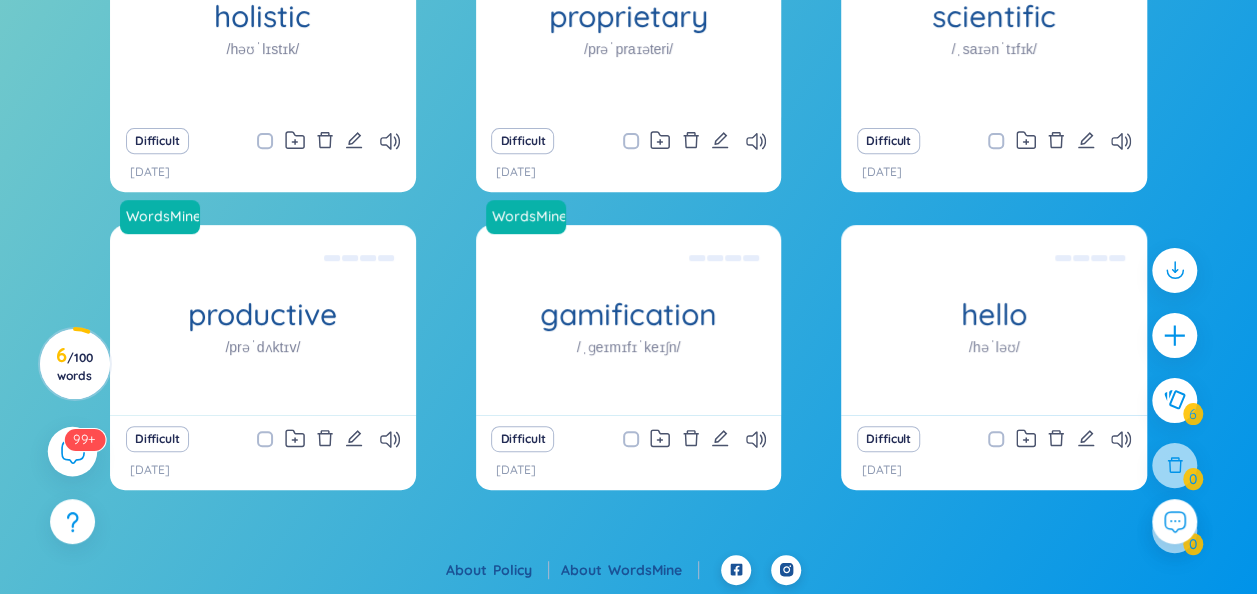 click 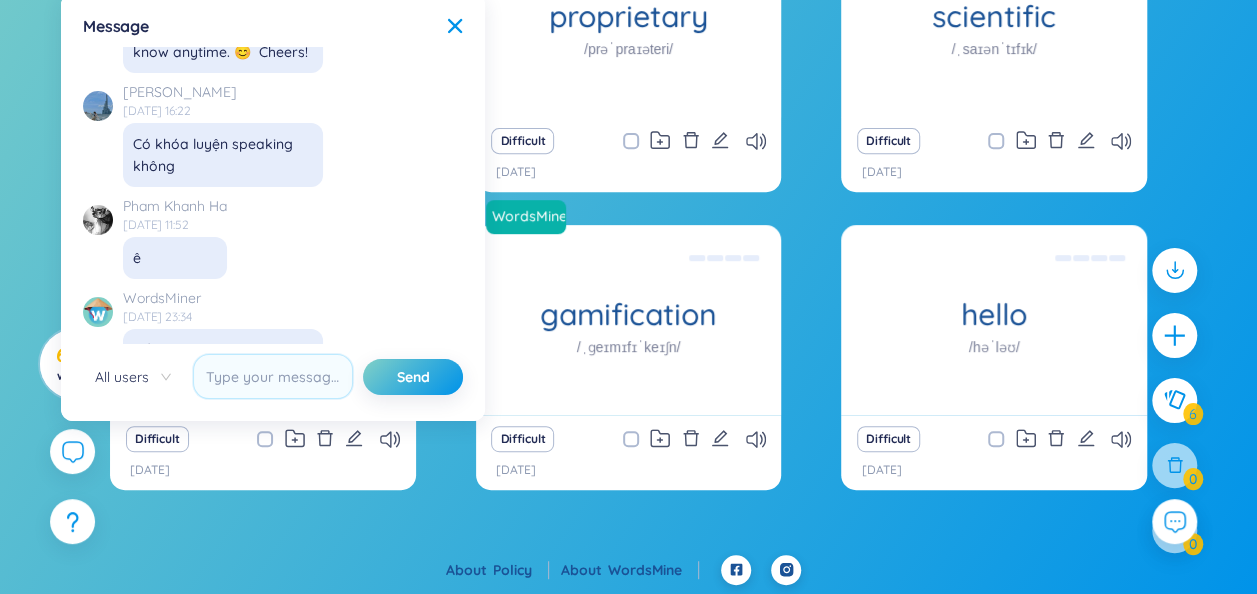 scroll, scrollTop: 20614, scrollLeft: 0, axis: vertical 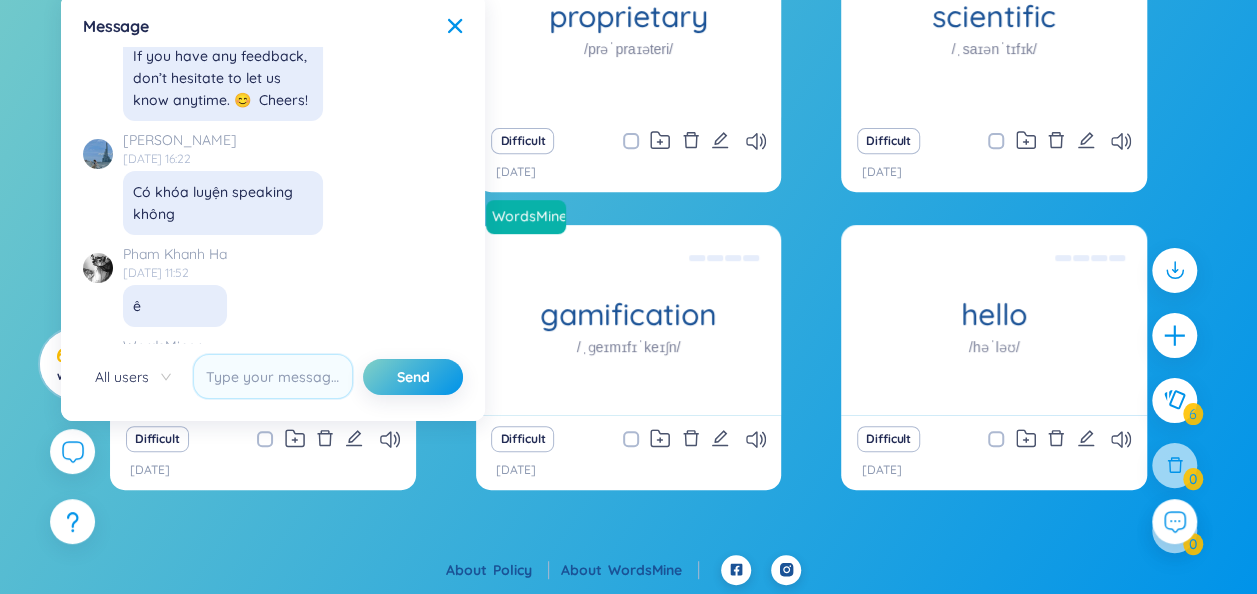 drag, startPoint x: 462, startPoint y: 312, endPoint x: 405, endPoint y: 202, distance: 123.89108 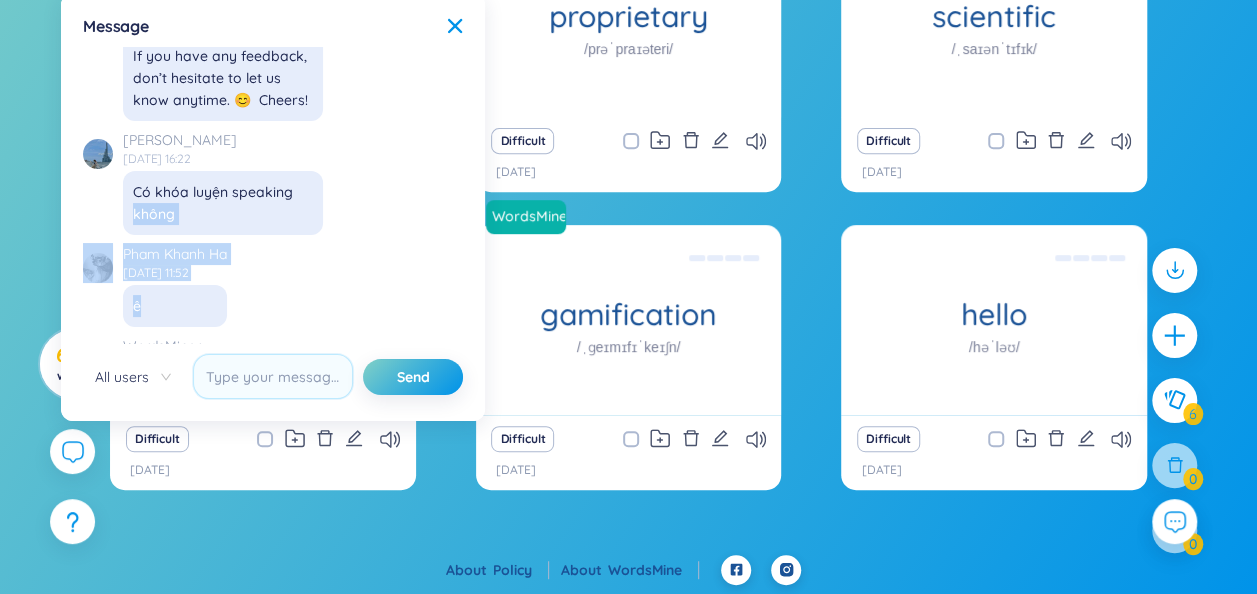 click on "[PERSON_NAME] [DATE] 16:22 Có khóa luyện speaking không" at bounding box center [268, 182] 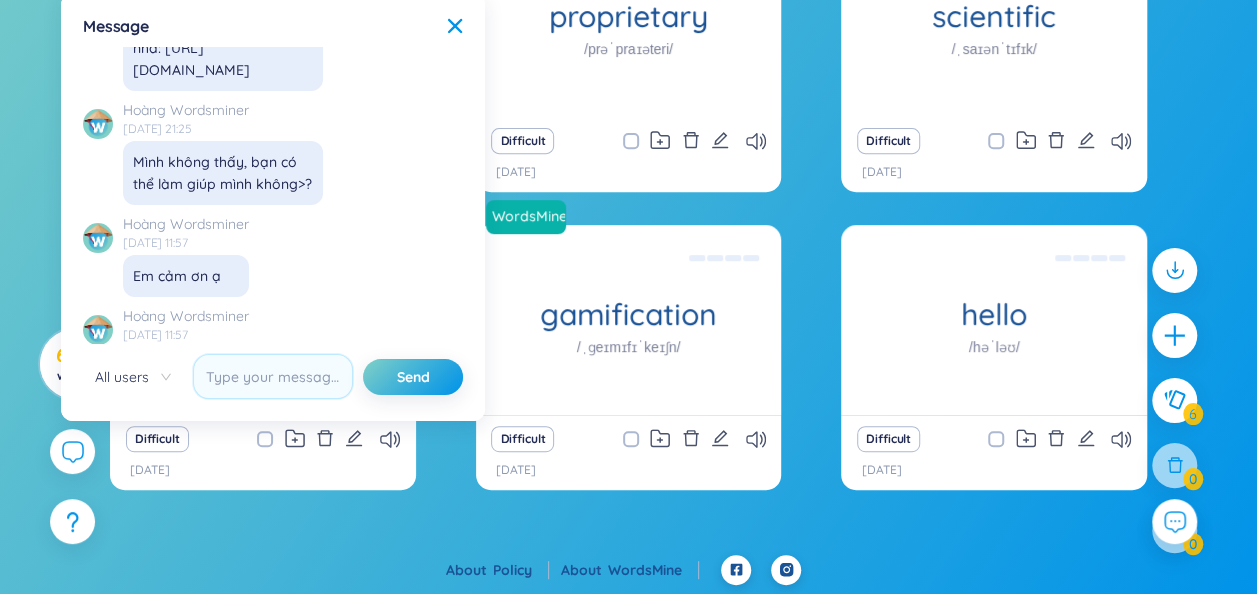 scroll, scrollTop: 19576, scrollLeft: 0, axis: vertical 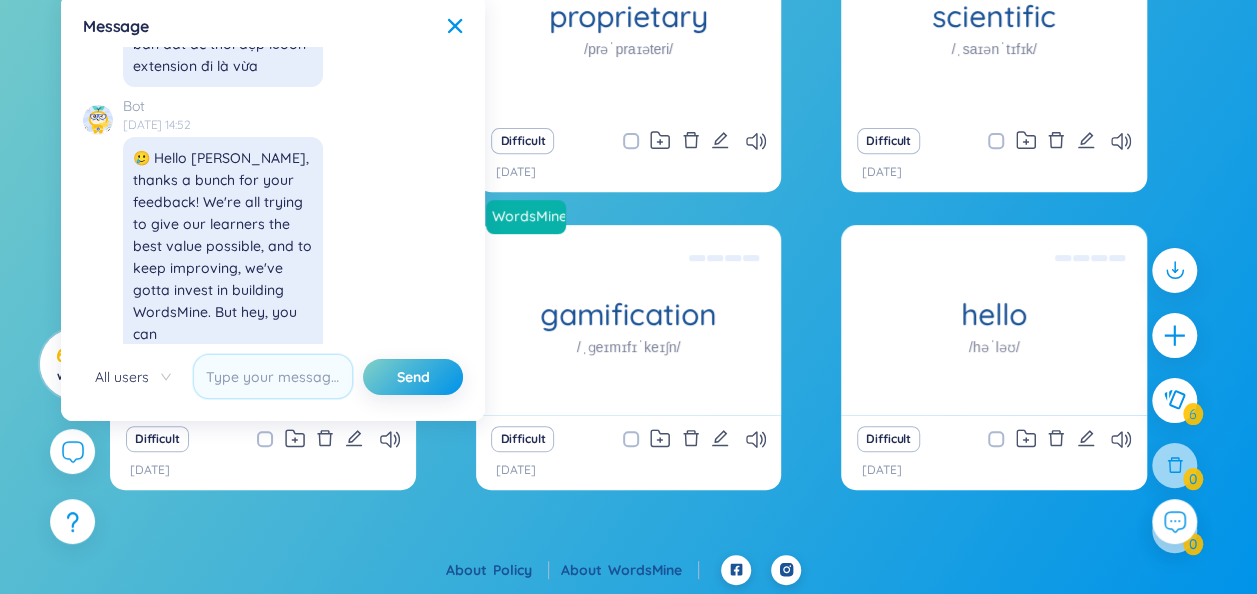 click on "Message X ✨ Hey, I'm  Seed Bae , your language learning buddy -- here to sprinkle some joy into your learning journey! No data to display Wordsminer Hello SeedBae Ahoy there! I be SeedBae, yer grammar checked ready to help ye with all things language-related! What be yer name, matey? And how may I assist ye [DATE]? Arrr! Wordsminer how many words are there in my saved dictionary? SeedBae Argh! [PERSON_NAME] asked 'bout the number o' words in yer saved dictionary. I be sorry, but as a grammar checker, I don't have the ability to count all the words in yer saved dictionary. Is there somethin' else Read more Wordsminer 12+ years of international experience in technology, product management.  SeedBae "12+ years of international experience in technology and product management."
Ye be talkin' 'bout some impressive experience, matey! If ye be needin' help with anythin' else or want advice on langua Read more No data to display [PERSON_NAME] [DATE] 19:00 Wordsminer [DATE] 23:16 WordsMiner [DATE] 01:46 Bot" at bounding box center [273, 207] 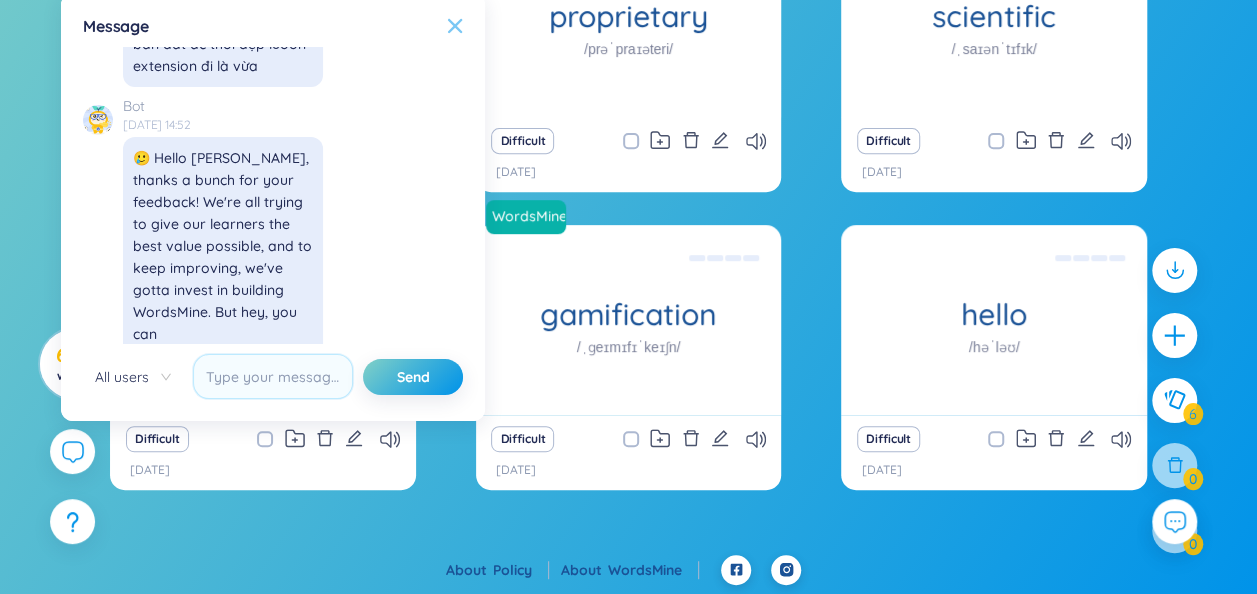 click 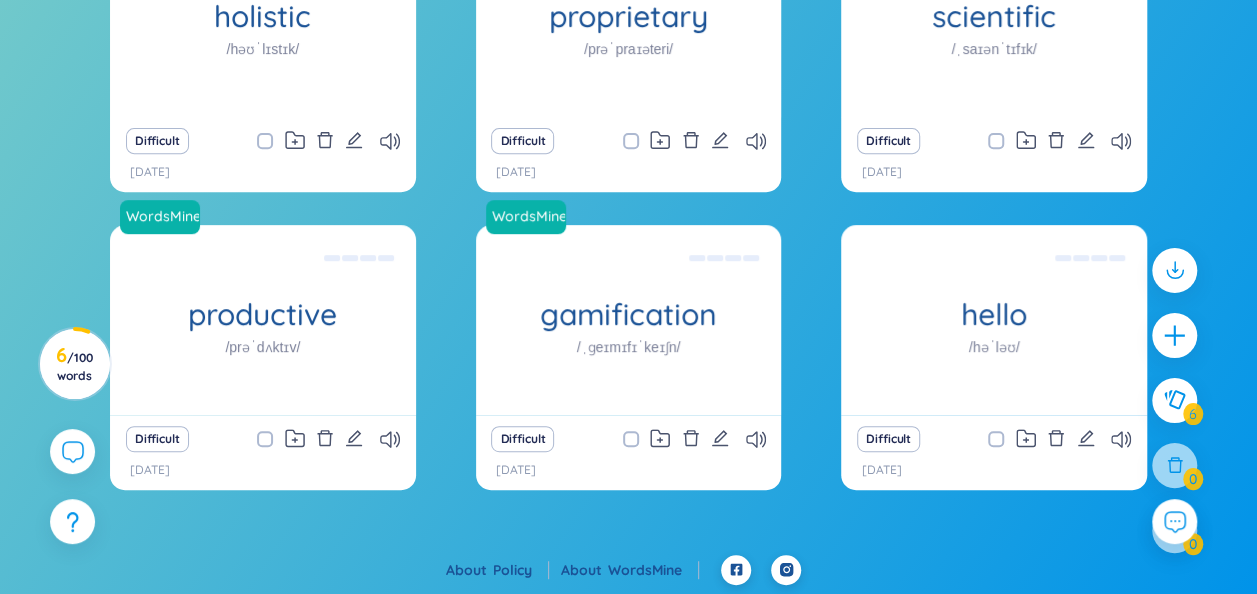 scroll, scrollTop: 22942, scrollLeft: 0, axis: vertical 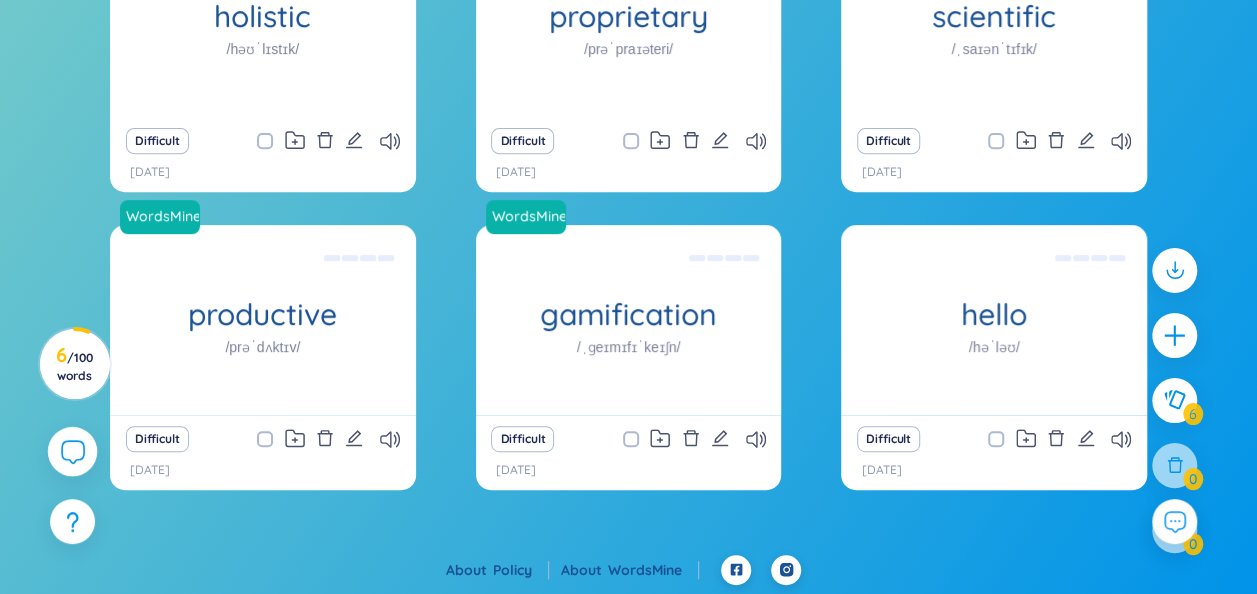 click at bounding box center [73, 452] 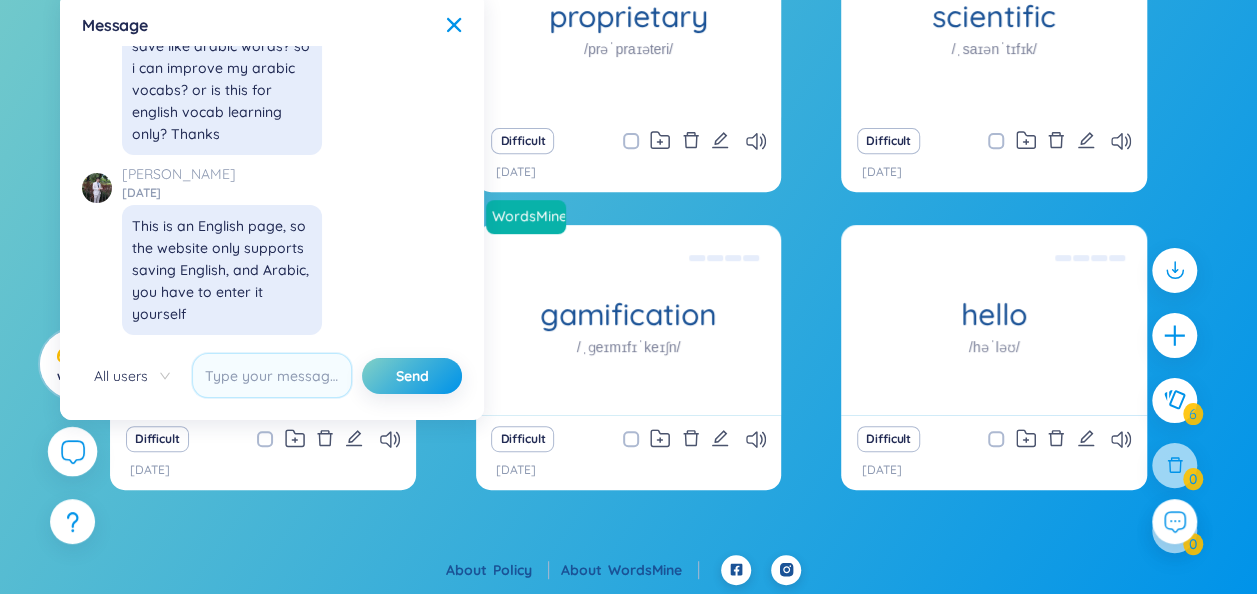 click at bounding box center [73, 452] 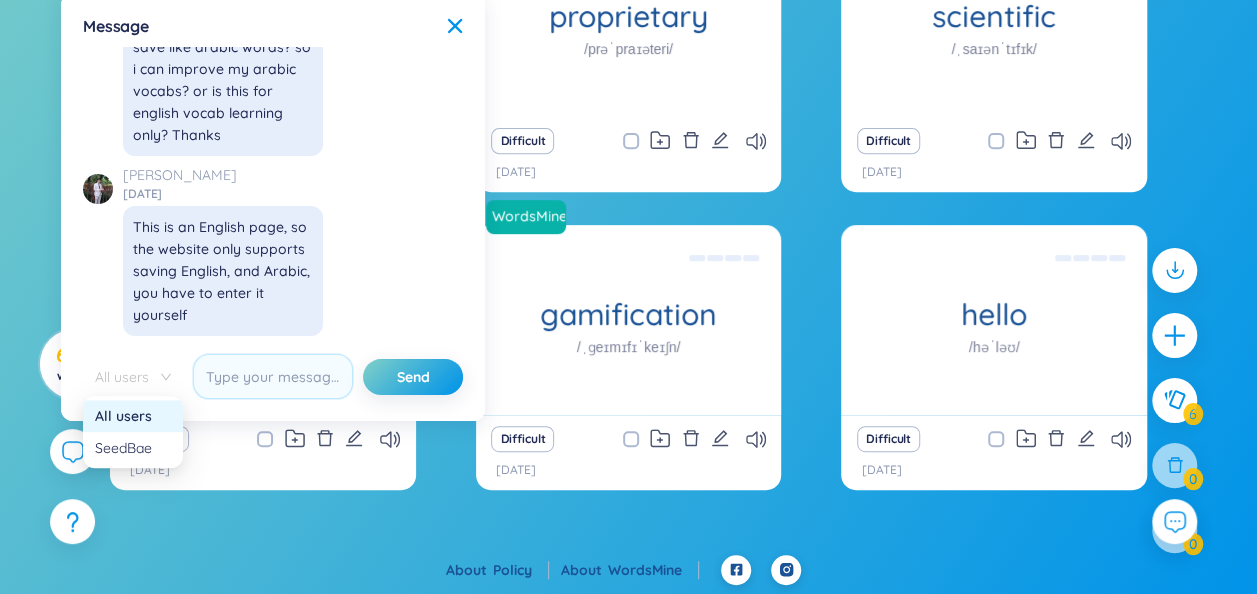 click on "All users" at bounding box center [133, 377] 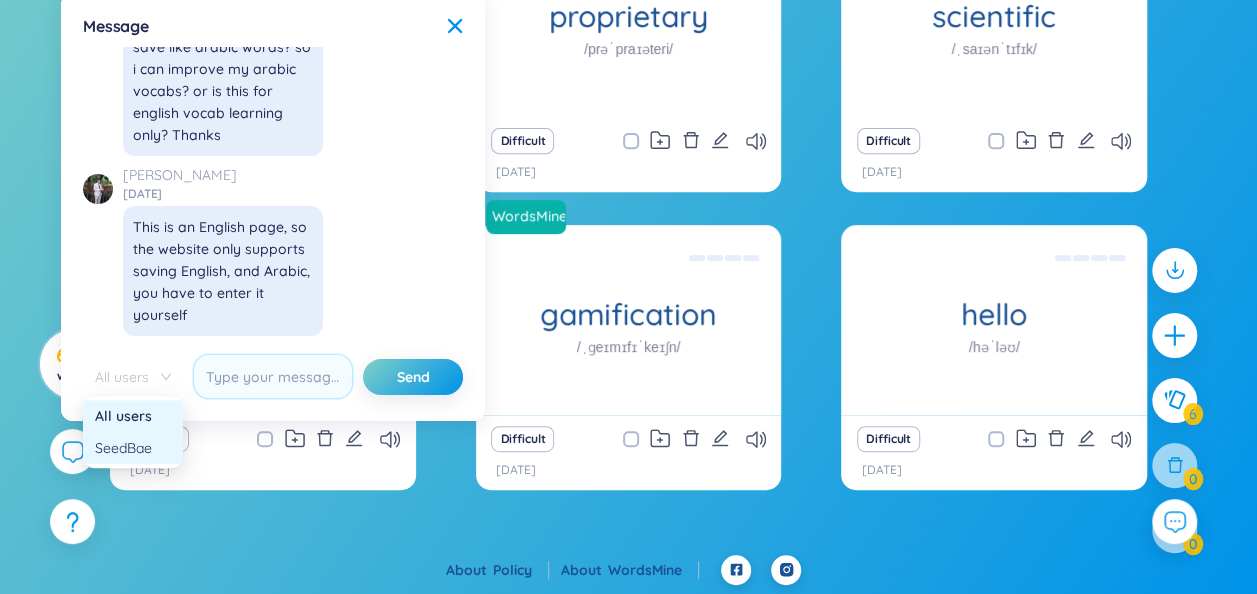 click on "SeedBae" at bounding box center (133, 448) 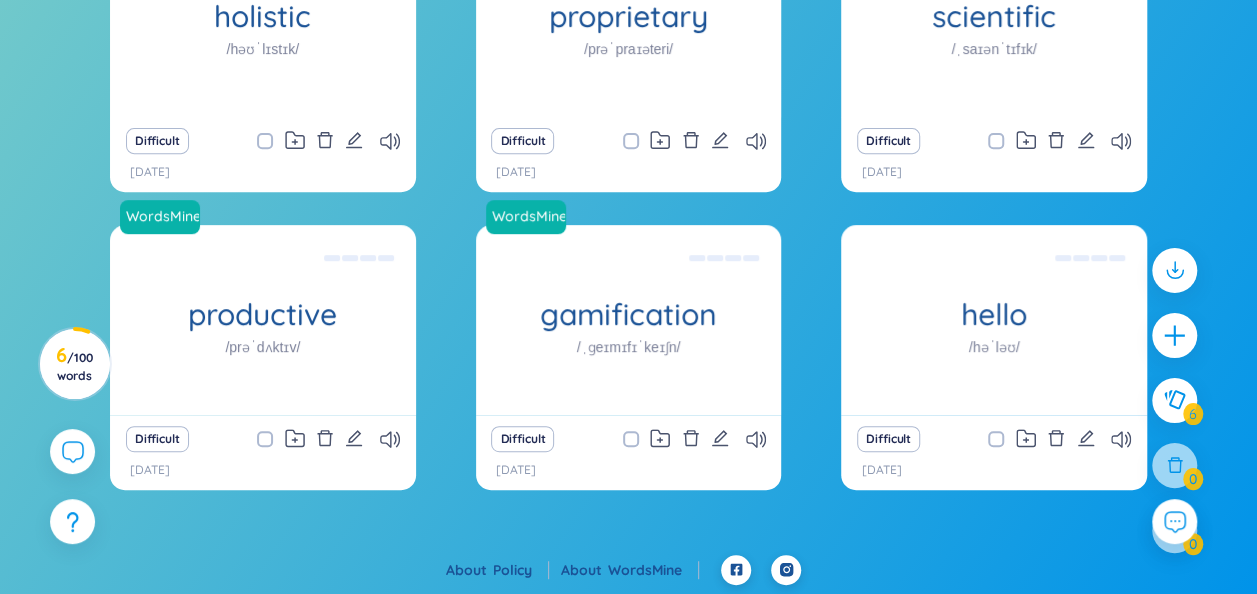 scroll, scrollTop: 940, scrollLeft: 0, axis: vertical 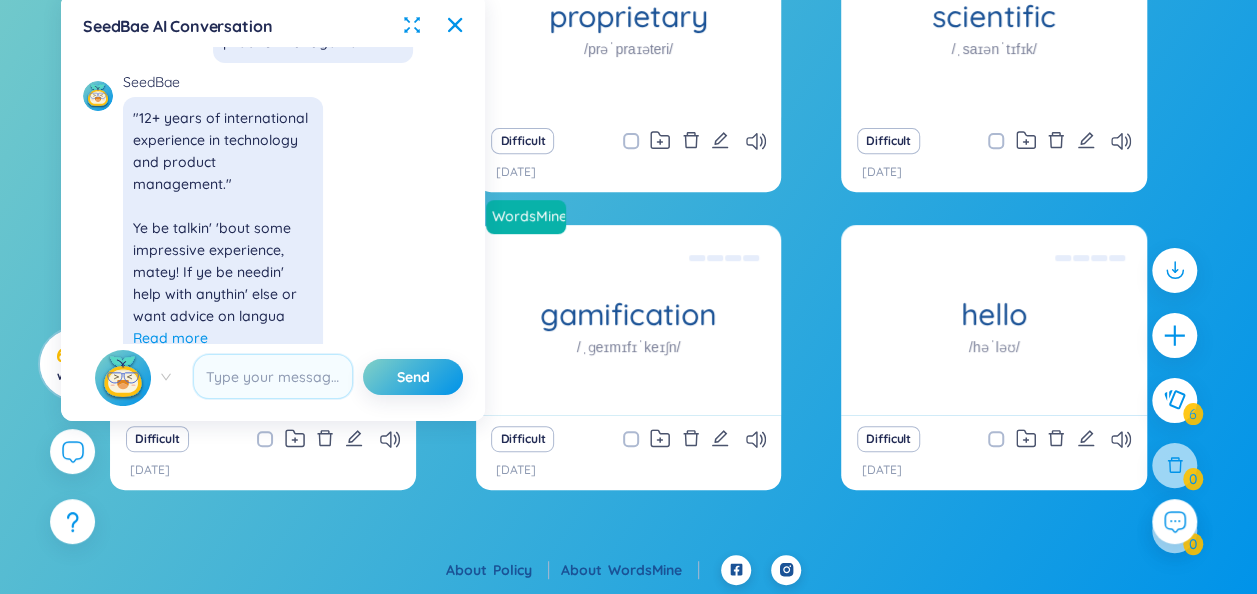 click at bounding box center (123, 378) 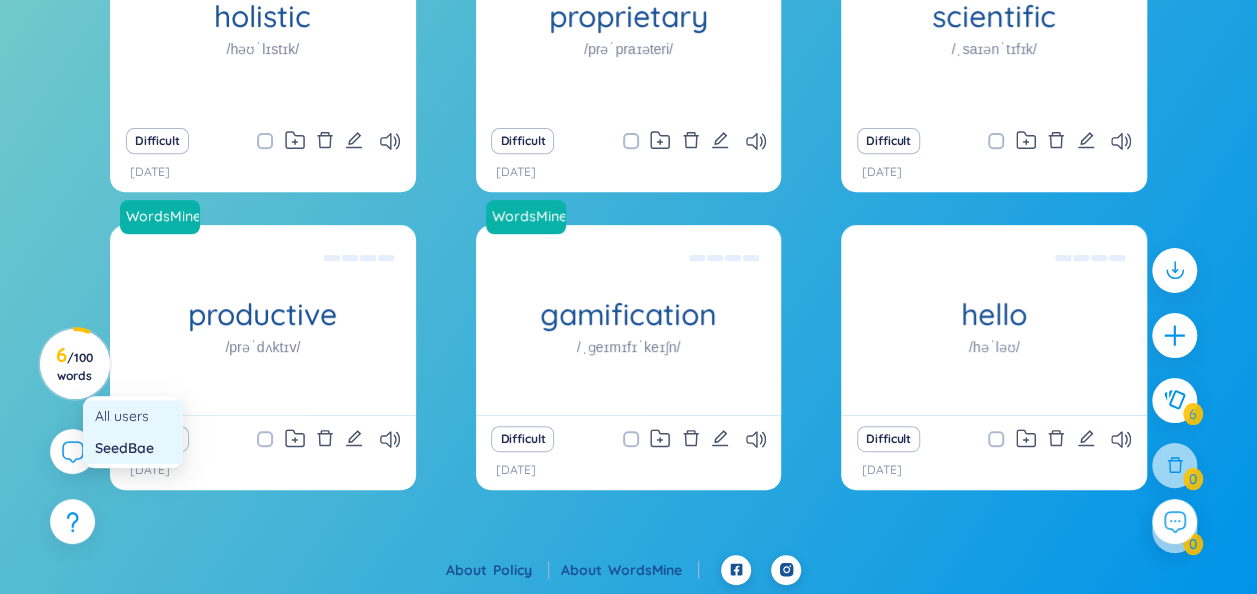 click on "All users" at bounding box center (133, 416) 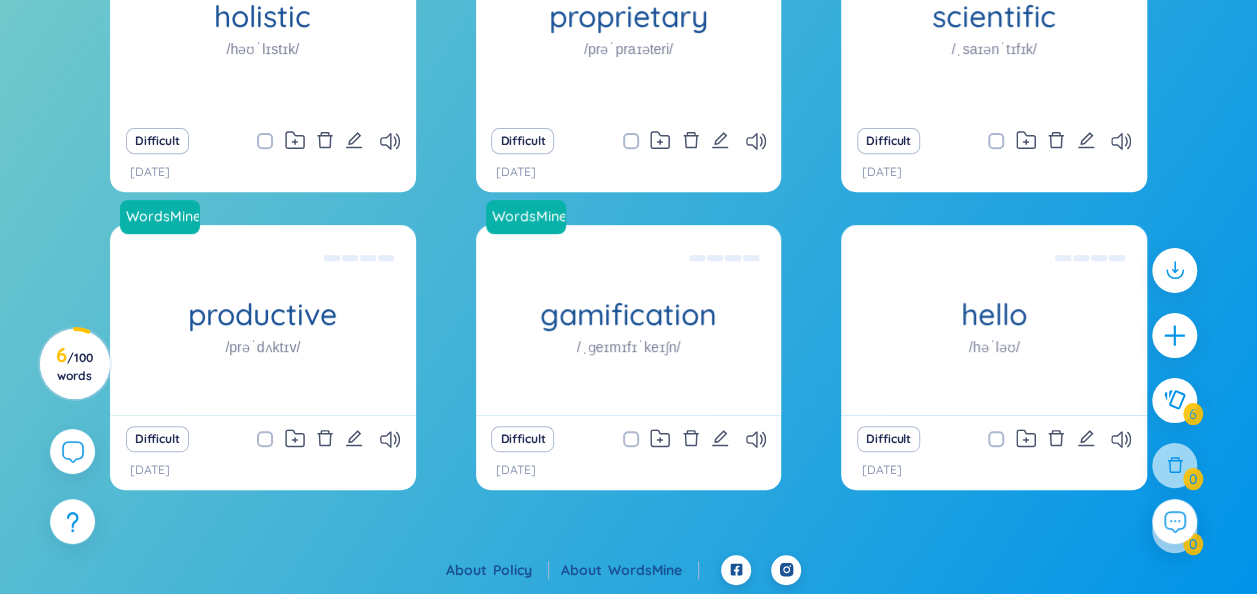 click on "WordsMine holistic /həʊˈlɪstɪk/ Toàn diện
Eg: The holistic approach to healthcare takes into account the physical, mental, and emotional well-being of an individual. Difficult [DATE] WordsMine proprietary /prəˈpraɪəteri/ Độc quyền
Eg: The company developed a proprietary software solution that gives them a competitive advantage in the market. Difficult [DATE] WordsMine scientific /ˌsaɪənˈtɪfɪk/ Có tính khoa học
Eg: The scientist conducted a series of scientific experiments to test the hypothesis and gather empirical evidence. Difficult [DATE] WordsMine productive /prəˈdʌktɪv/ Đạt hiệu xuât, hiệu quả
Eg: She developed a productive routine that allowed her to complete her tasks efficiently and meet all her deadlines. Difficult [DATE] WordsMine gamification /ˌɡeɪmɪfɪˈkeɪʃn/ Trò chơi hóa
Eg: The fitness app uses gamification to motivate users to exercise by awarding points and unlocking achievements for their progress. Difficult [DATE] hello" at bounding box center (628, 241) 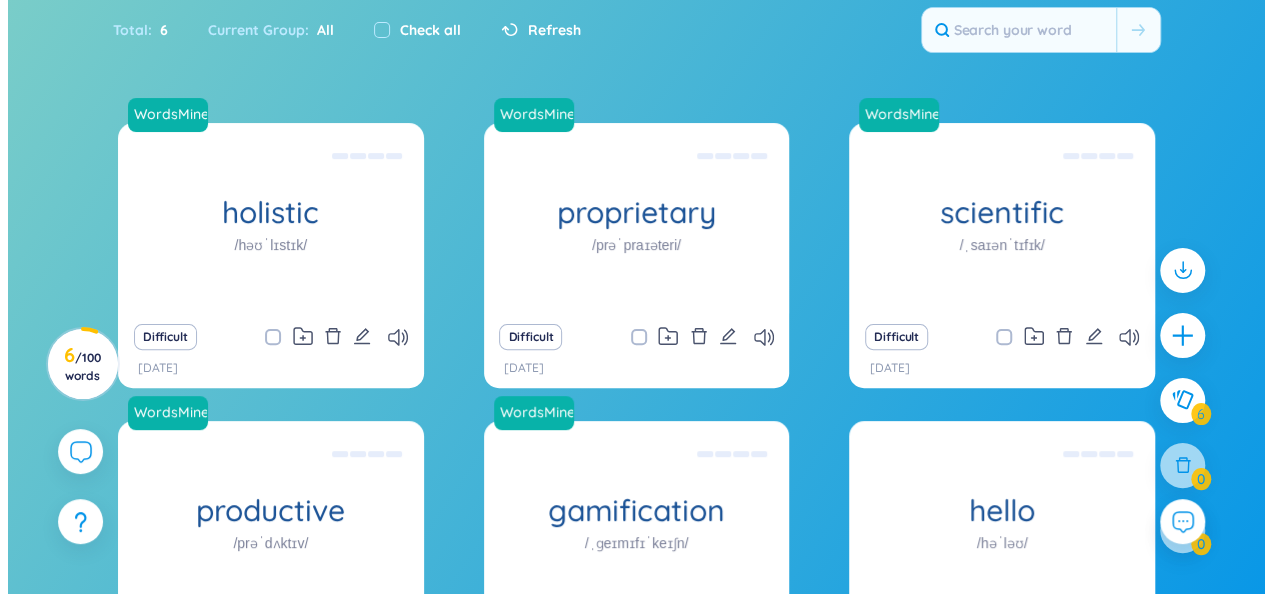 scroll, scrollTop: 139, scrollLeft: 0, axis: vertical 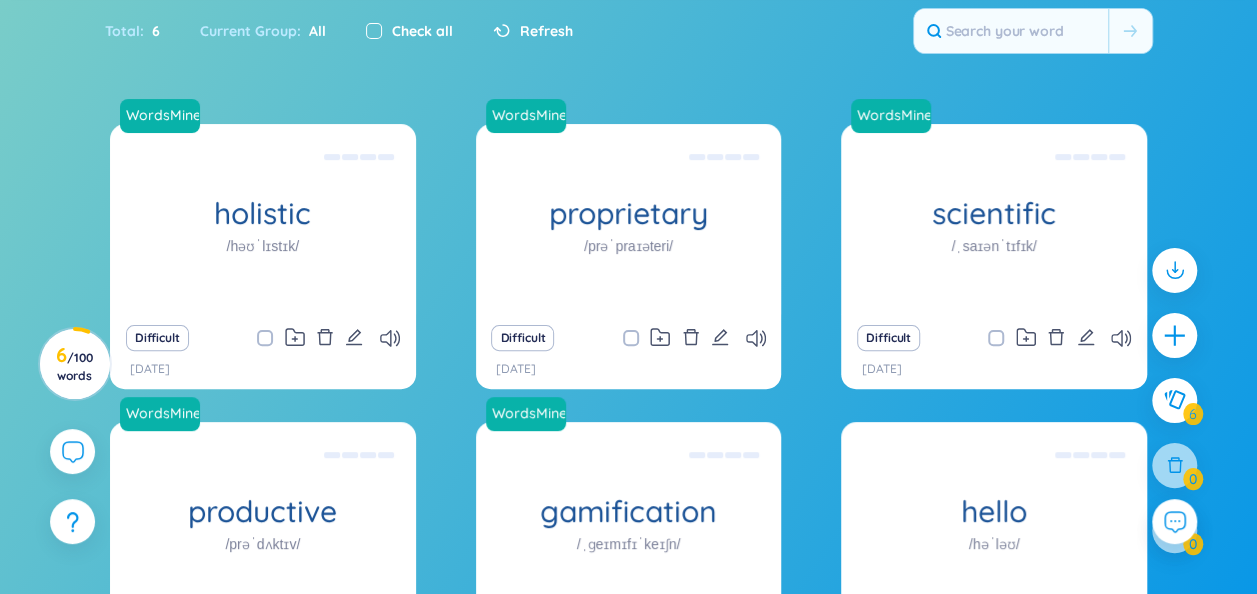 click at bounding box center (374, 31) 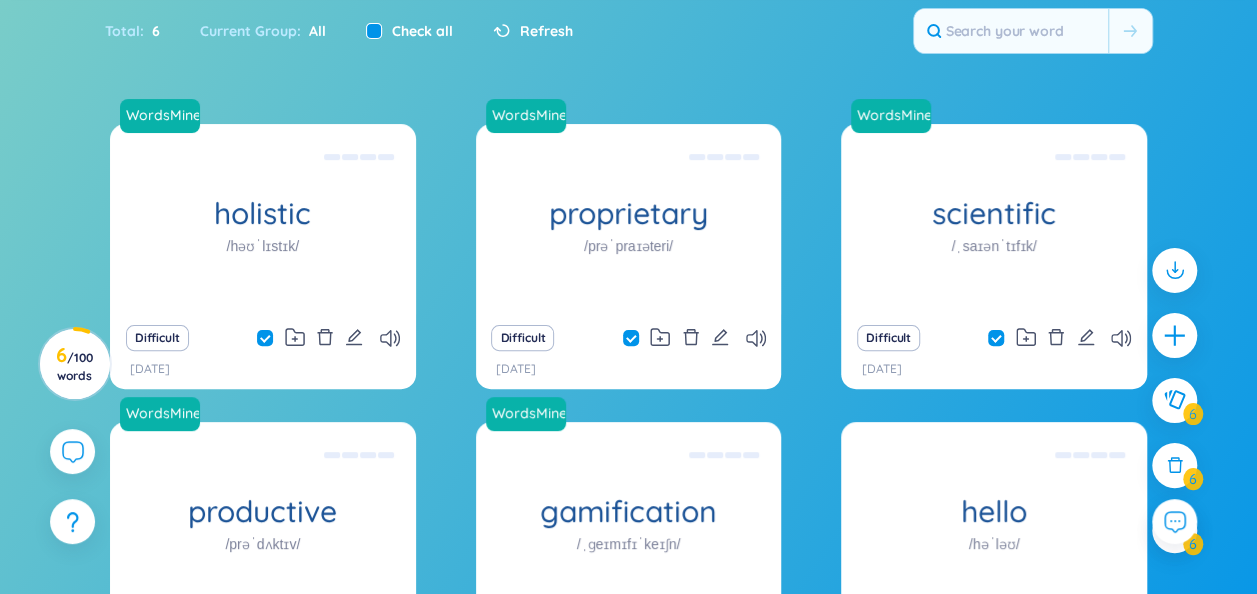 click at bounding box center (374, 31) 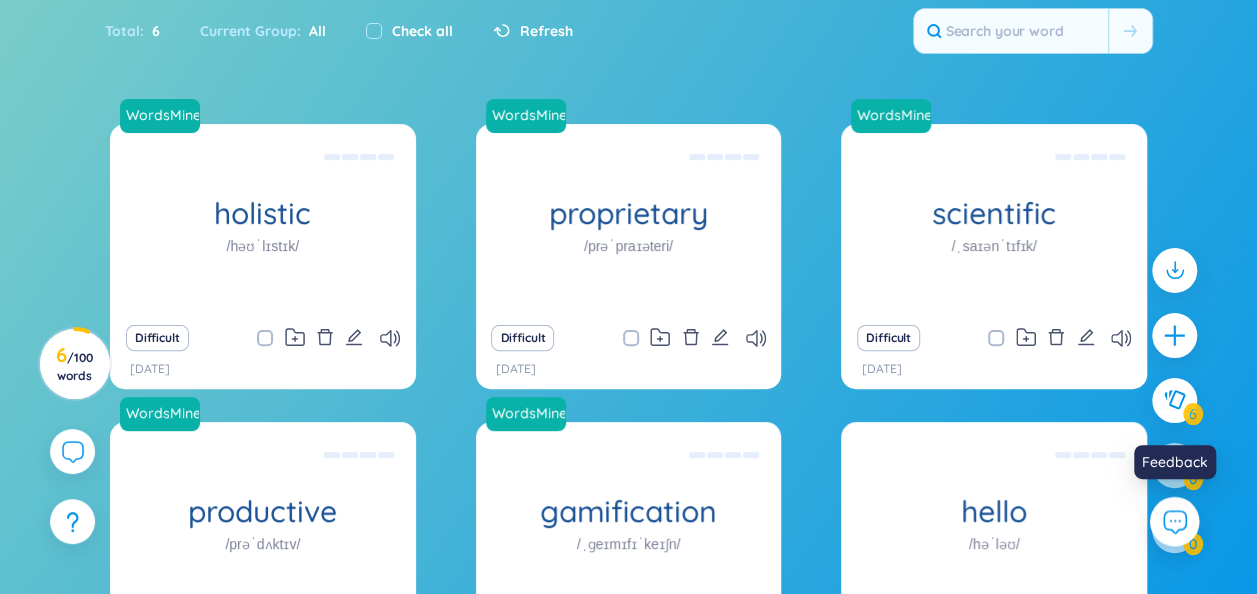 click 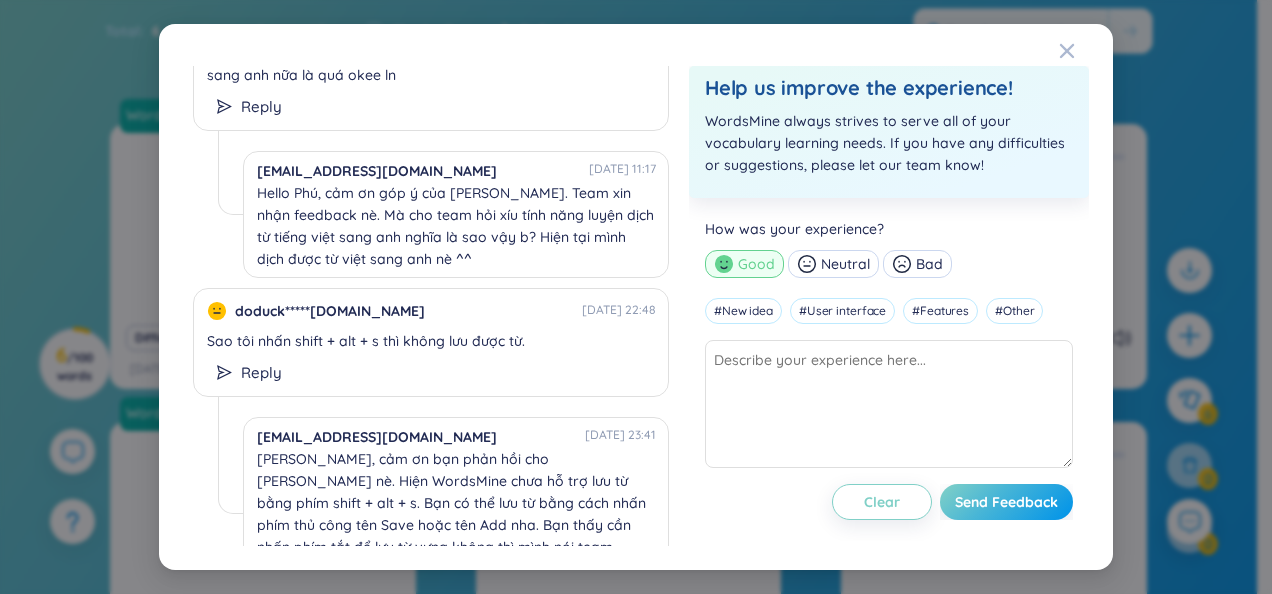 scroll, scrollTop: 18, scrollLeft: 0, axis: vertical 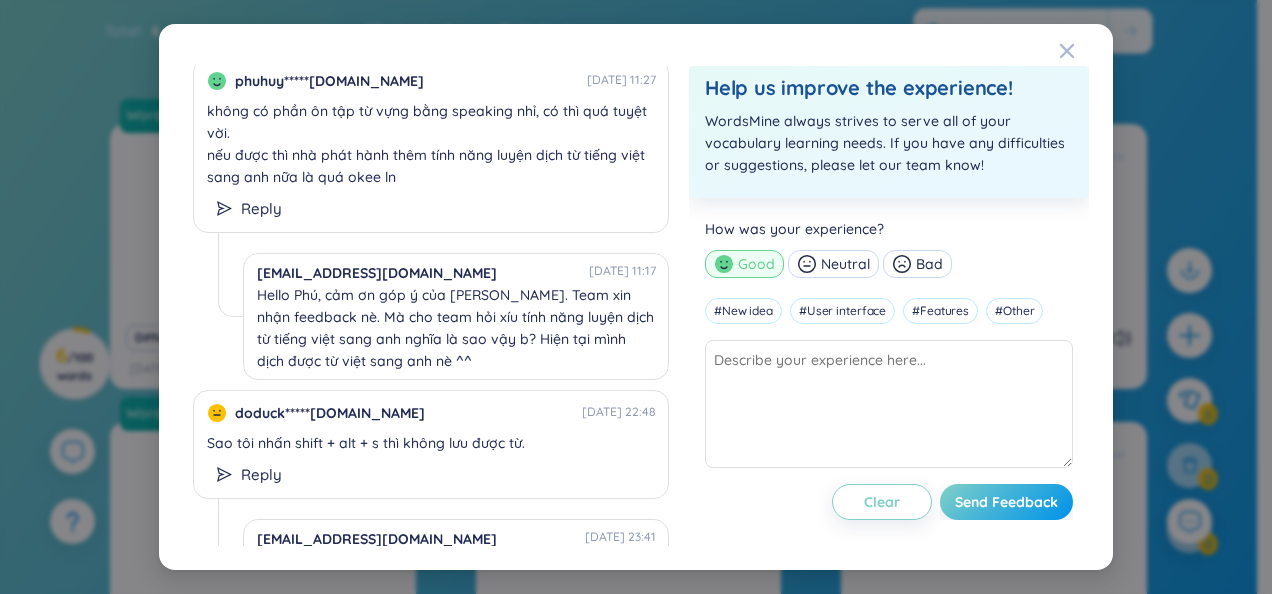click on "Reply" at bounding box center [249, 209] 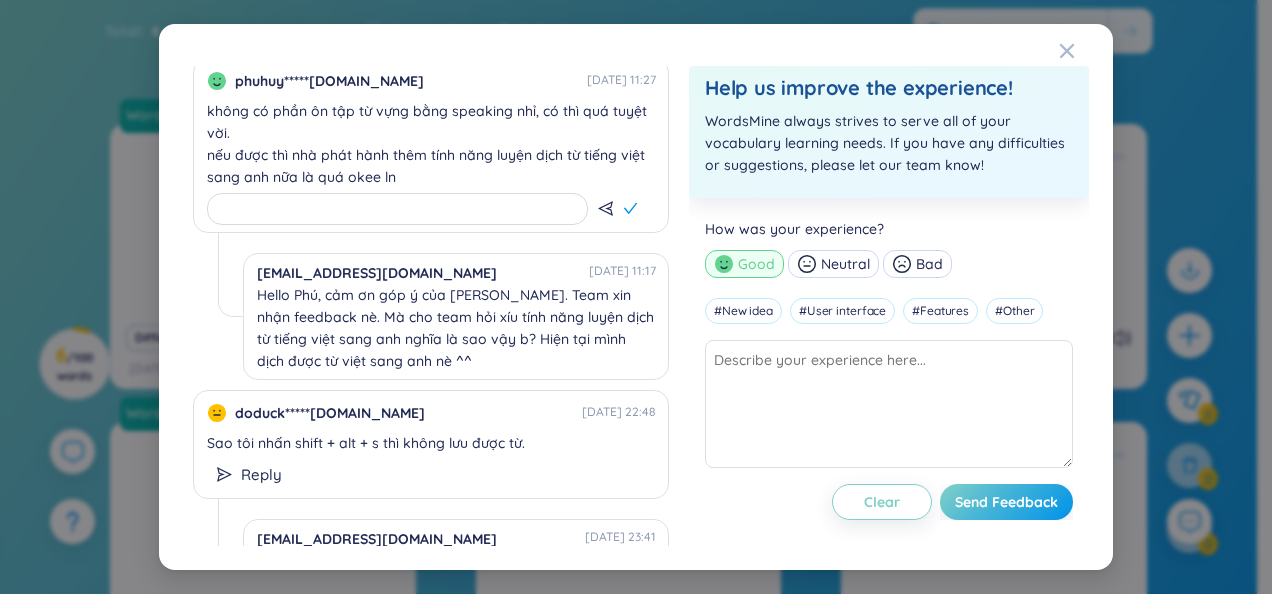 click on "Hello Phú, cảm ơn góp ý của [PERSON_NAME]. Team xin nhận feedback nè. Mà cho team hỏi xíu tính năng luyện dịch từ tiếng việt sang anh nghĩa là sao vậy b? Hiện tại mình dịch được từ việt sang anh nè ^^" at bounding box center (456, 328) 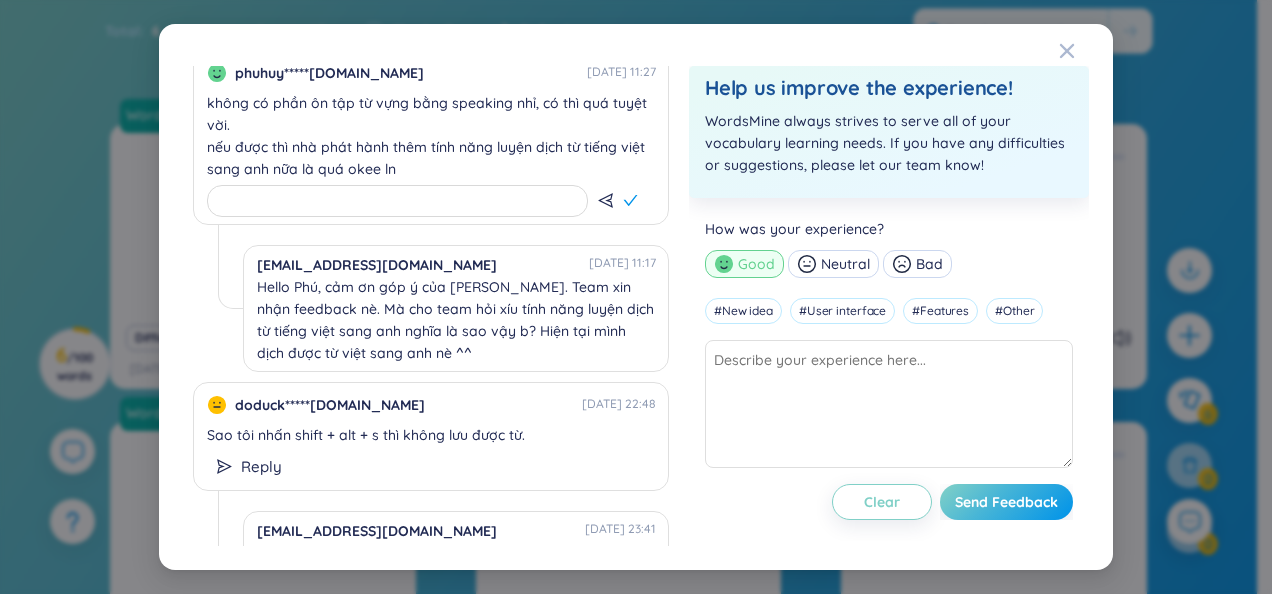 scroll, scrollTop: 0, scrollLeft: 0, axis: both 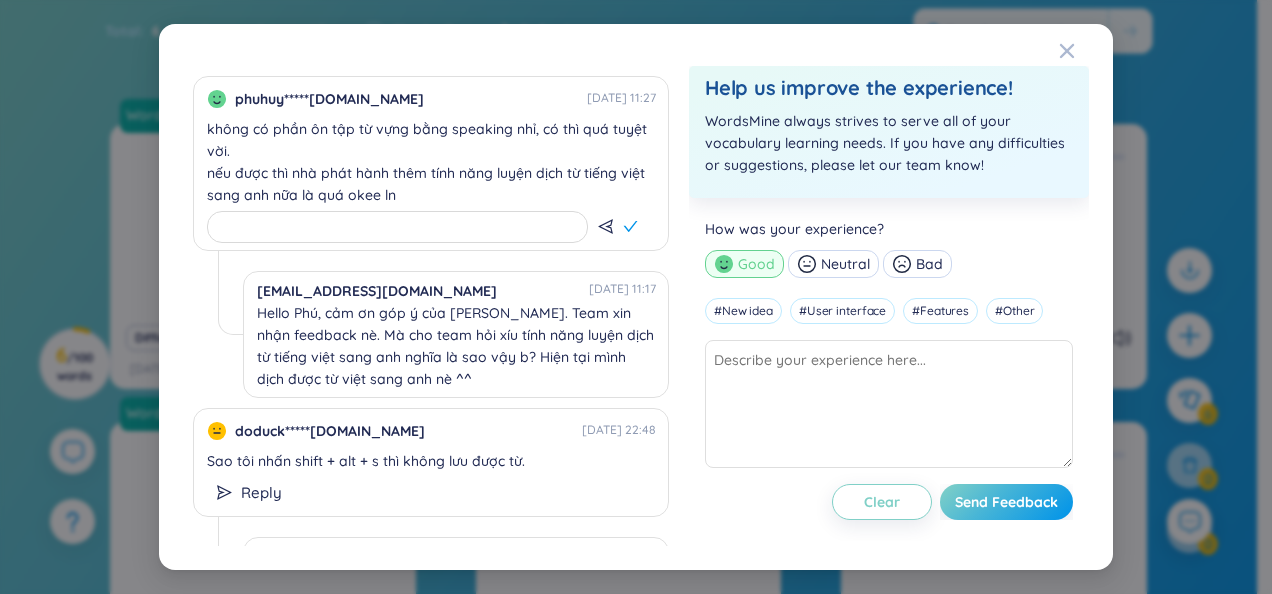 click on "không có phần ôn tập từ vựng bằng speaking nhỉ, có thì quá tuyệt vời.
nếu được thì nhà phát hành thêm tính năng luyện dịch từ tiếng việt sang anh nữa là quá okee ln" at bounding box center (431, 162) 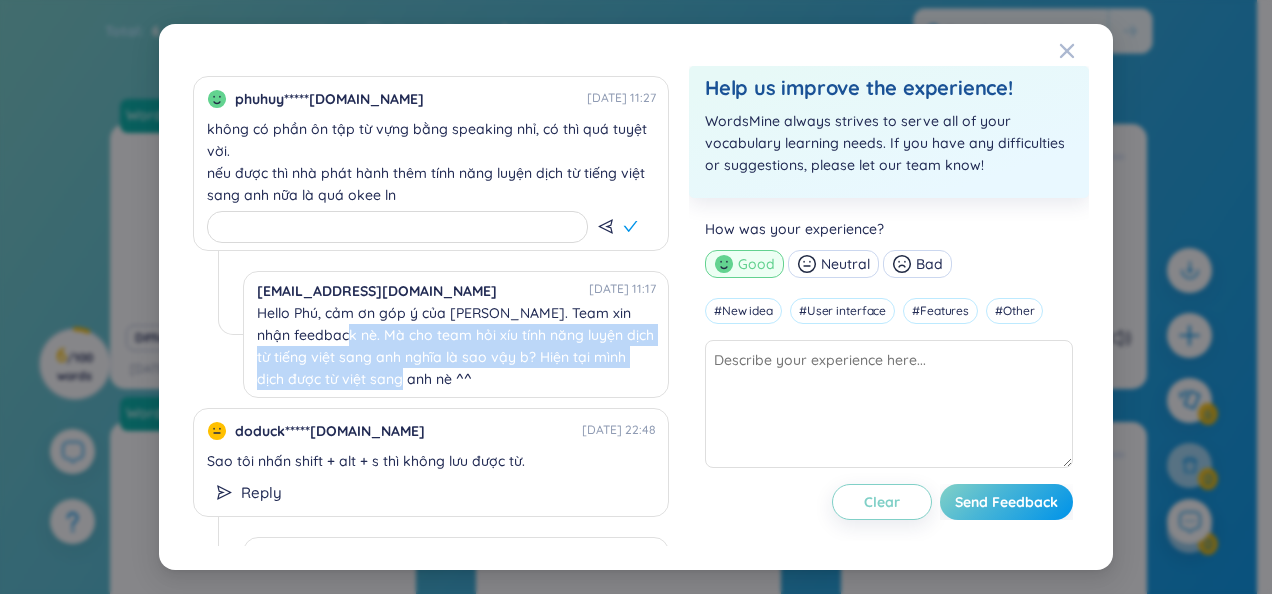 drag, startPoint x: 309, startPoint y: 341, endPoint x: 488, endPoint y: 376, distance: 182.3897 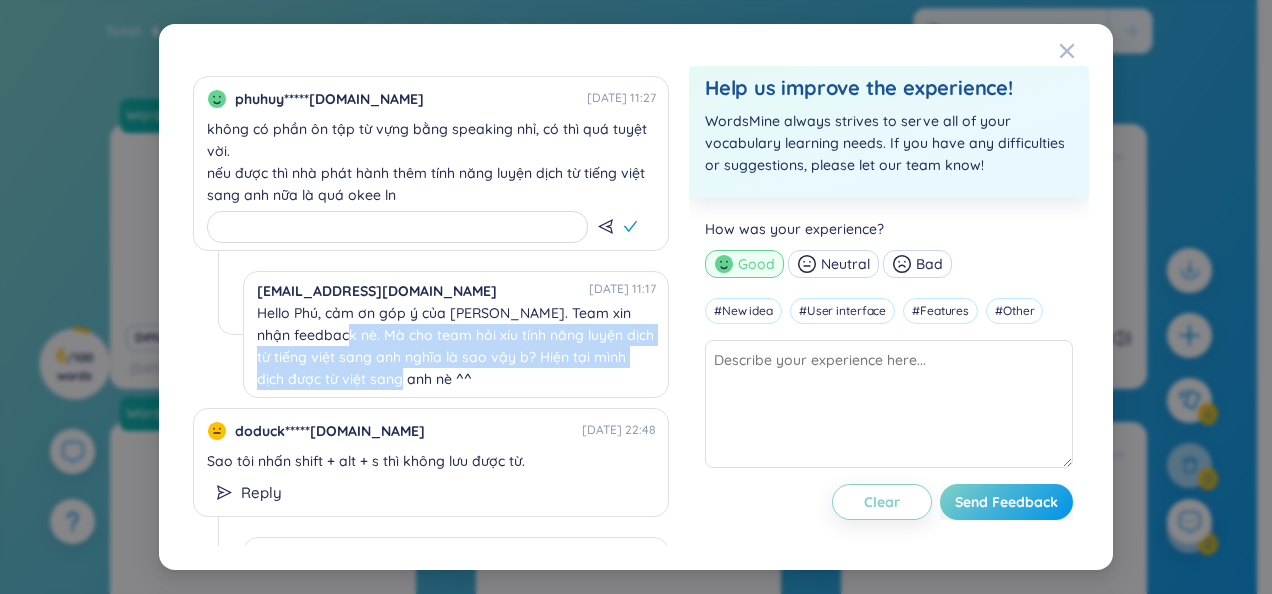 click on "Hello Phú, cảm ơn góp ý của [PERSON_NAME]. Team xin nhận feedback nè. Mà cho team hỏi xíu tính năng luyện dịch từ tiếng việt sang anh nghĩa là sao vậy b? Hiện tại mình dịch được từ việt sang anh nè ^^" at bounding box center [456, 346] 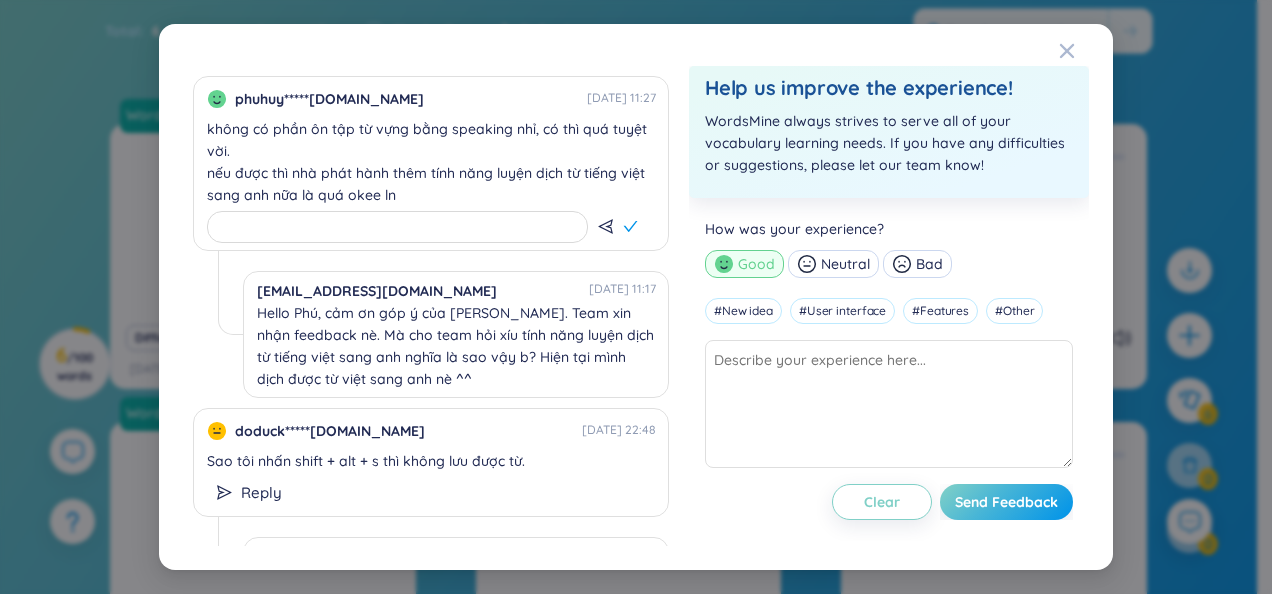 drag, startPoint x: 488, startPoint y: 376, endPoint x: 420, endPoint y: 160, distance: 226.45088 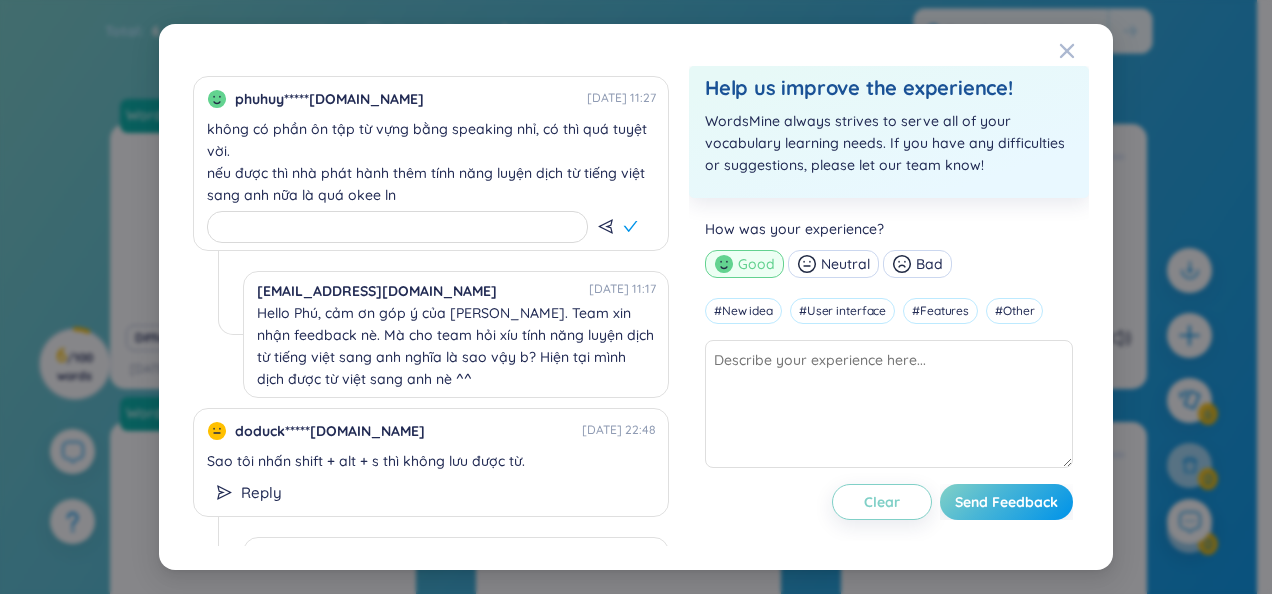 click on "không có phần ôn tập từ vựng bằng speaking nhỉ, có thì quá tuyệt vời.
nếu được thì nhà phát hành thêm tính năng luyện dịch từ tiếng việt sang anh nữa là quá okee ln" at bounding box center [431, 162] 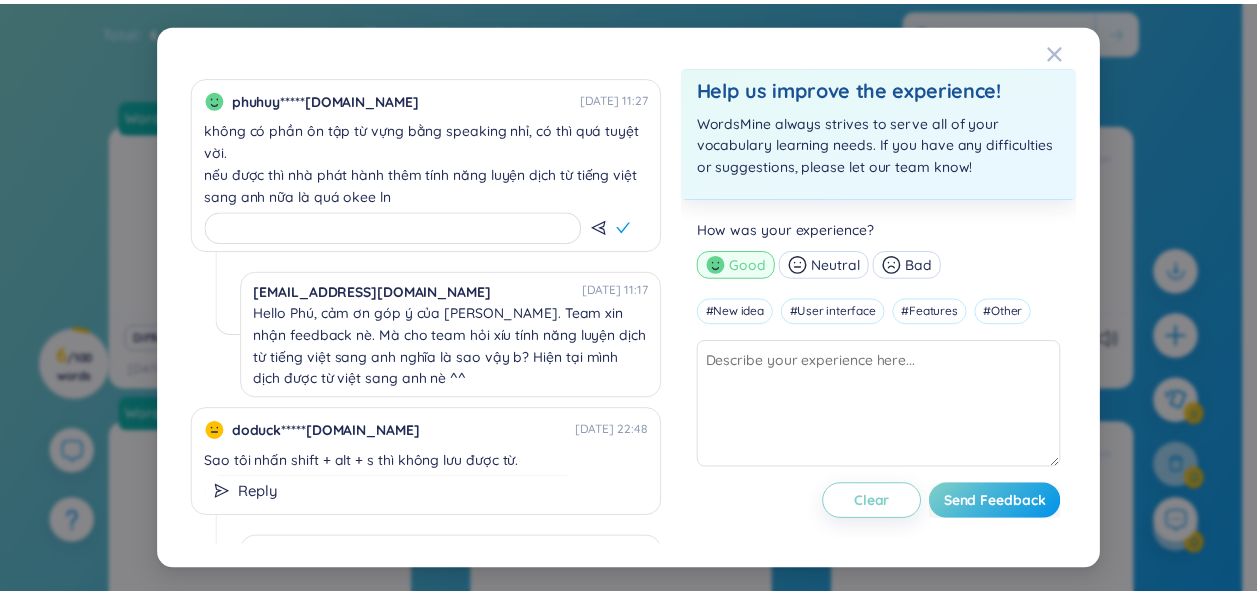 scroll, scrollTop: 1, scrollLeft: 0, axis: vertical 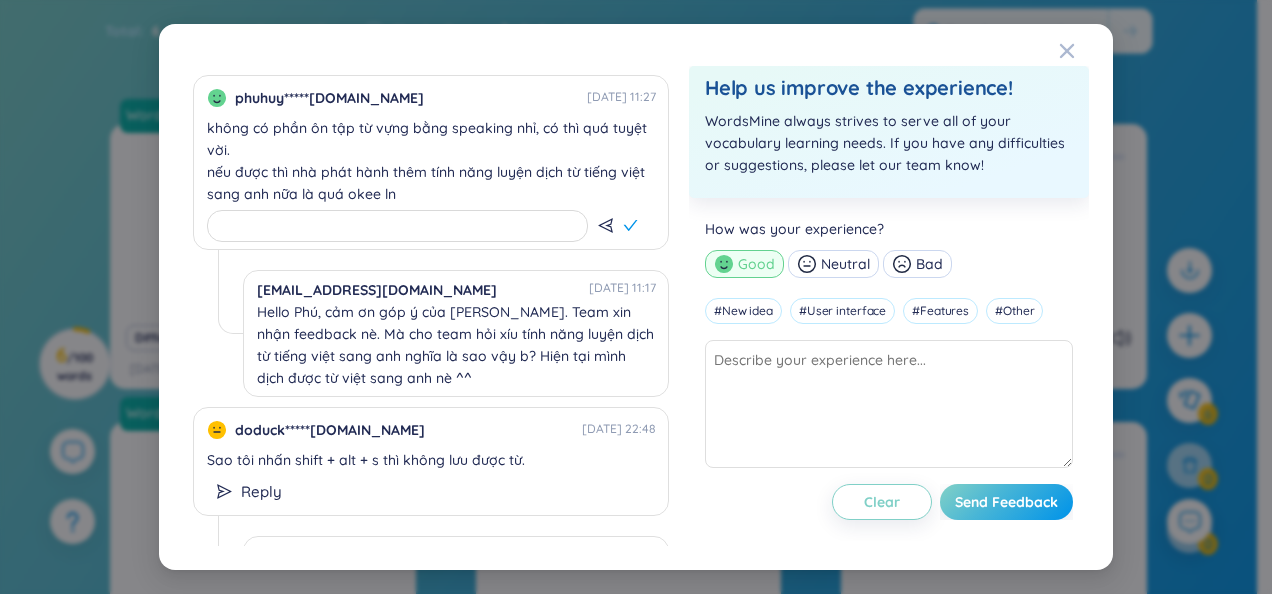 click on "WordsMine always strives to serve all of your vocabulary learning needs. If you have any difficulties or suggestions, please let our team know!" at bounding box center [889, 143] 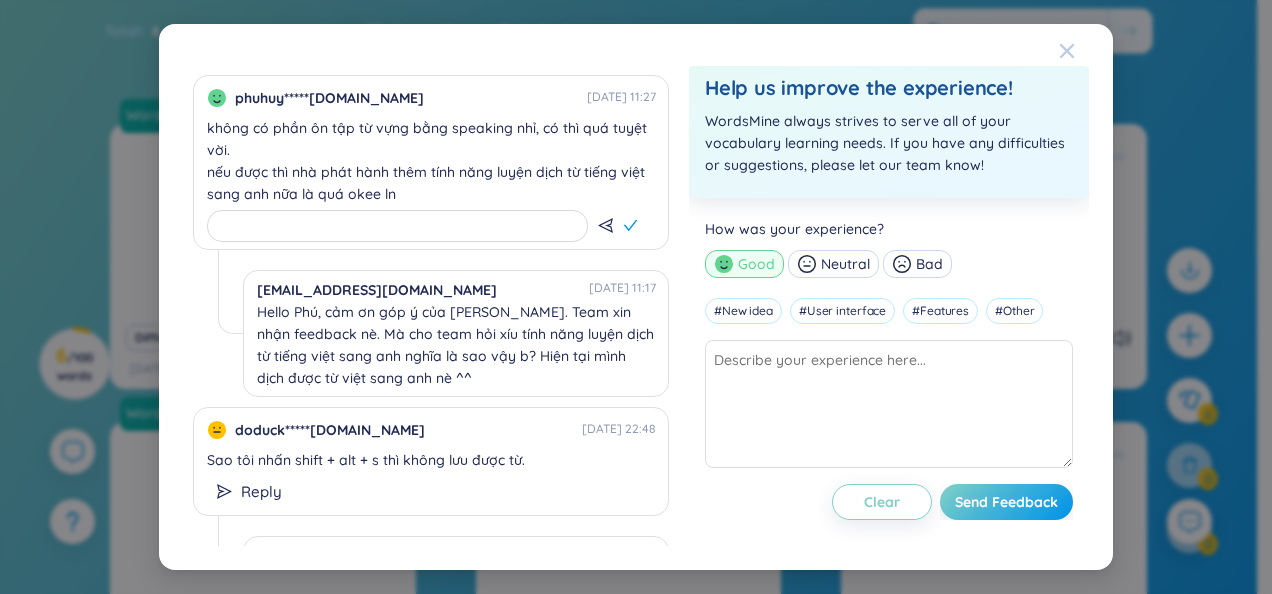 click at bounding box center (1067, 51) 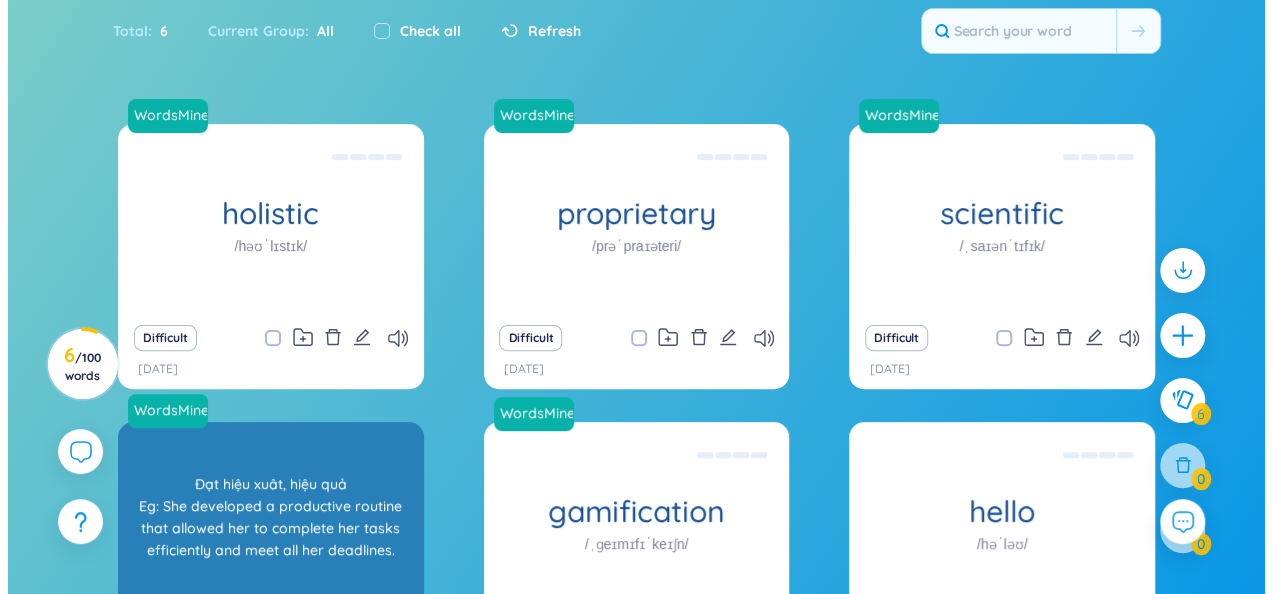 scroll, scrollTop: 336, scrollLeft: 0, axis: vertical 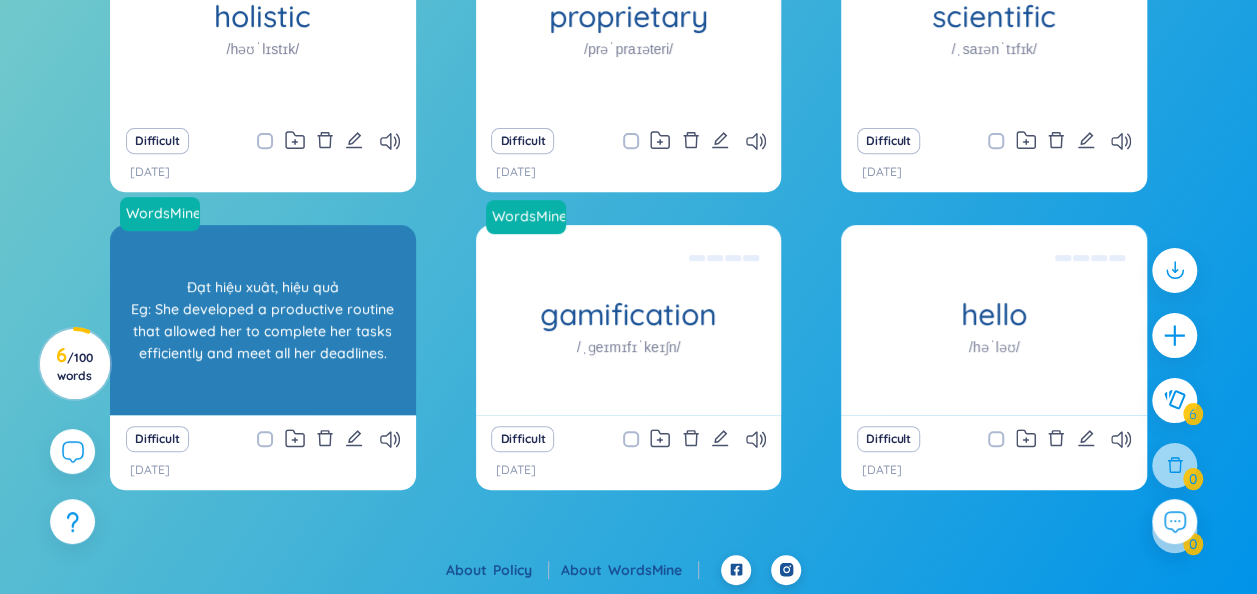 click on "Đạt hiệu xuât, hiệu quả
Eg: She developed a productive routine that allowed her to complete her tasks efficiently and meet all her deadlines." at bounding box center (263, 320) 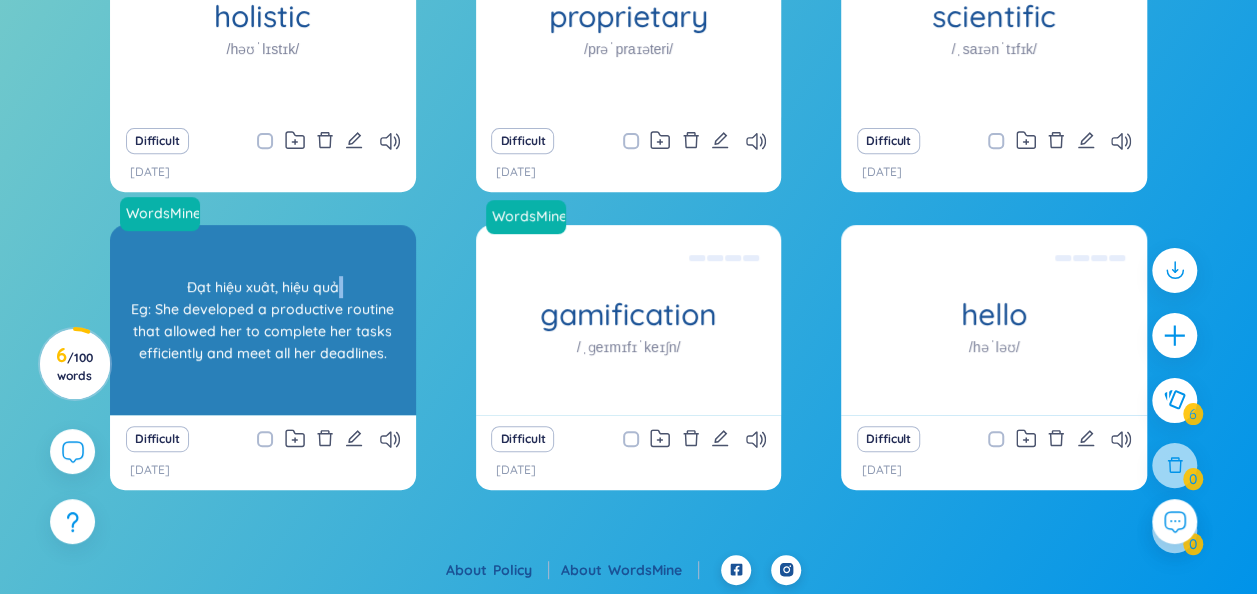 click on "Đạt hiệu xuât, hiệu quả
Eg: She developed a productive routine that allowed her to complete her tasks efficiently and meet all her deadlines." at bounding box center [263, 320] 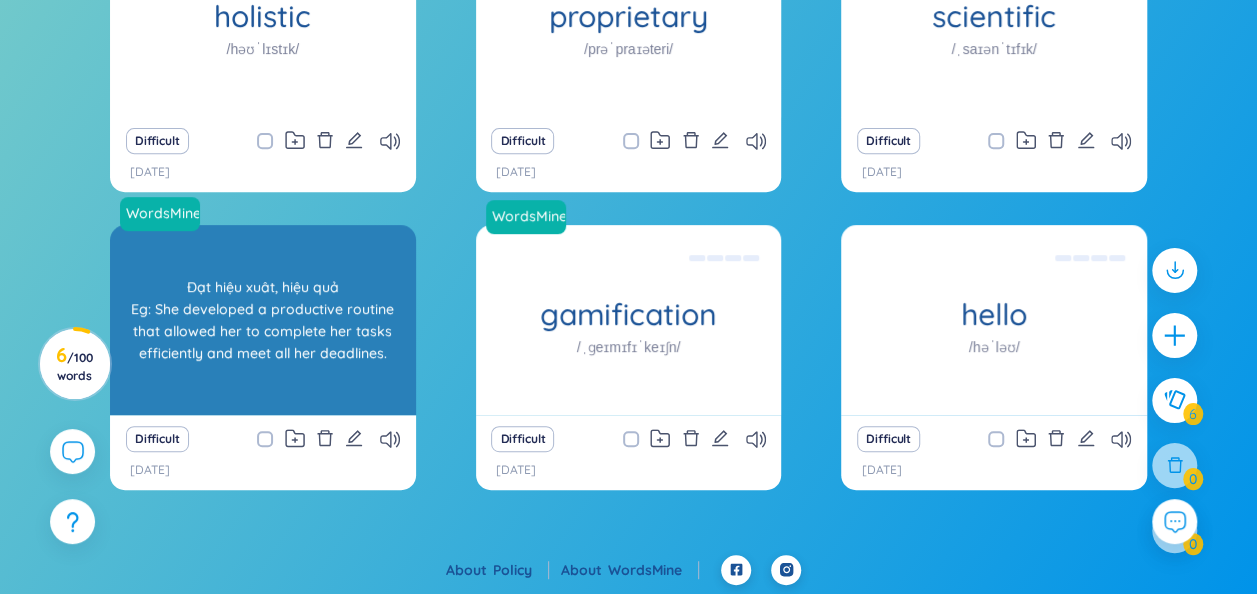 click on "Đạt hiệu xuât, hiệu quả
Eg: She developed a productive routine that allowed her to complete her tasks efficiently and meet all her deadlines." at bounding box center [263, 320] 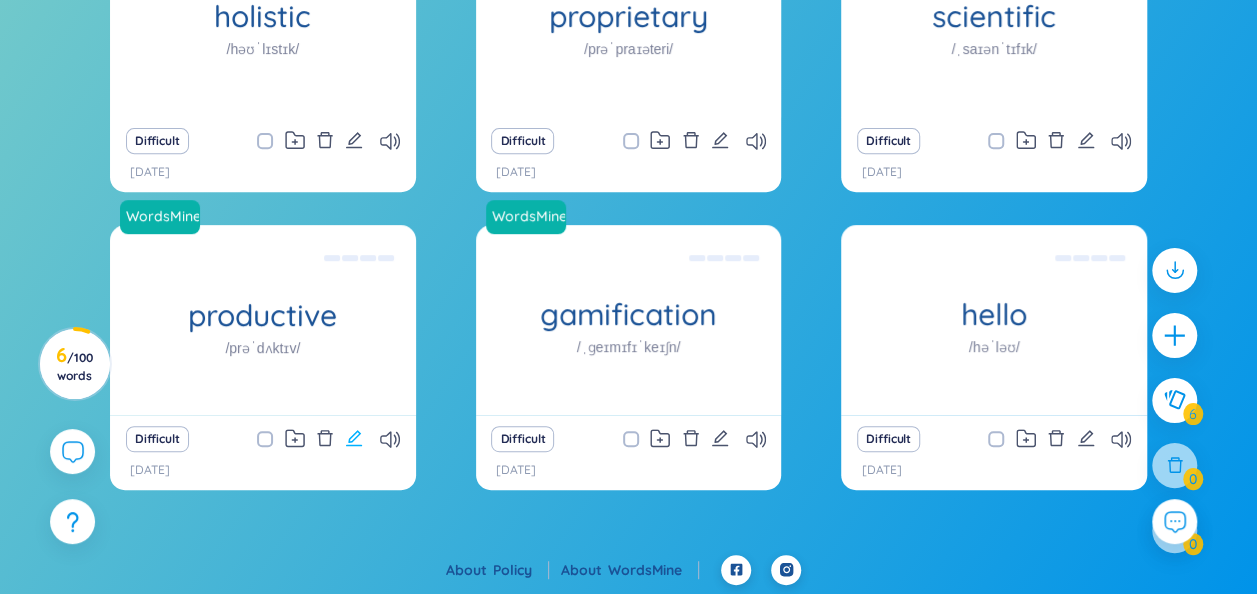 click 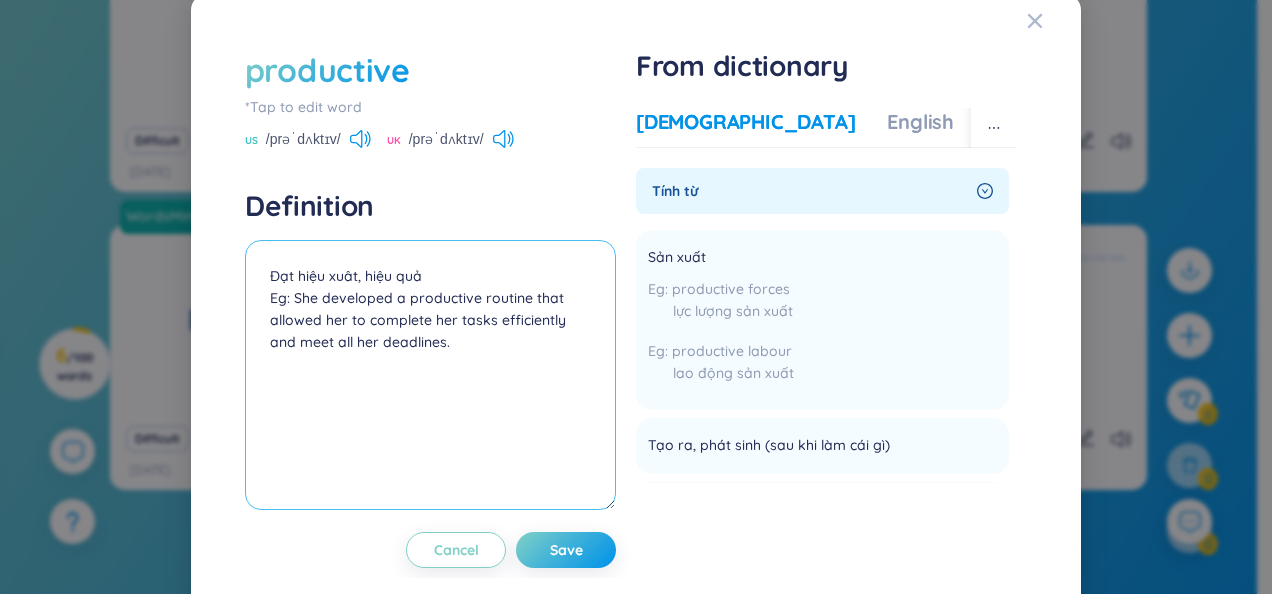 scroll, scrollTop: 1, scrollLeft: 0, axis: vertical 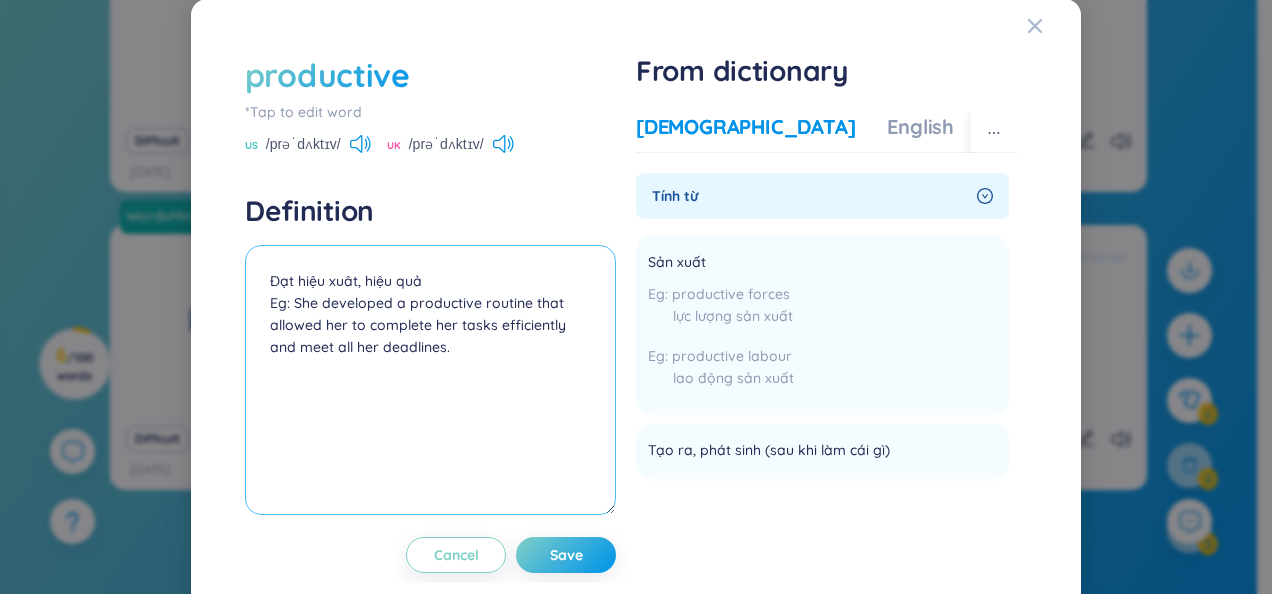 click on "Đạt hiệu xuât, hiệu quả
Eg: She developed a productive routine that allowed her to complete her tasks efficiently and meet all her deadlines." at bounding box center (430, 380) 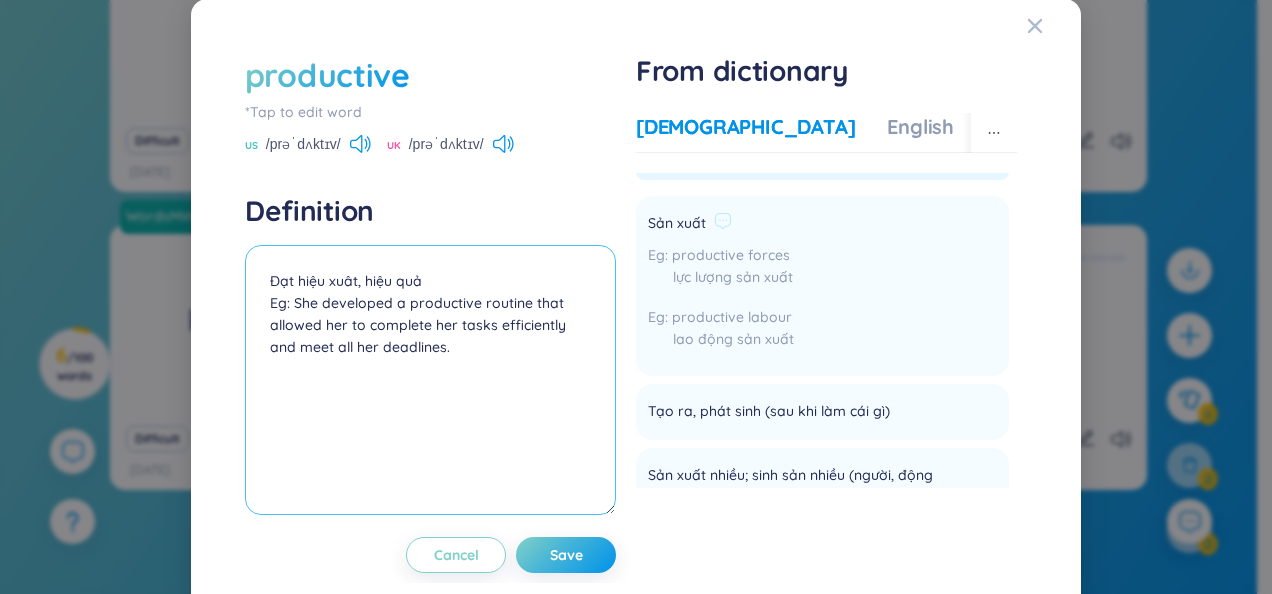 scroll, scrollTop: 0, scrollLeft: 0, axis: both 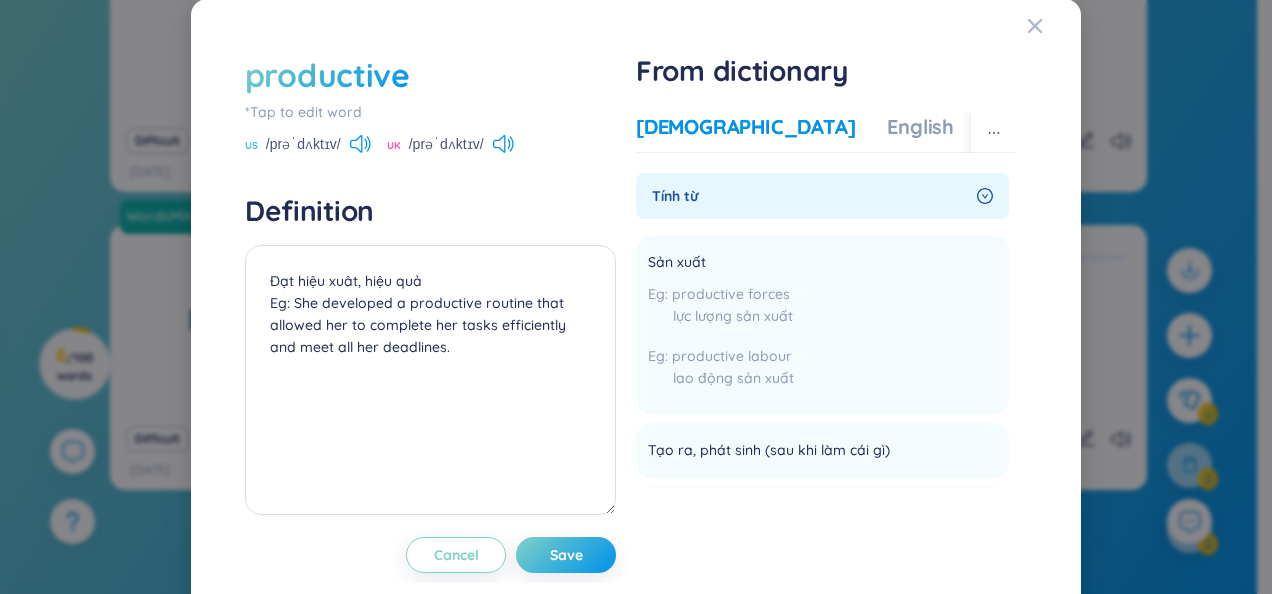 click on "Vietnamese English More examples" at bounding box center [883, 133] 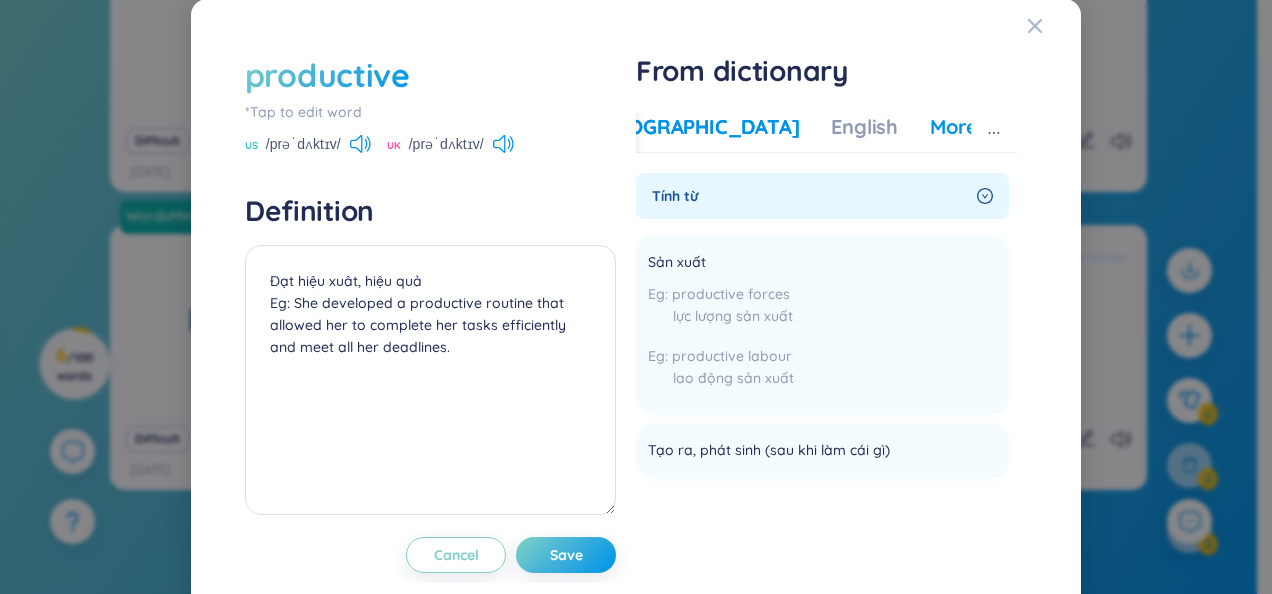 click on "More examples" at bounding box center [1002, 127] 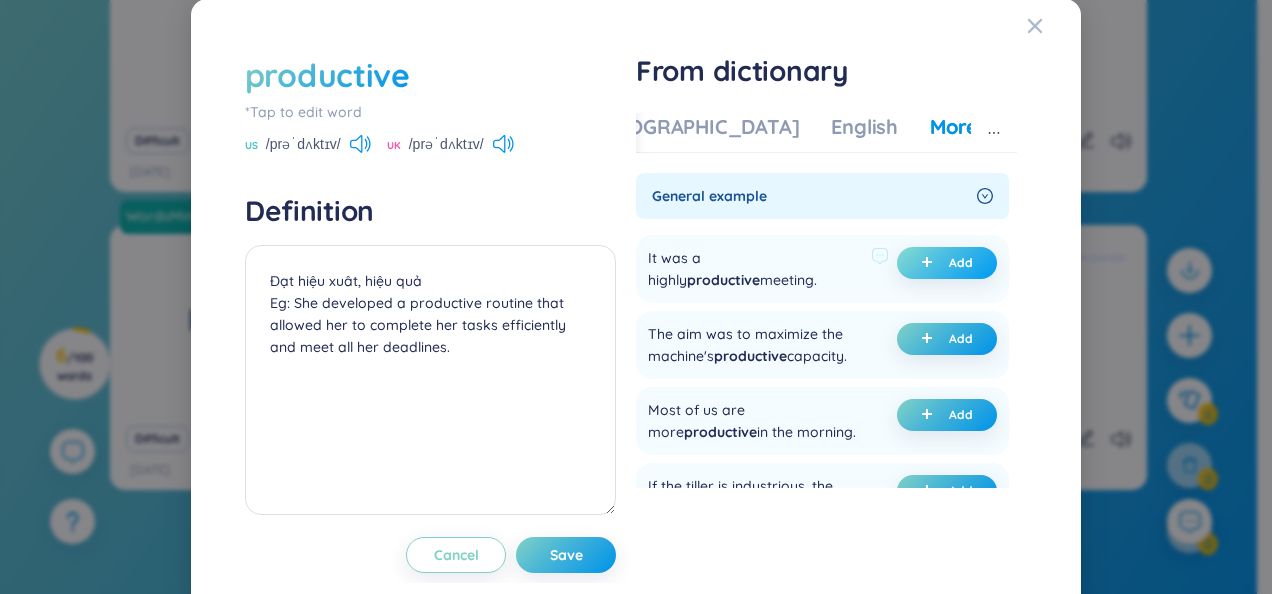 click on "Add" at bounding box center [961, 263] 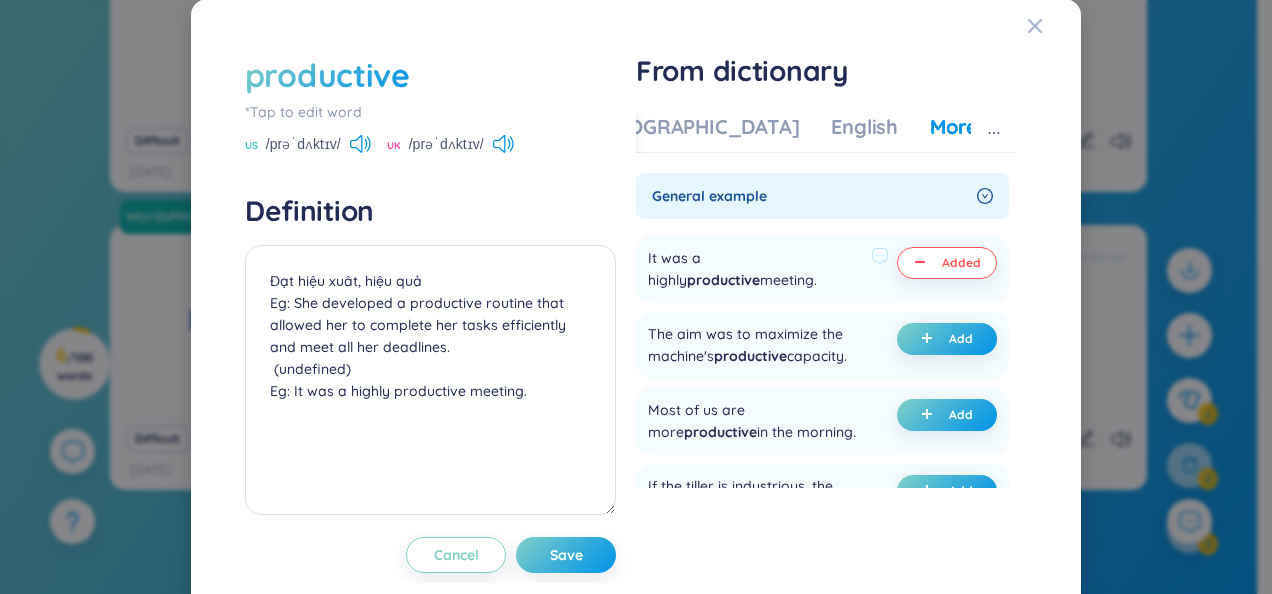 click on "Added" at bounding box center (947, 263) 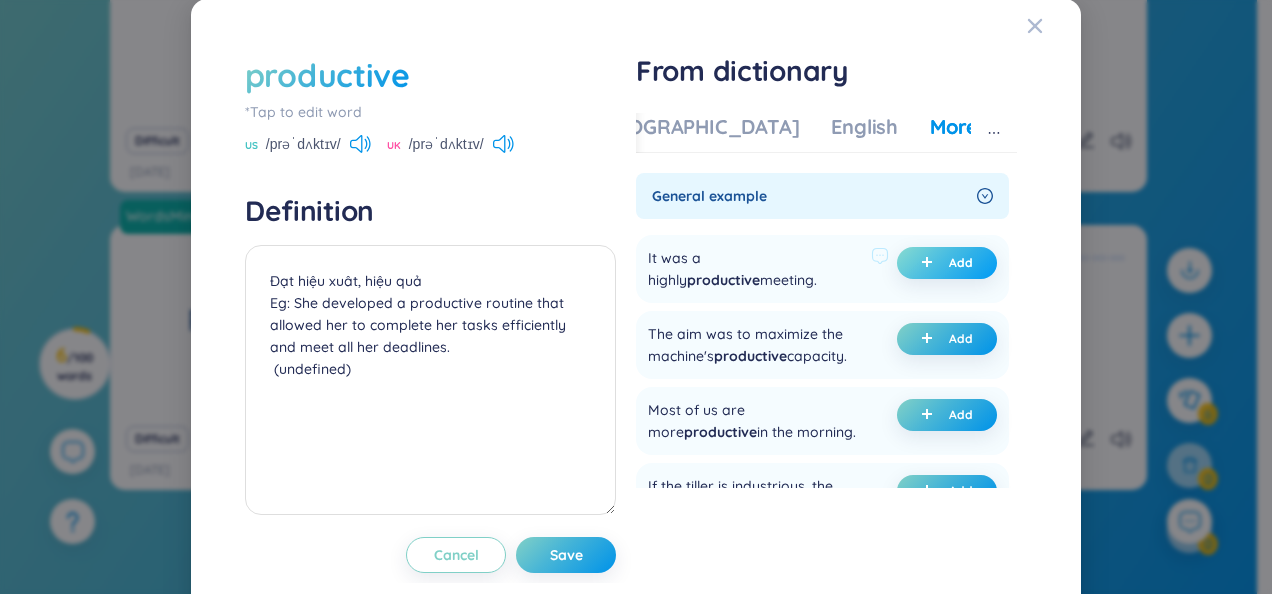 click on "Add" at bounding box center (947, 263) 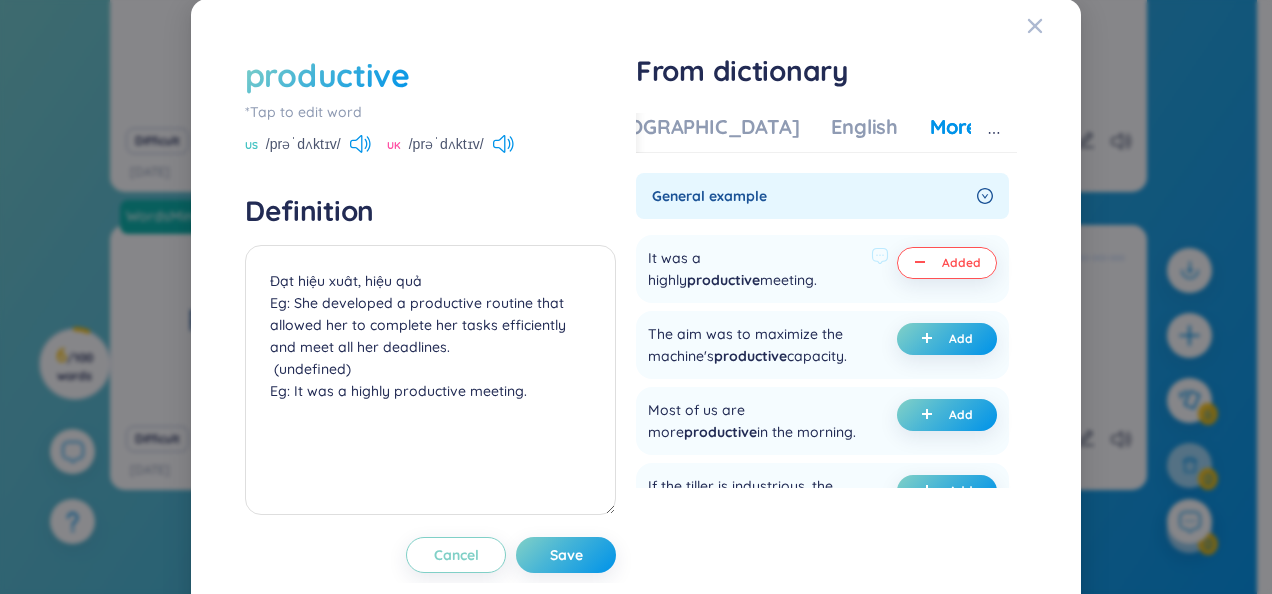 click on "Added" at bounding box center [947, 263] 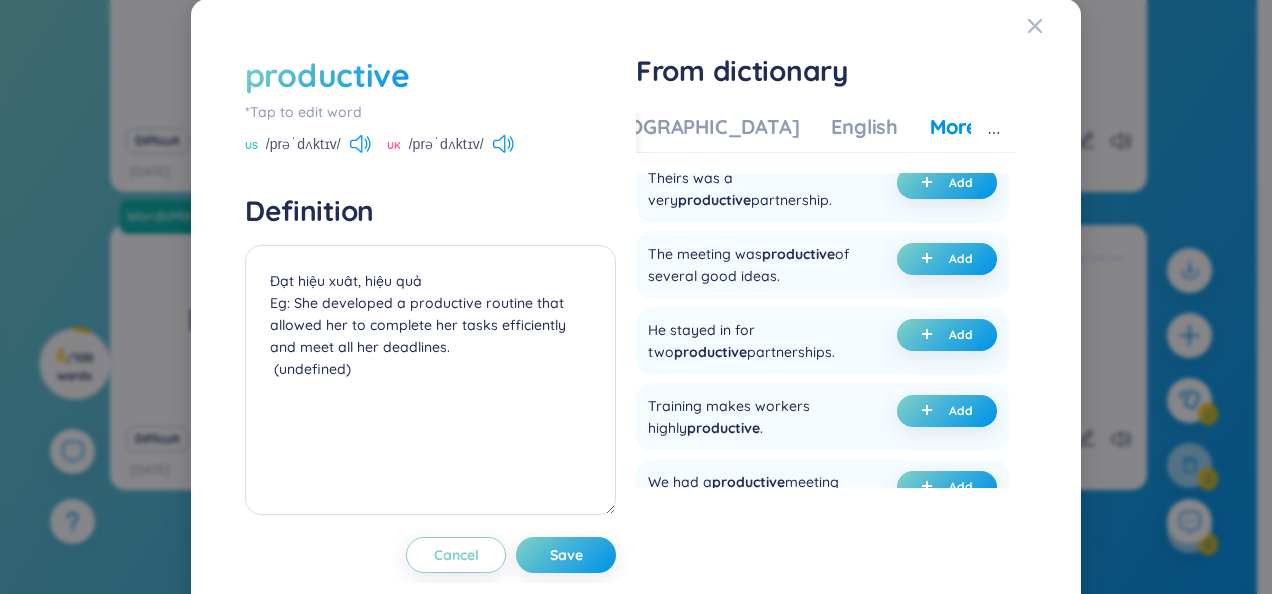 scroll, scrollTop: 0, scrollLeft: 0, axis: both 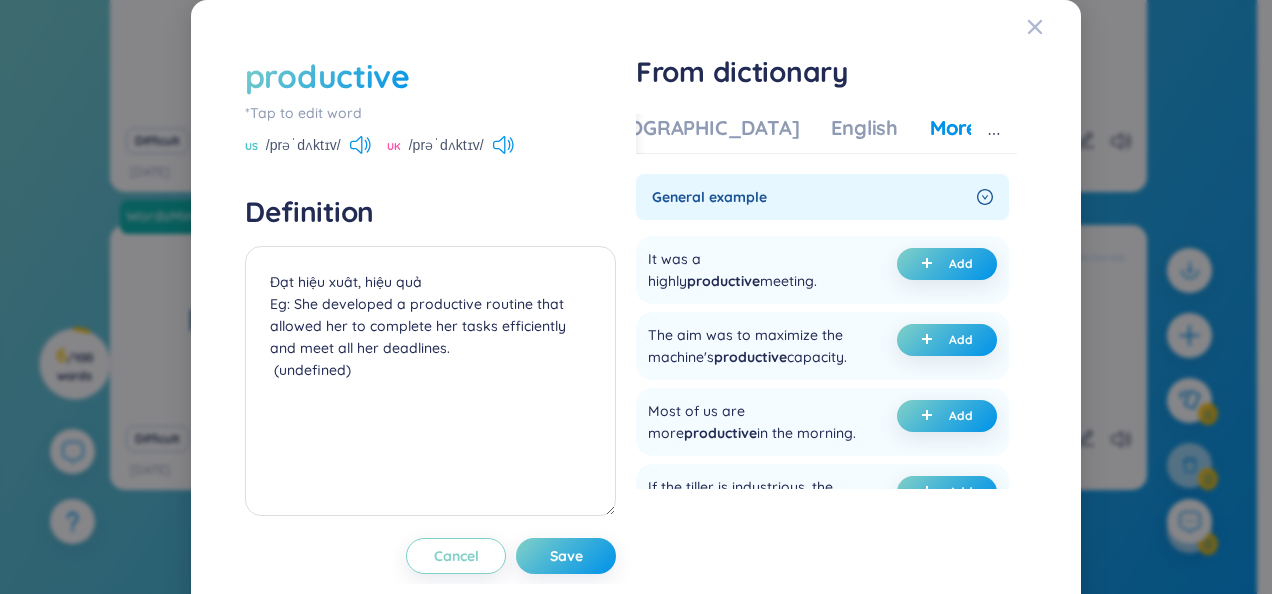 click on "Vietnamese English More examples" at bounding box center (827, 134) 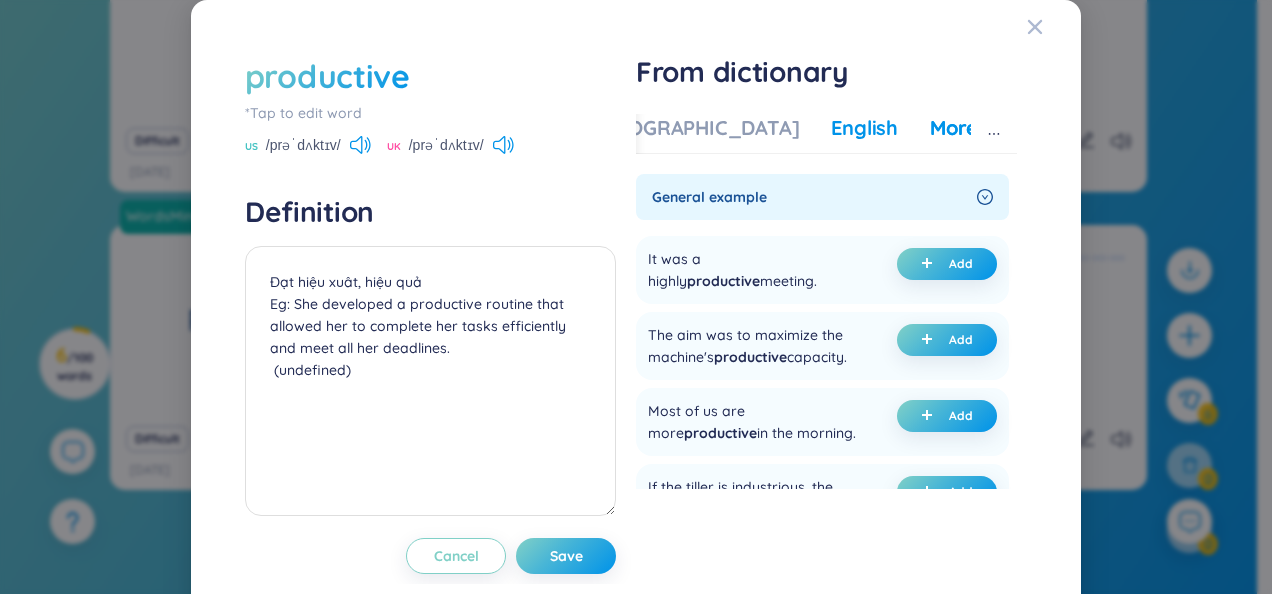 click on "English" at bounding box center [864, 128] 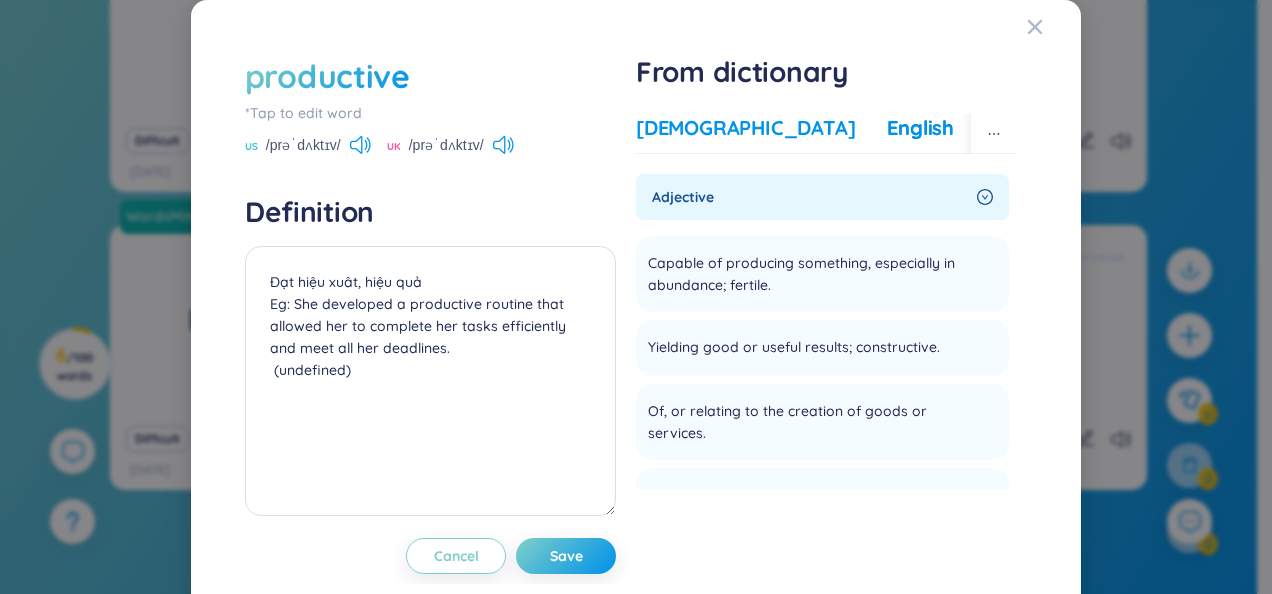 click on "[DEMOGRAPHIC_DATA]" at bounding box center (745, 128) 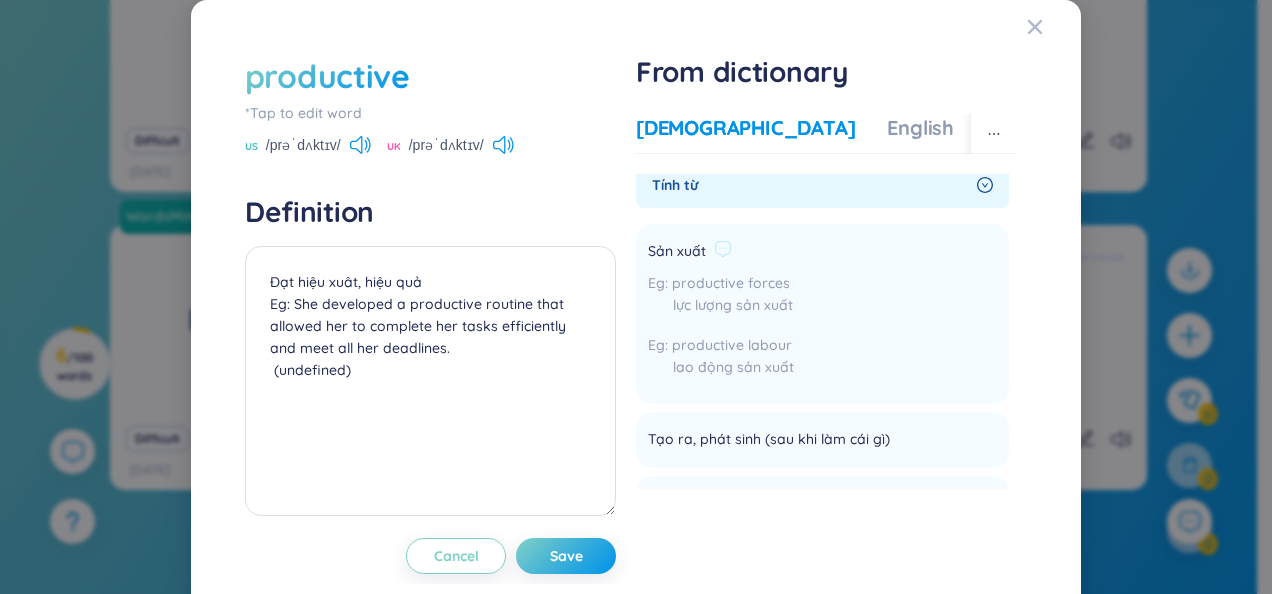 scroll, scrollTop: 0, scrollLeft: 0, axis: both 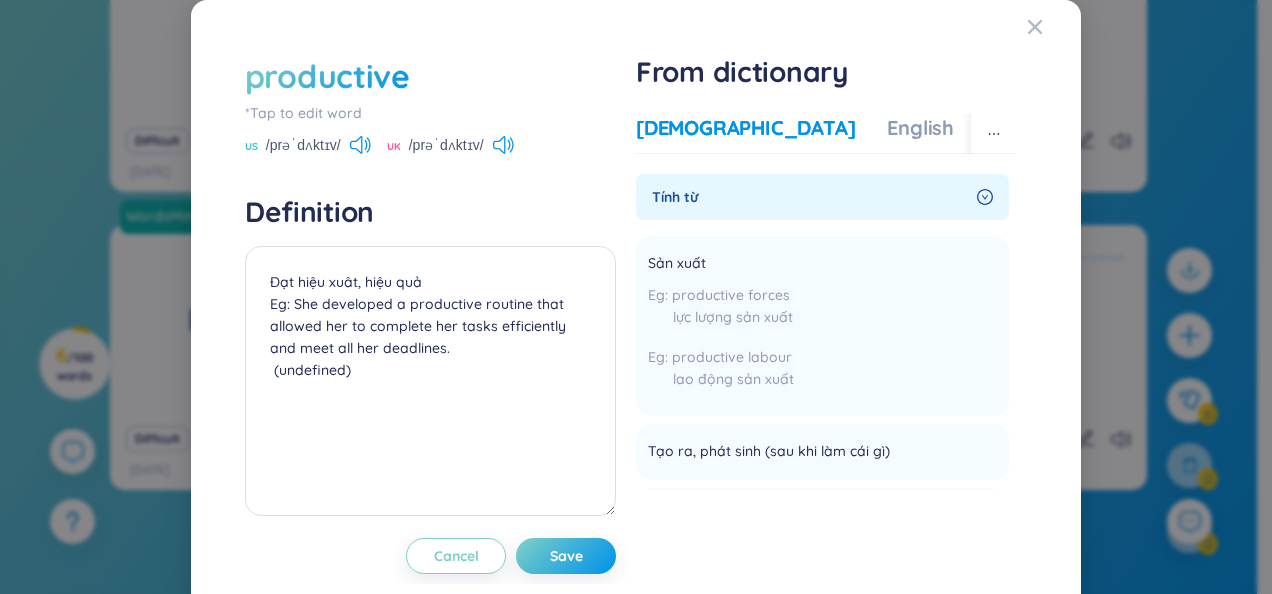 click 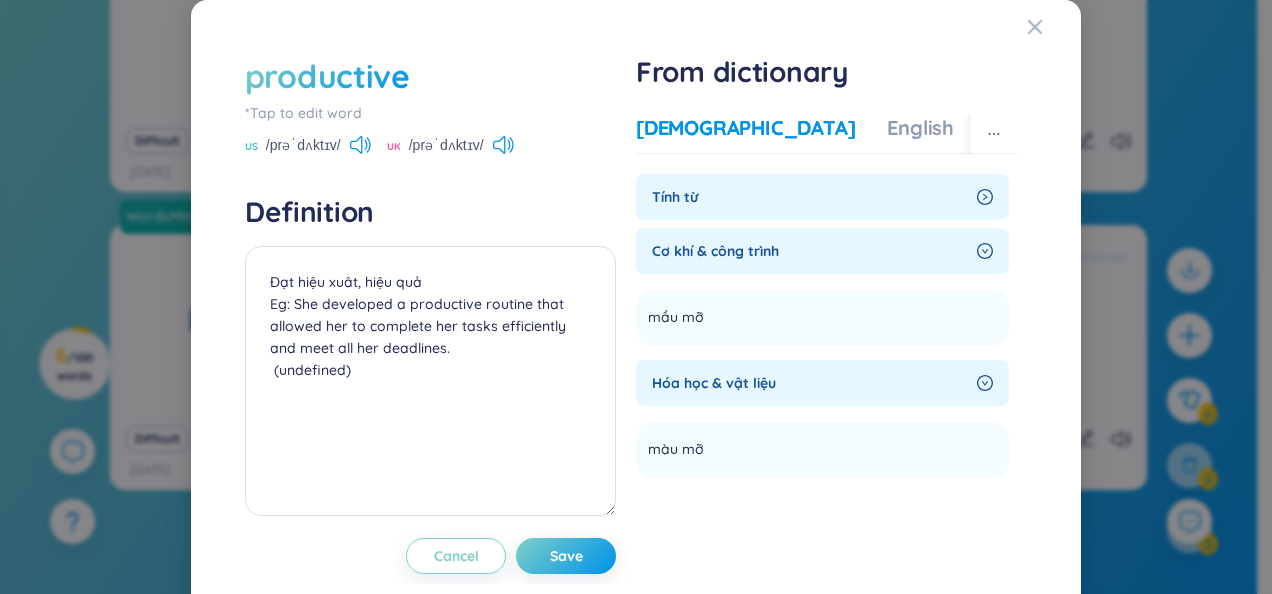click 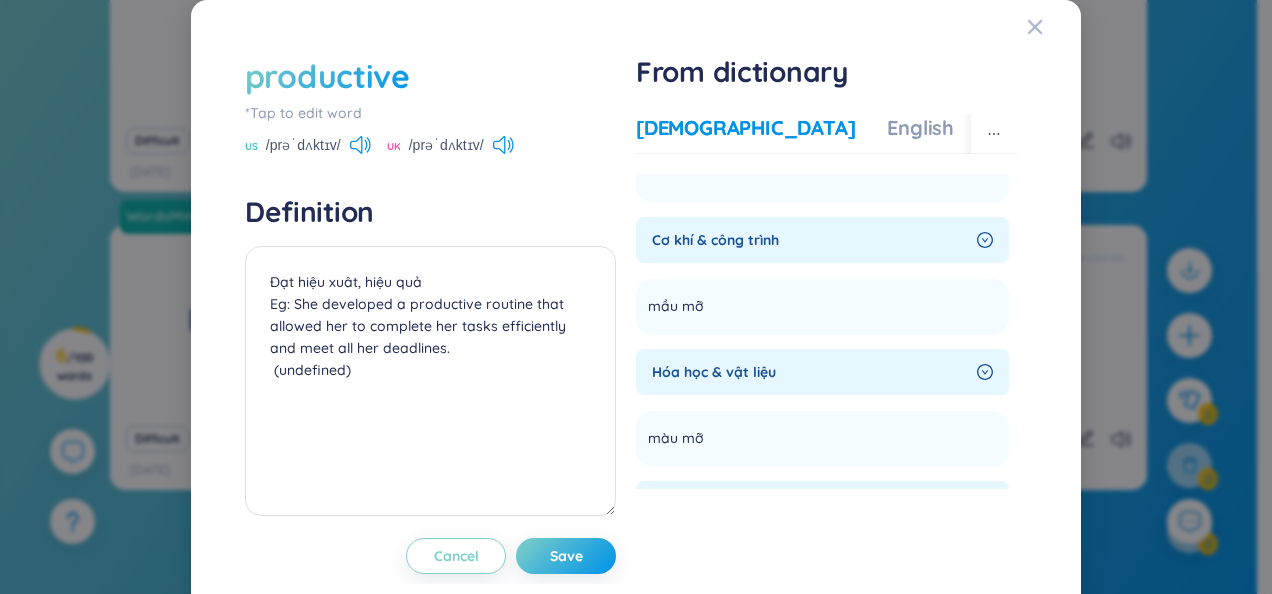 scroll, scrollTop: 634, scrollLeft: 0, axis: vertical 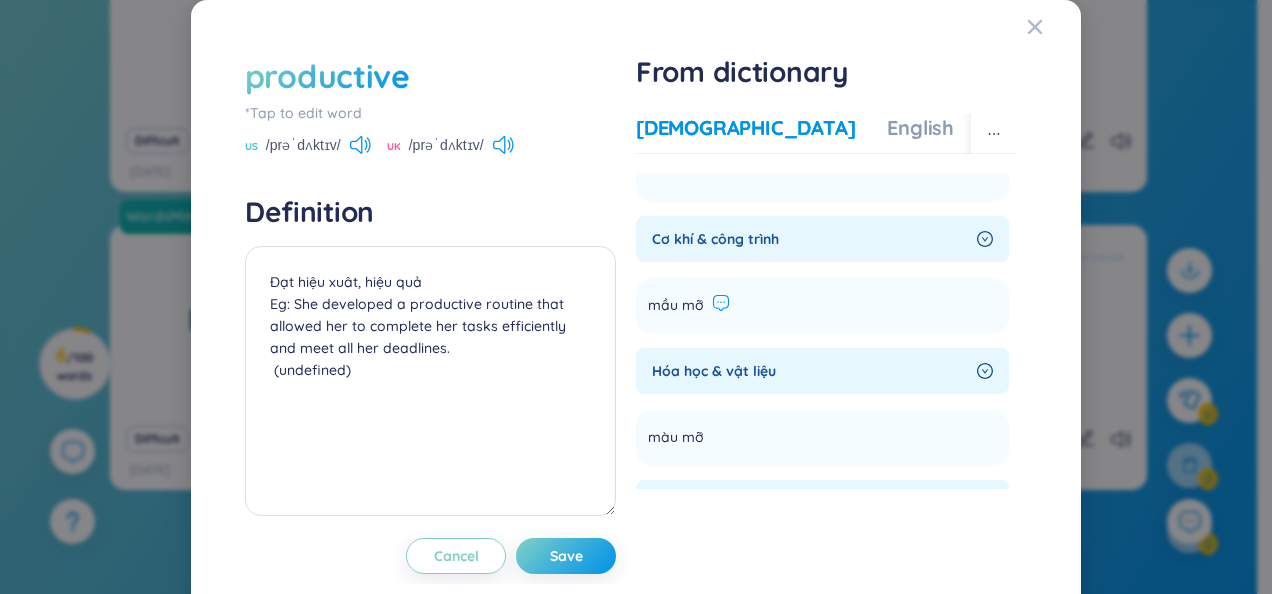 click 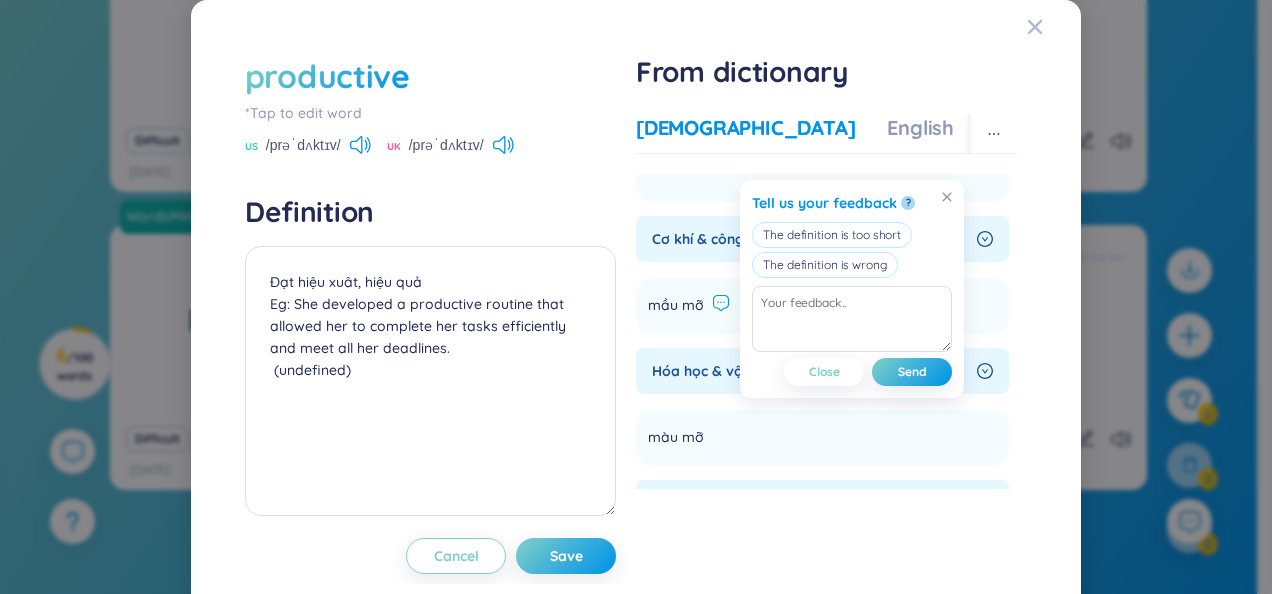 click on "mầu mỡ" at bounding box center (676, 306) 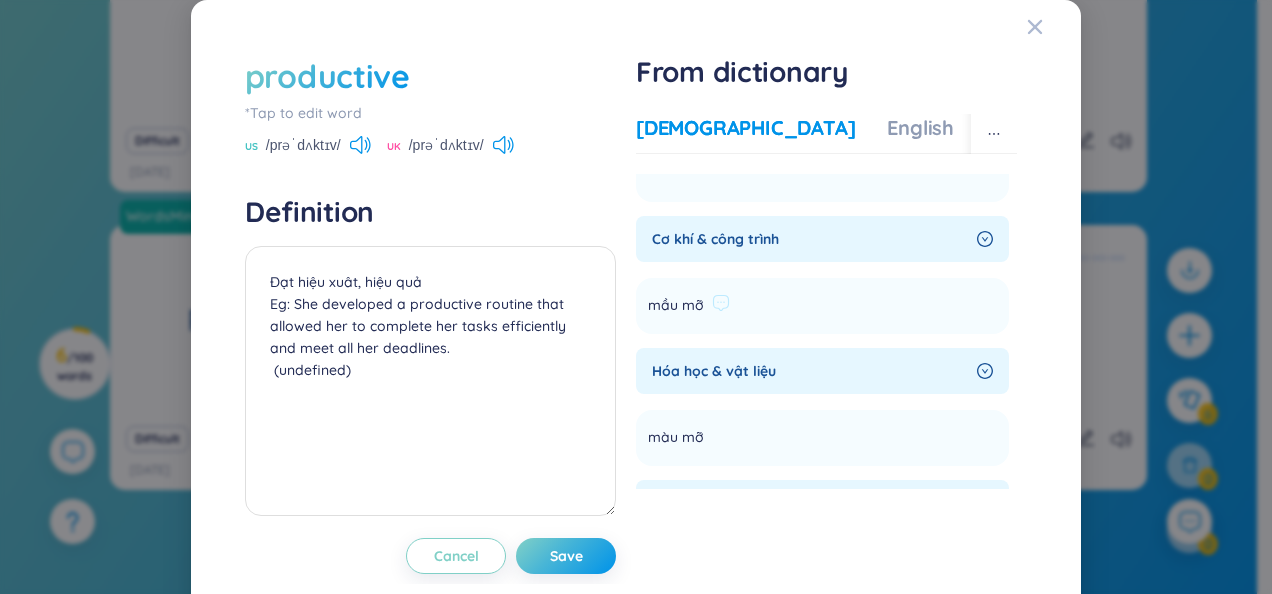 click on "mầu mỡ" at bounding box center [676, 306] 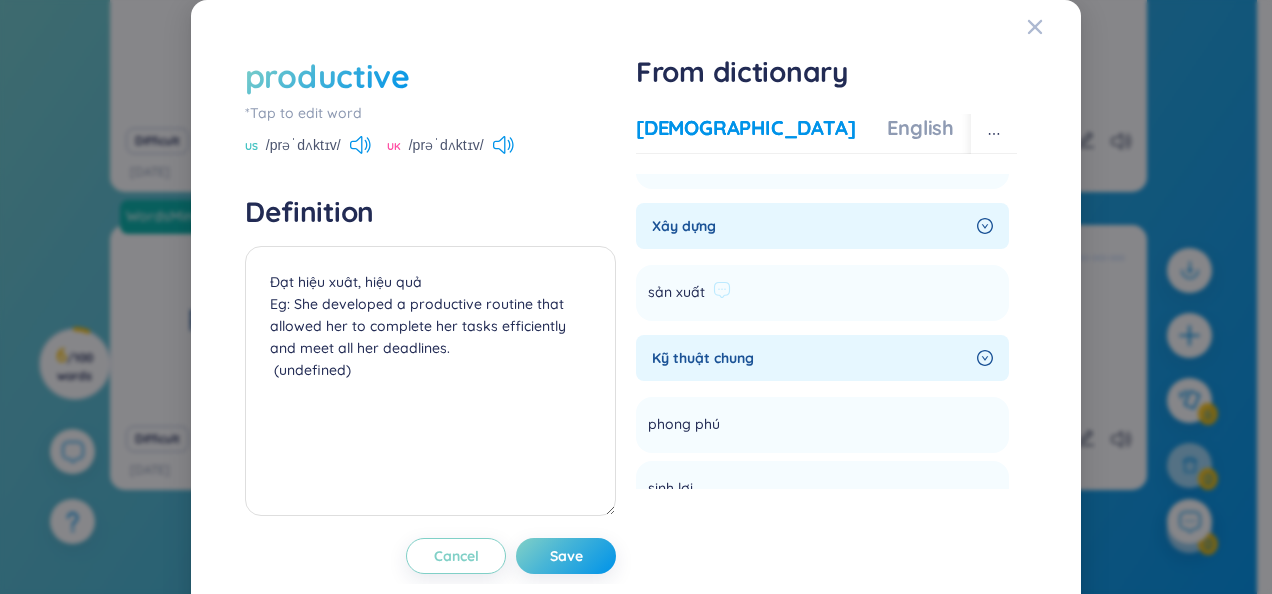 scroll, scrollTop: 1044, scrollLeft: 0, axis: vertical 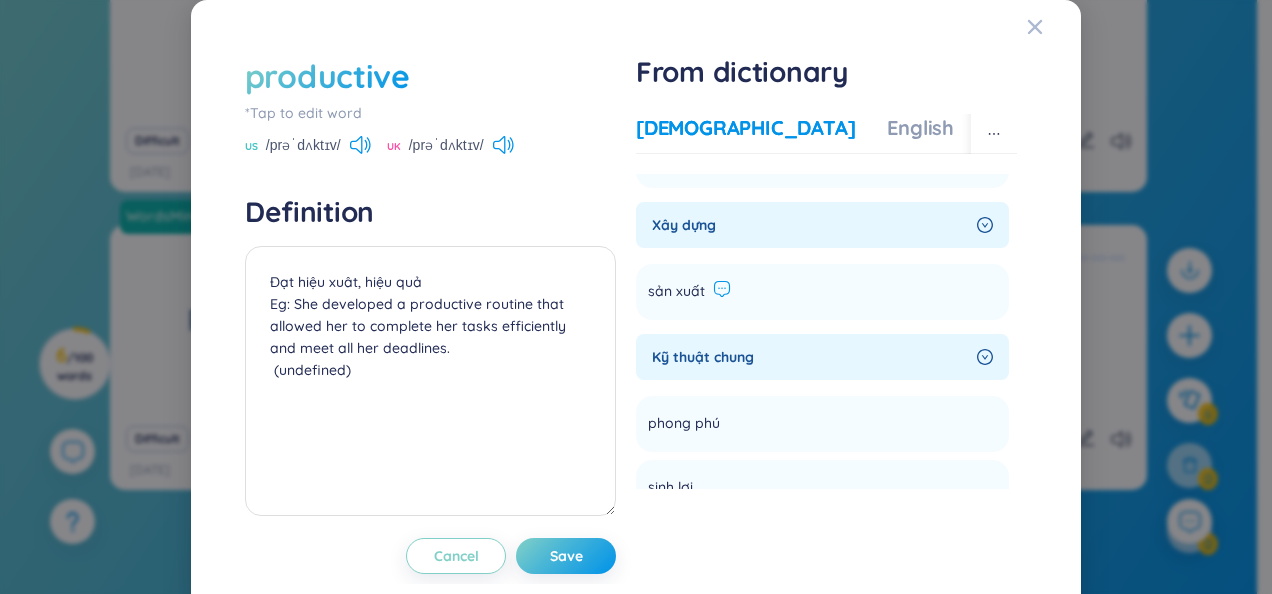 click 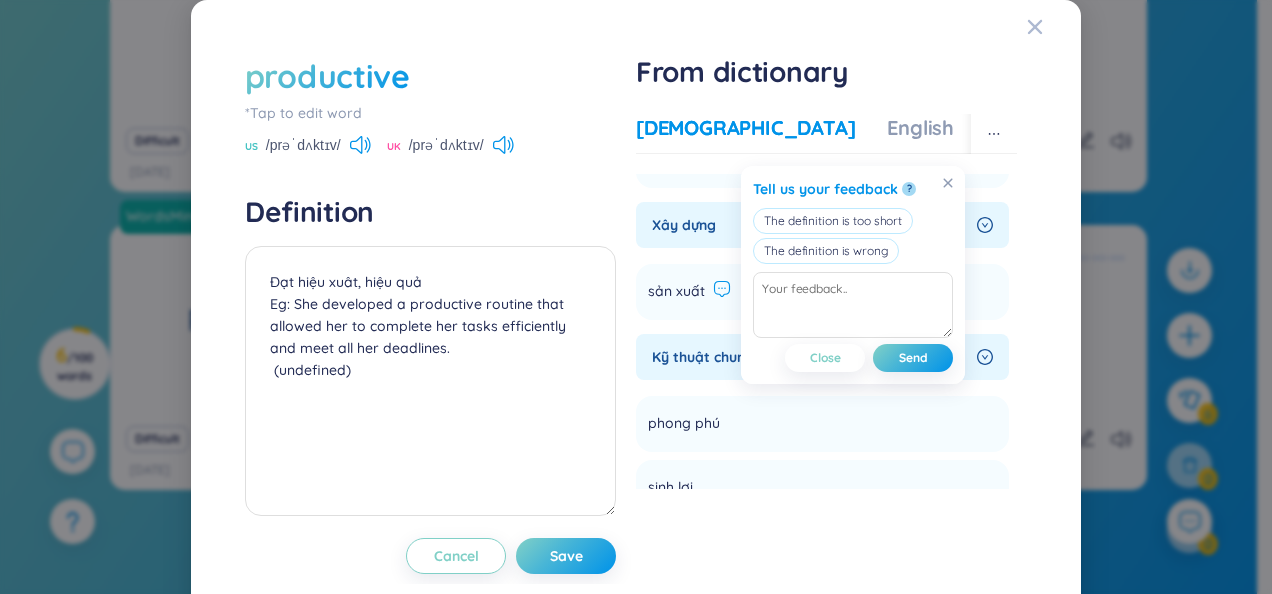 click on "sản xuất" at bounding box center [676, 292] 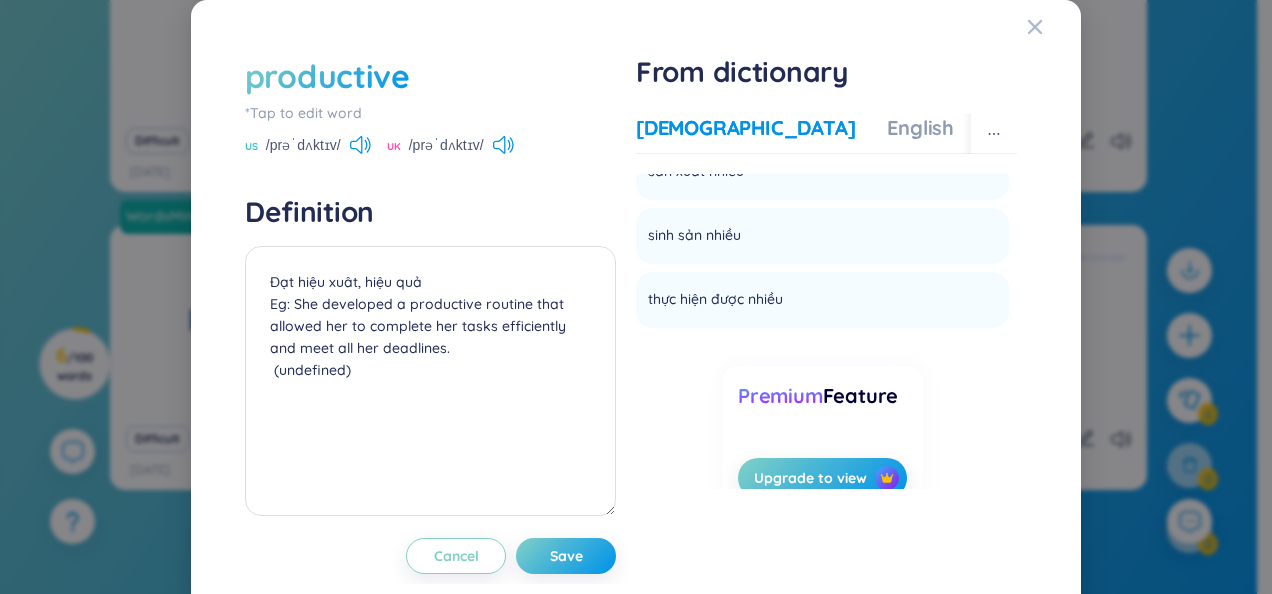 scroll, scrollTop: 2461, scrollLeft: 0, axis: vertical 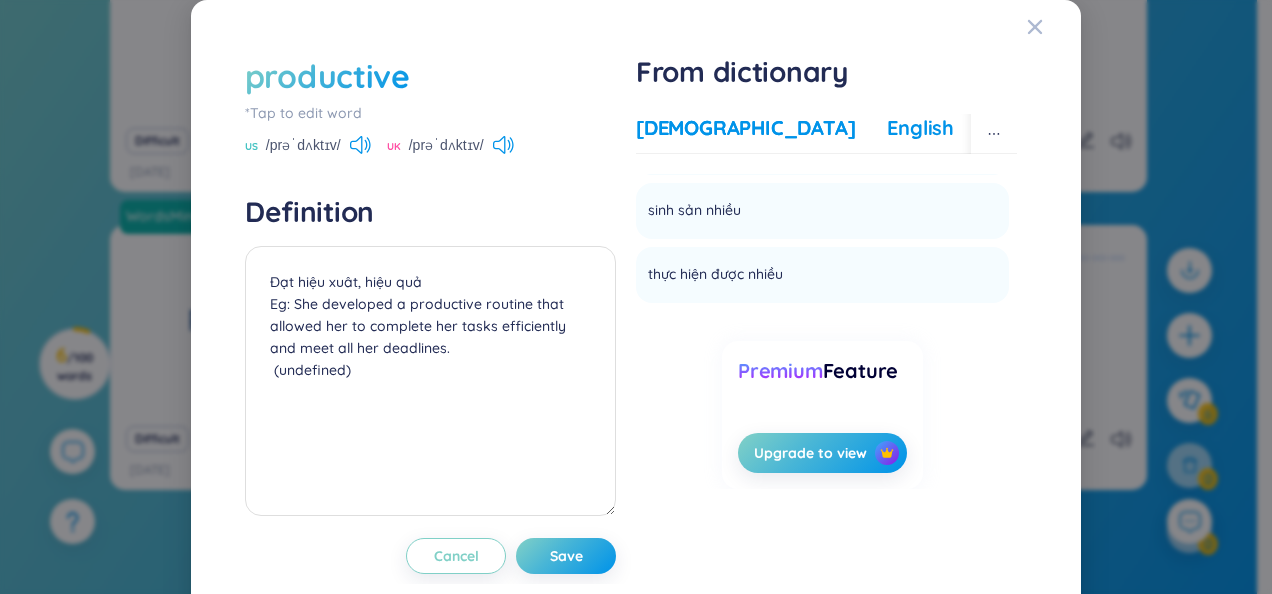 click on "English" at bounding box center [920, 128] 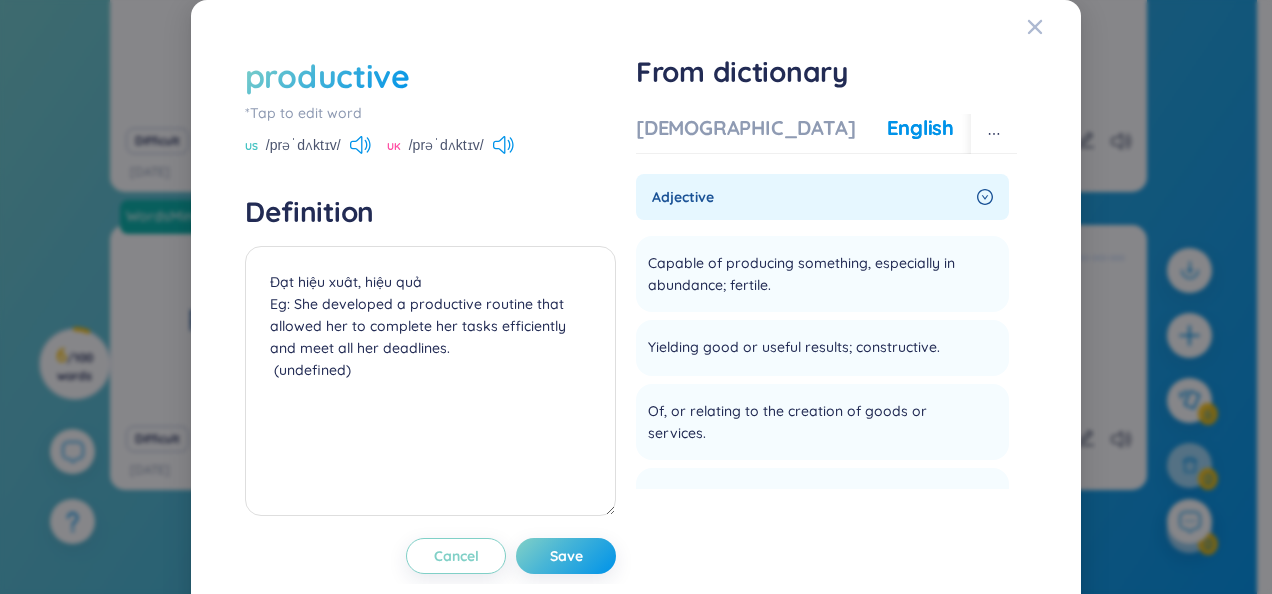 click on "Vietnamese English More examples" at bounding box center (883, 134) 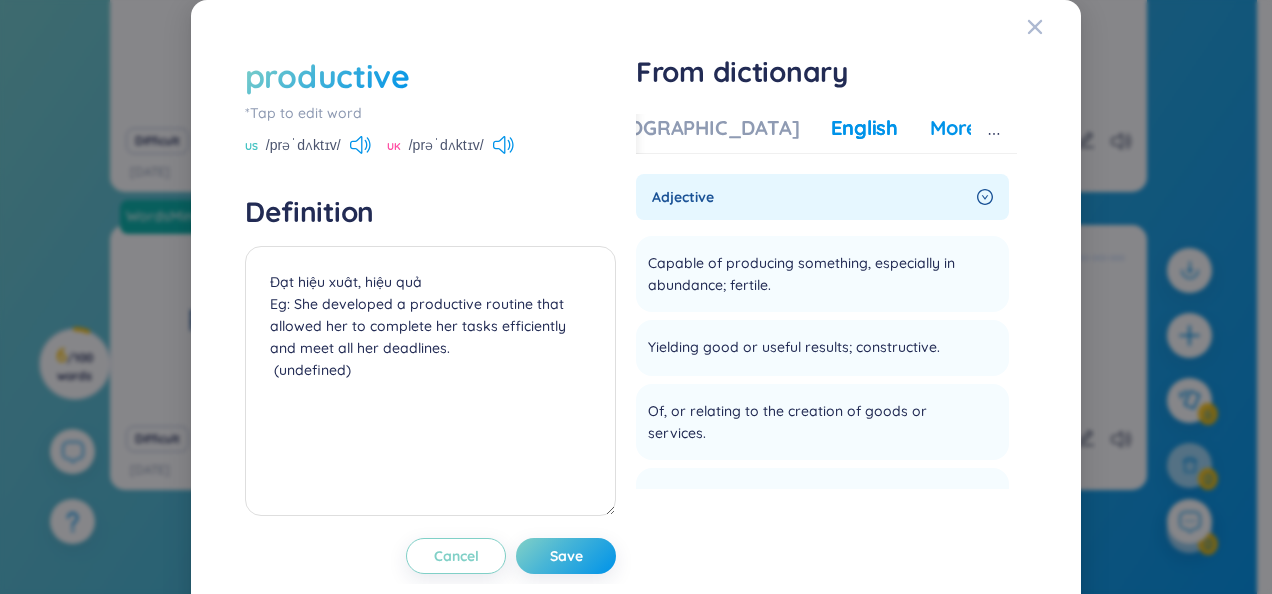 click on "More examples" at bounding box center [1002, 128] 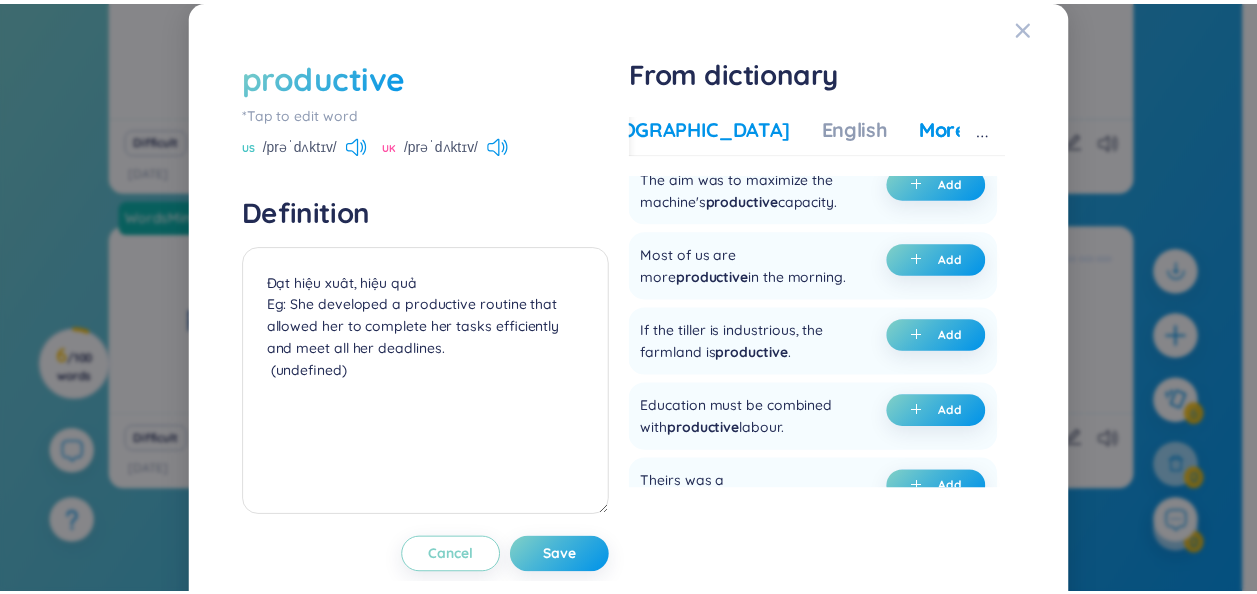 scroll, scrollTop: 156, scrollLeft: 0, axis: vertical 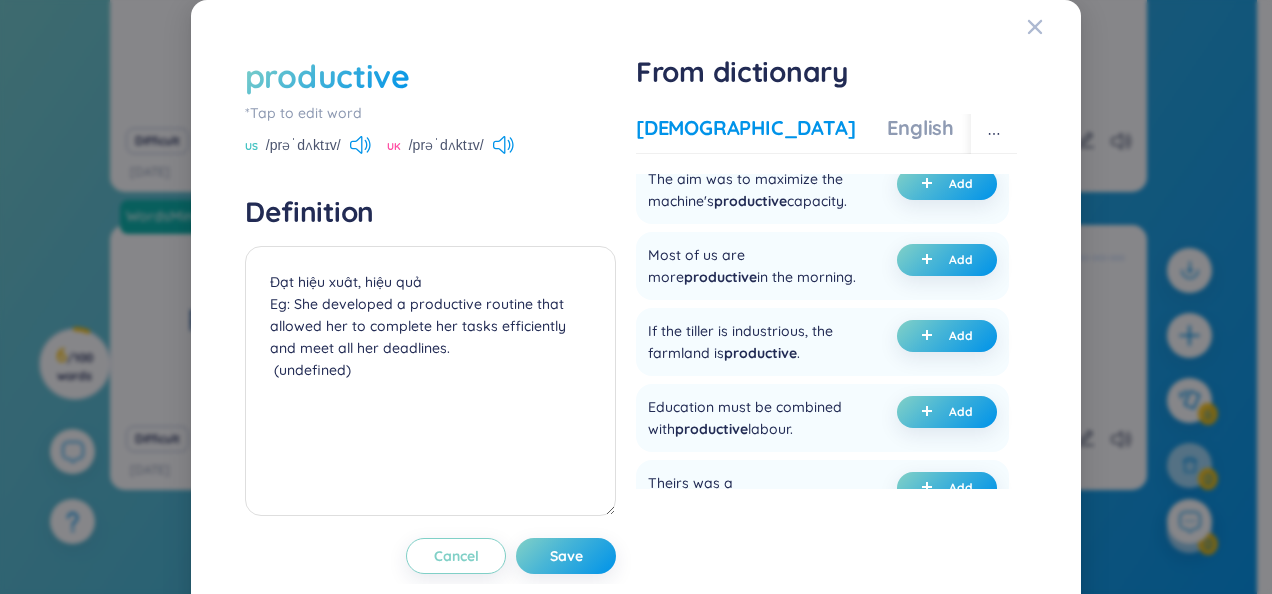click on "[DEMOGRAPHIC_DATA]" at bounding box center [745, 128] 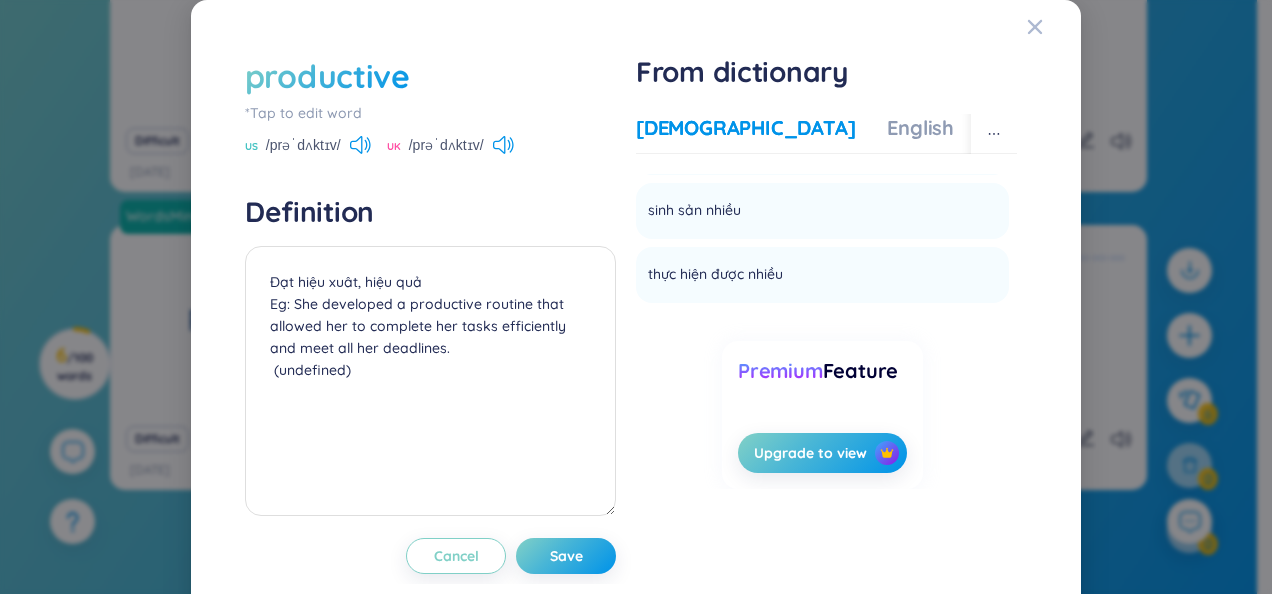 click on "Vietnamese English More examples" at bounding box center (883, 134) 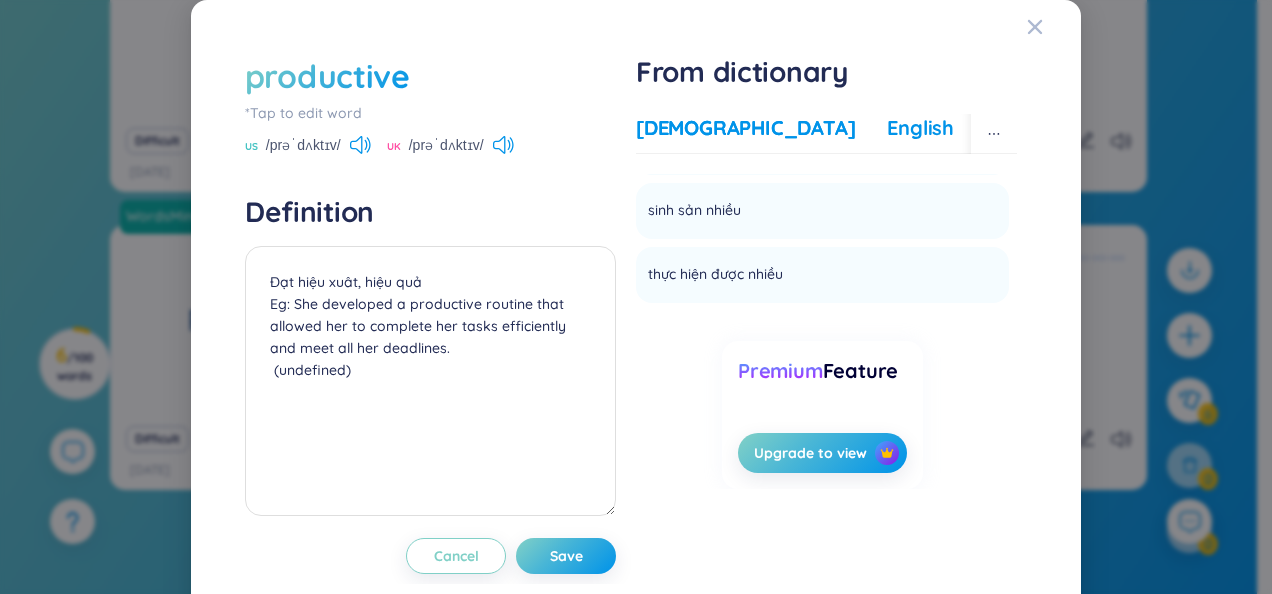 click on "English" at bounding box center (920, 128) 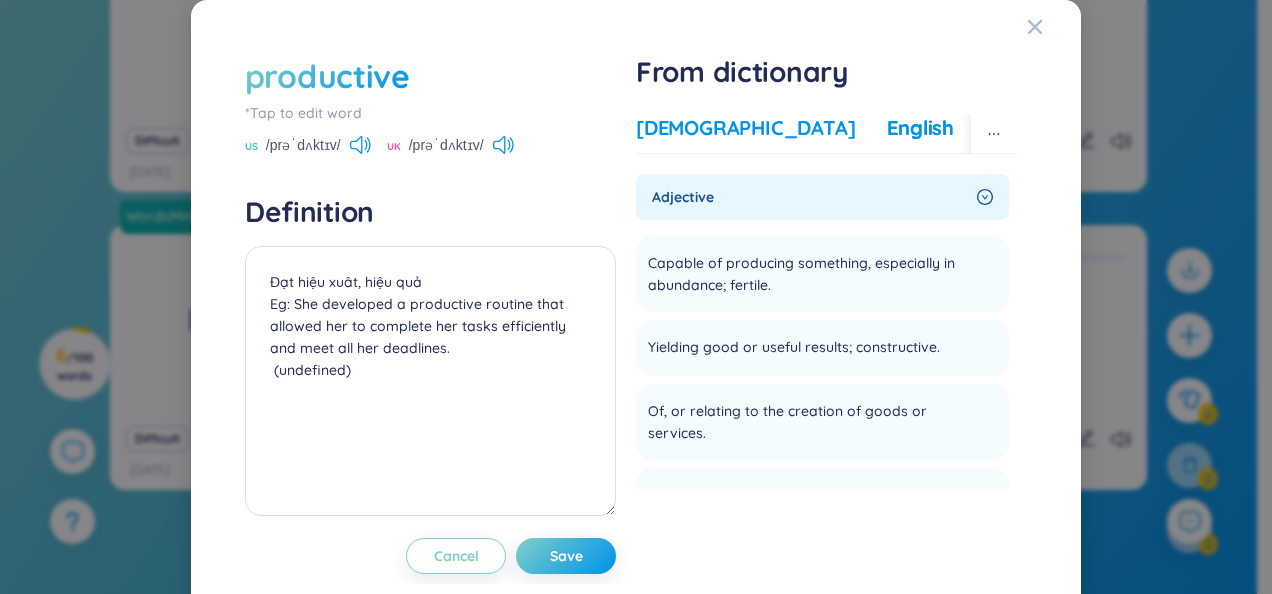 click on "[DEMOGRAPHIC_DATA]" at bounding box center [745, 128] 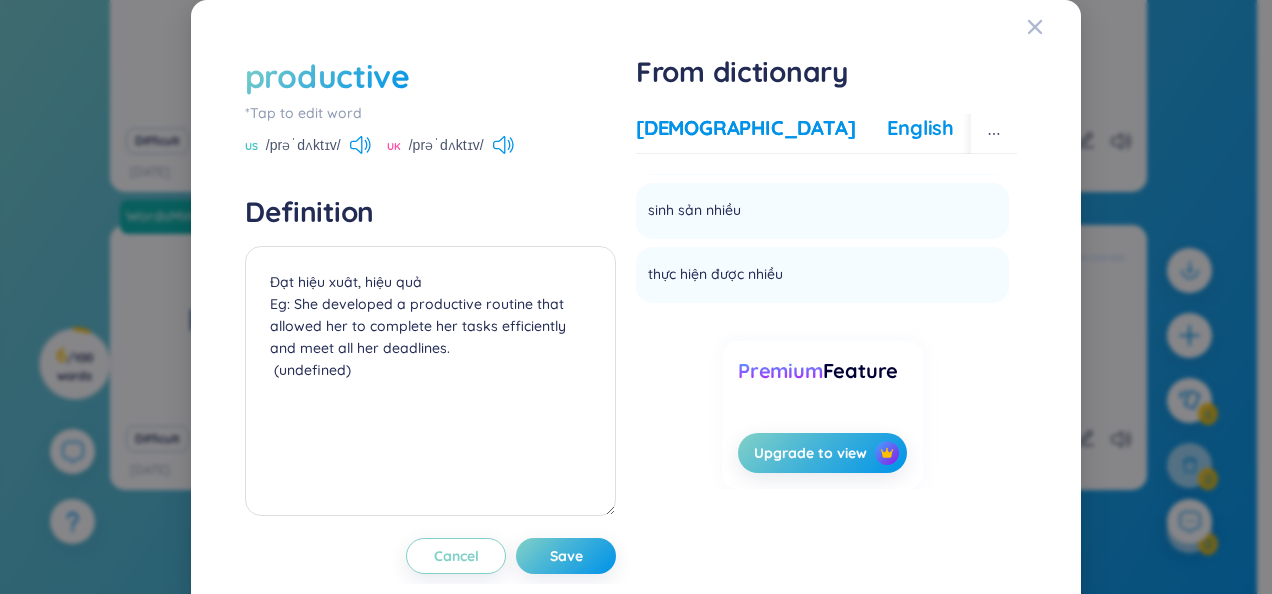 click on "English" at bounding box center [920, 128] 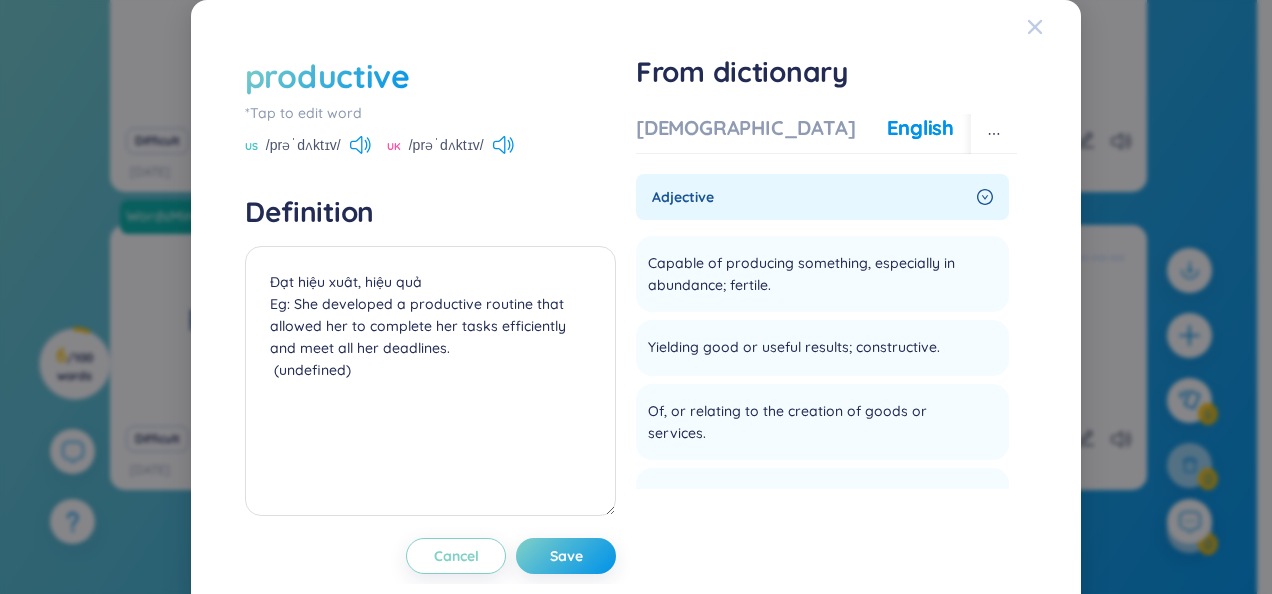 click 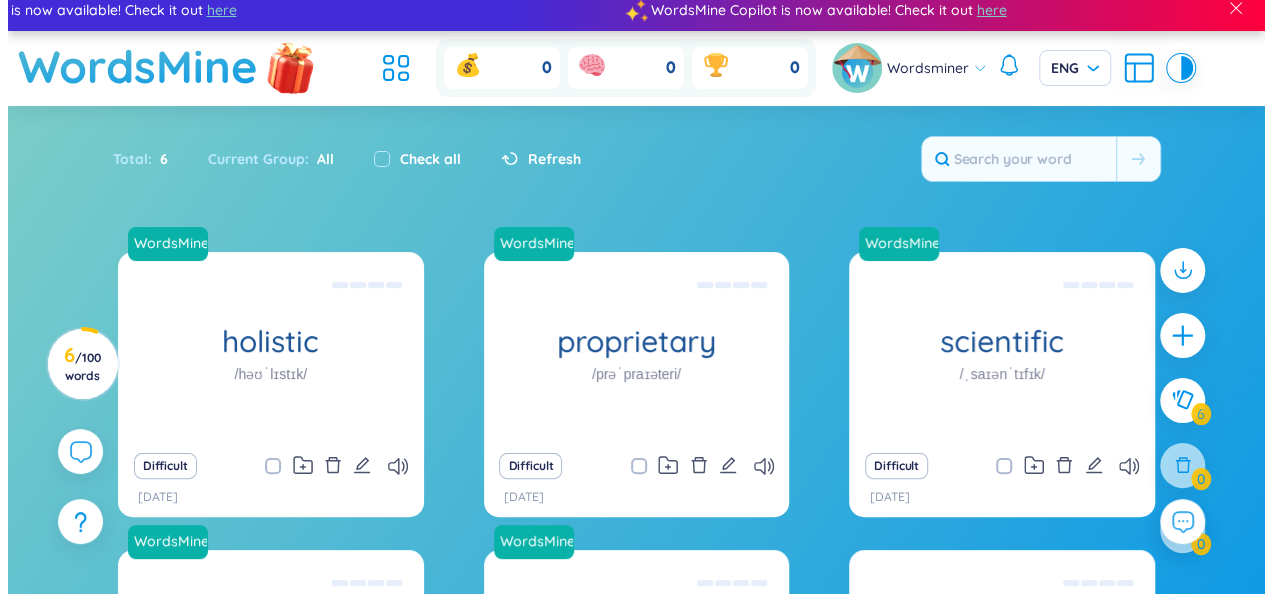 scroll, scrollTop: 10, scrollLeft: 0, axis: vertical 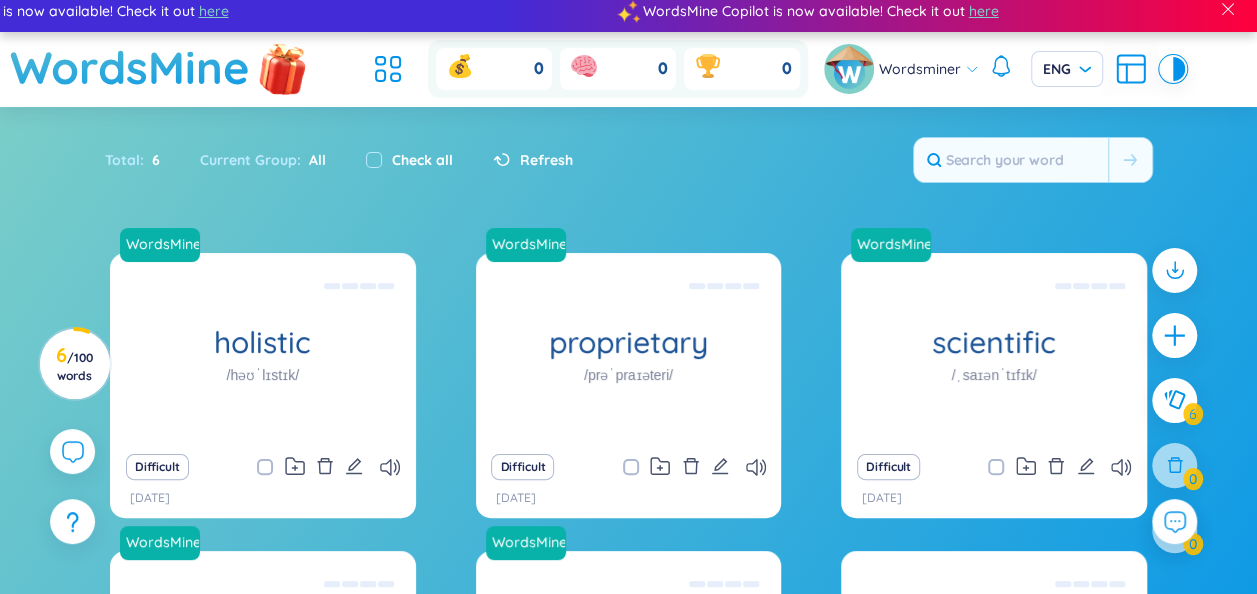 click at bounding box center [283, 68] 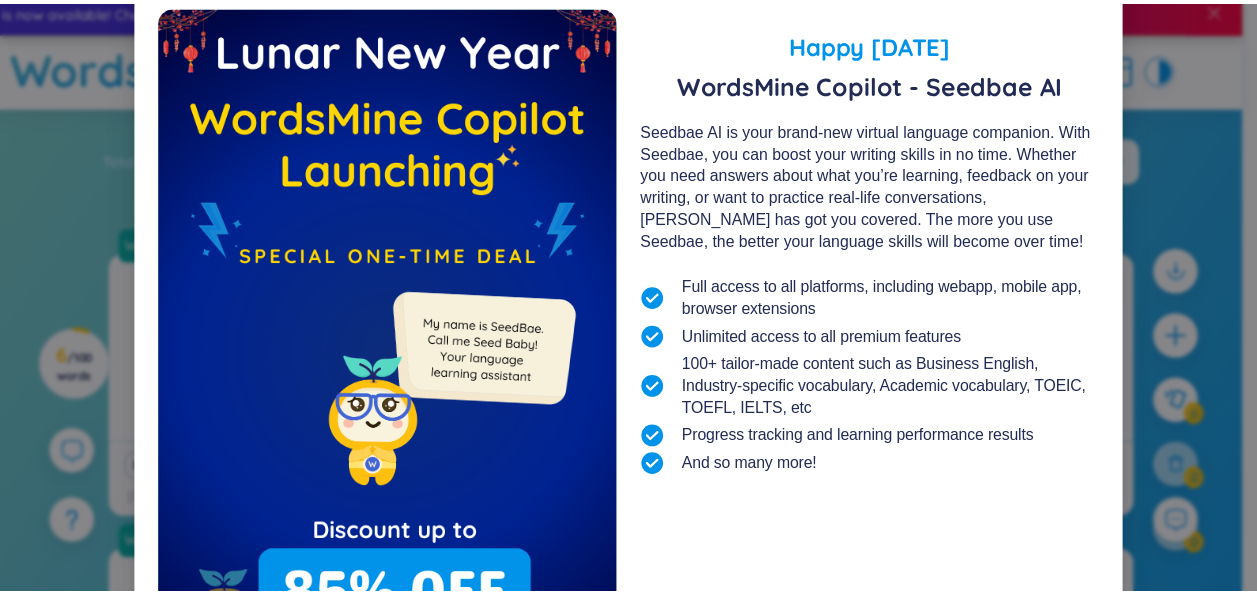 scroll, scrollTop: 0, scrollLeft: 0, axis: both 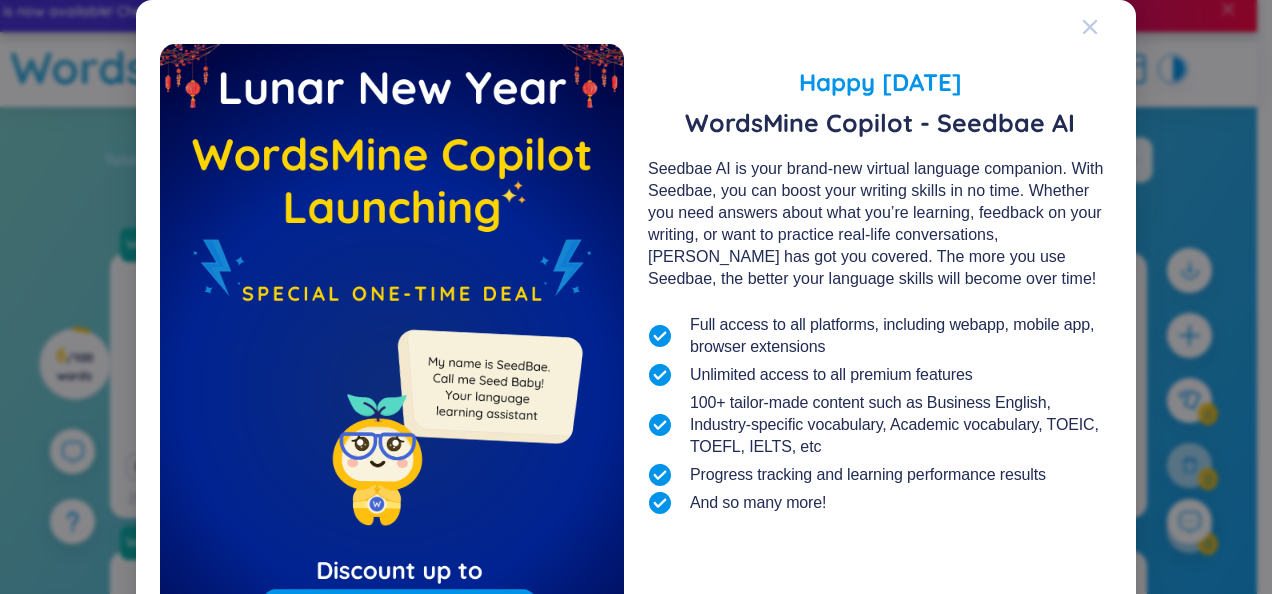 click at bounding box center (1090, 27) 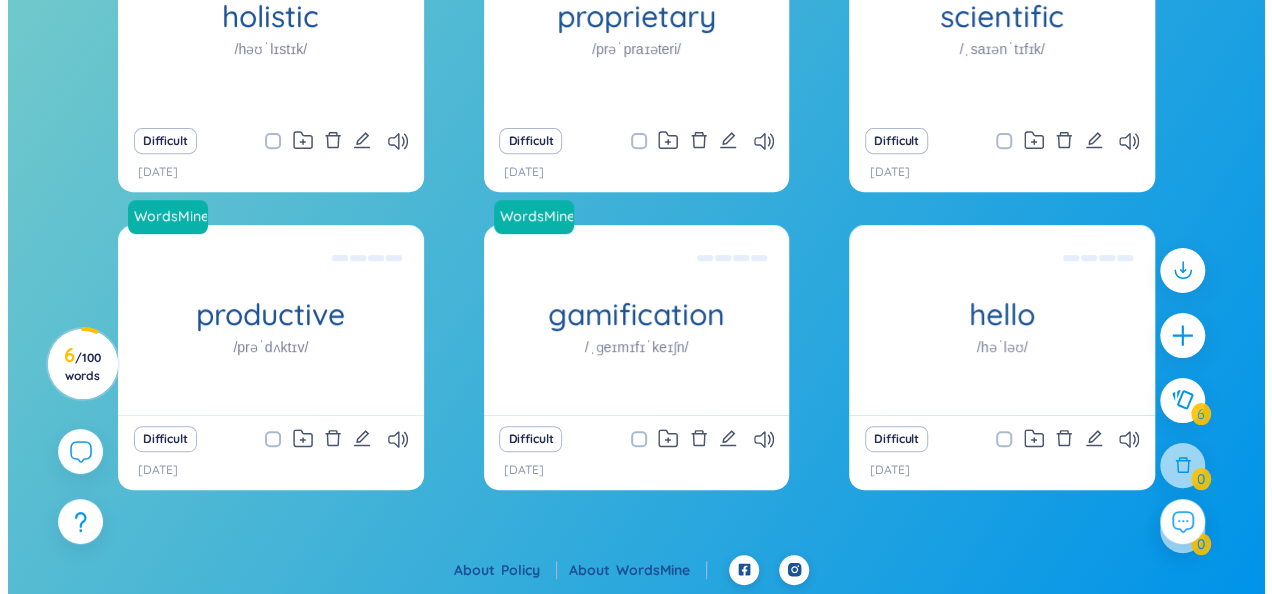 scroll, scrollTop: 0, scrollLeft: 0, axis: both 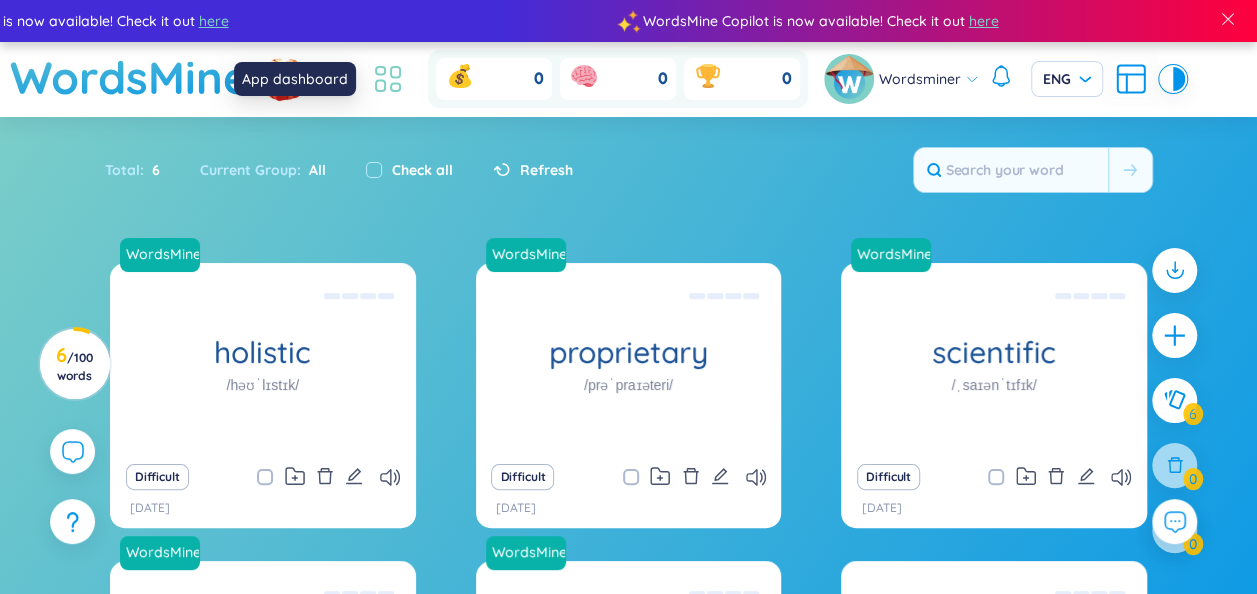 click 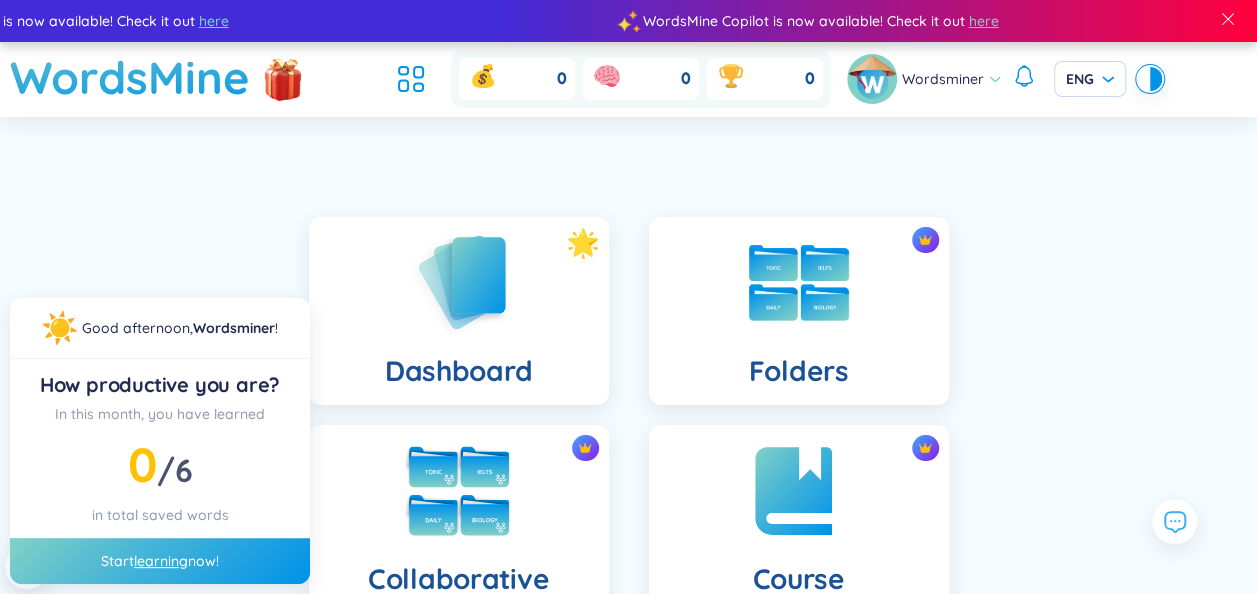 click on "Collaborative folders" at bounding box center (459, 597) 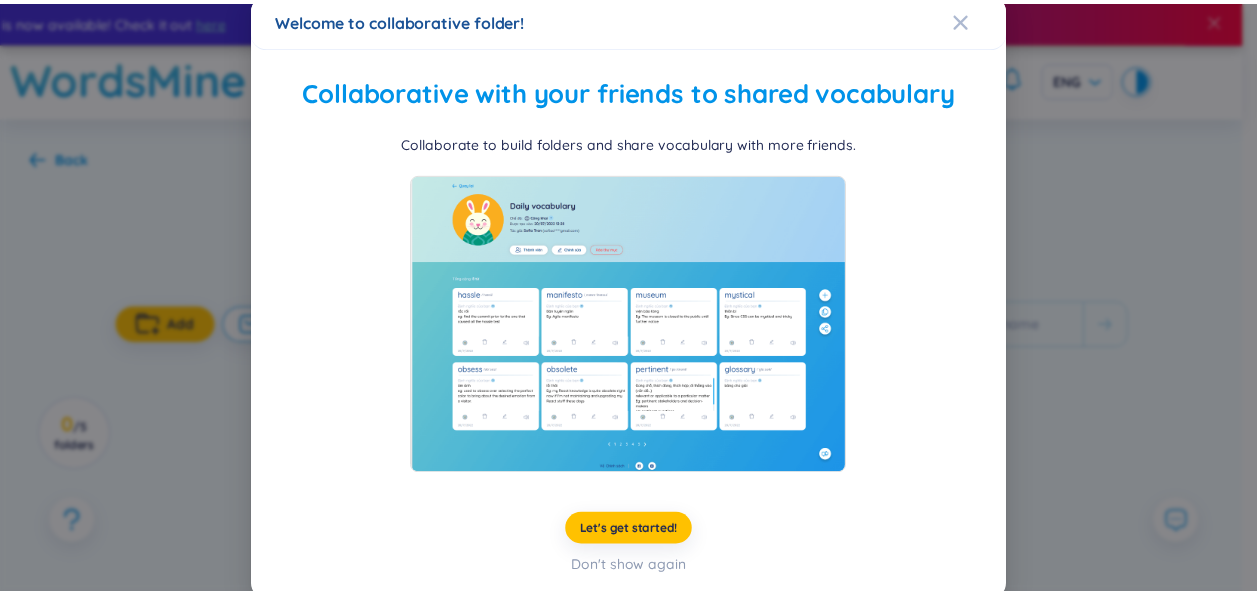 scroll, scrollTop: 0, scrollLeft: 0, axis: both 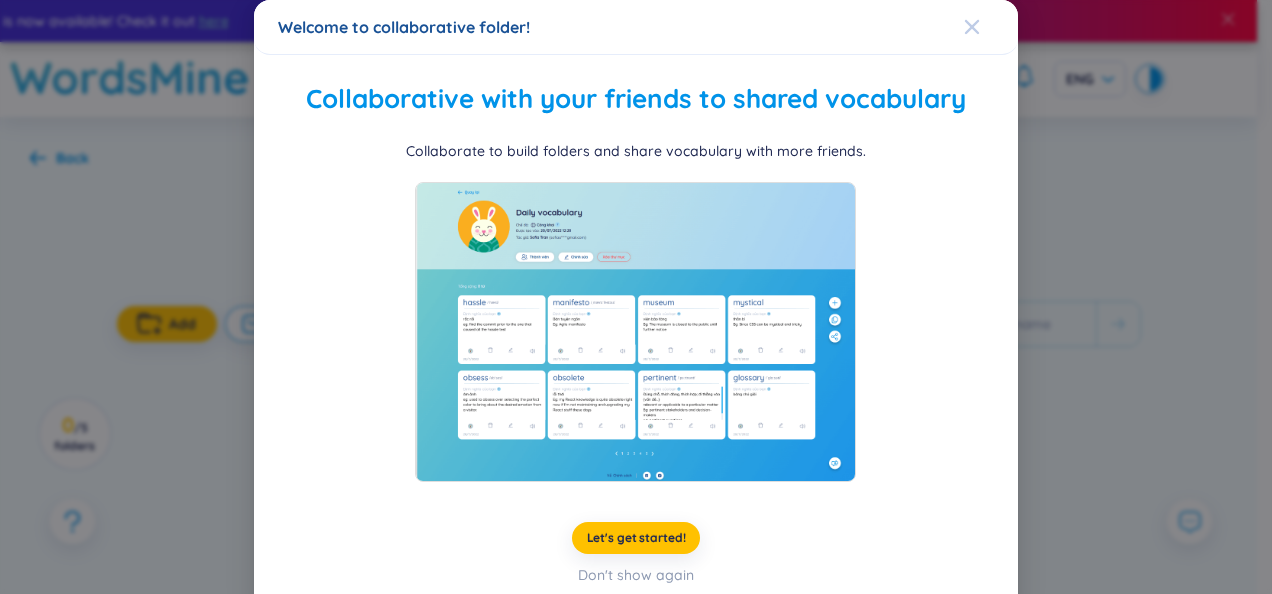click at bounding box center (972, 27) 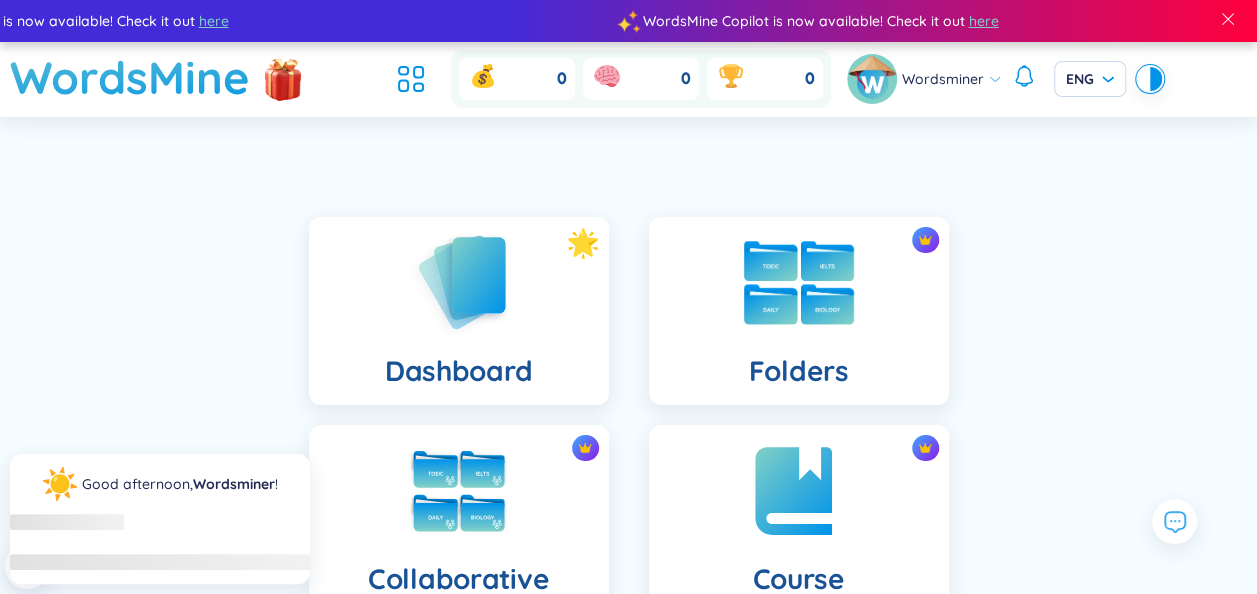 click on "Folders" at bounding box center [798, 371] 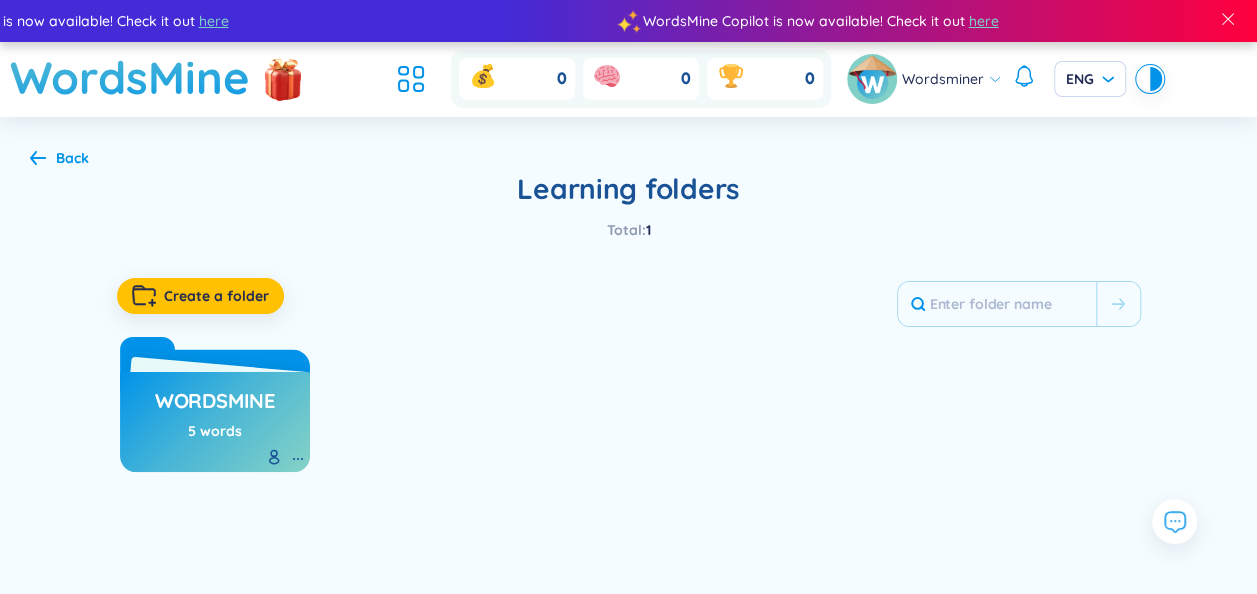 scroll, scrollTop: 67, scrollLeft: 0, axis: vertical 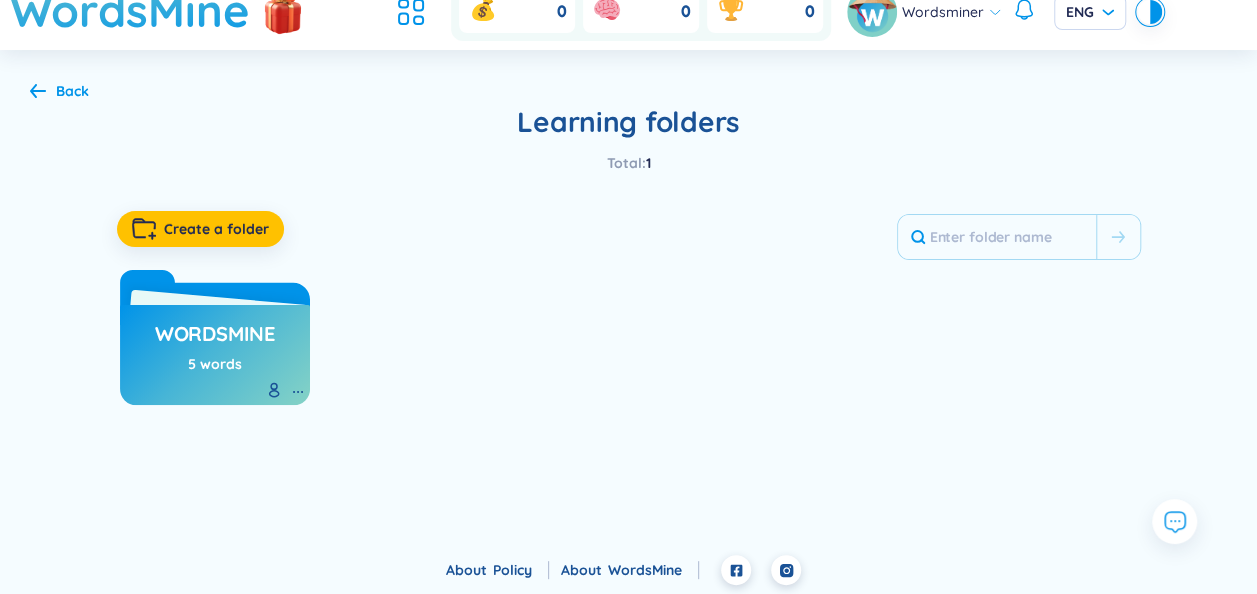 click on "Back Learning folders Total :  1 Create a folder WordsMine 5 words No data to display" at bounding box center (628, 243) 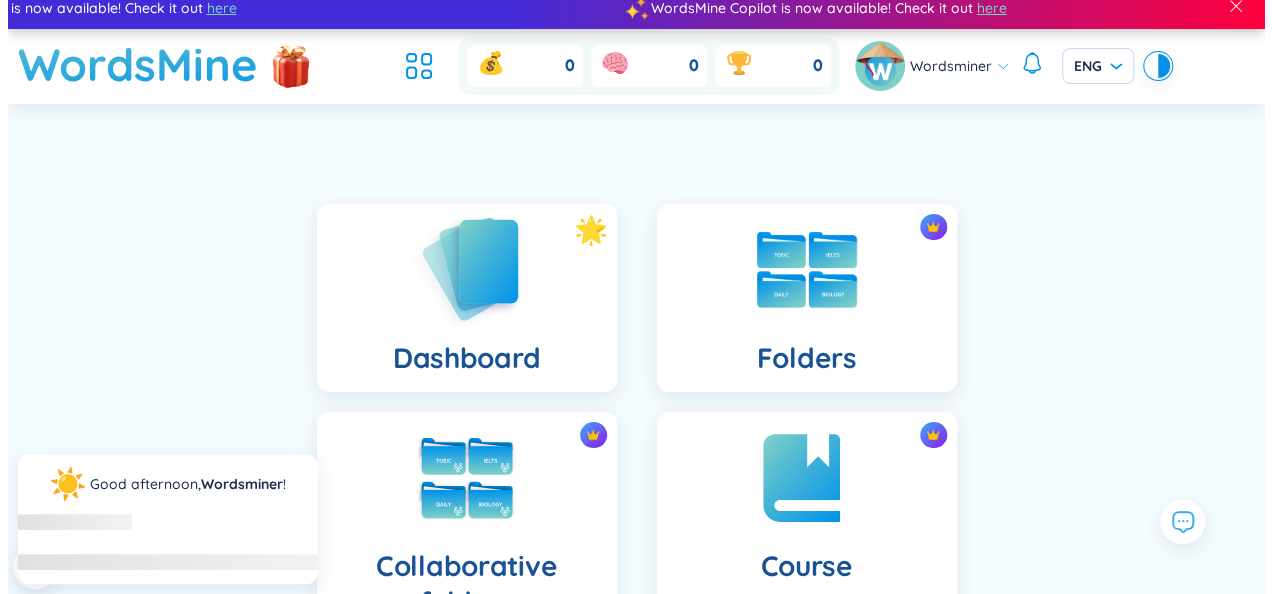 scroll, scrollTop: 0, scrollLeft: 0, axis: both 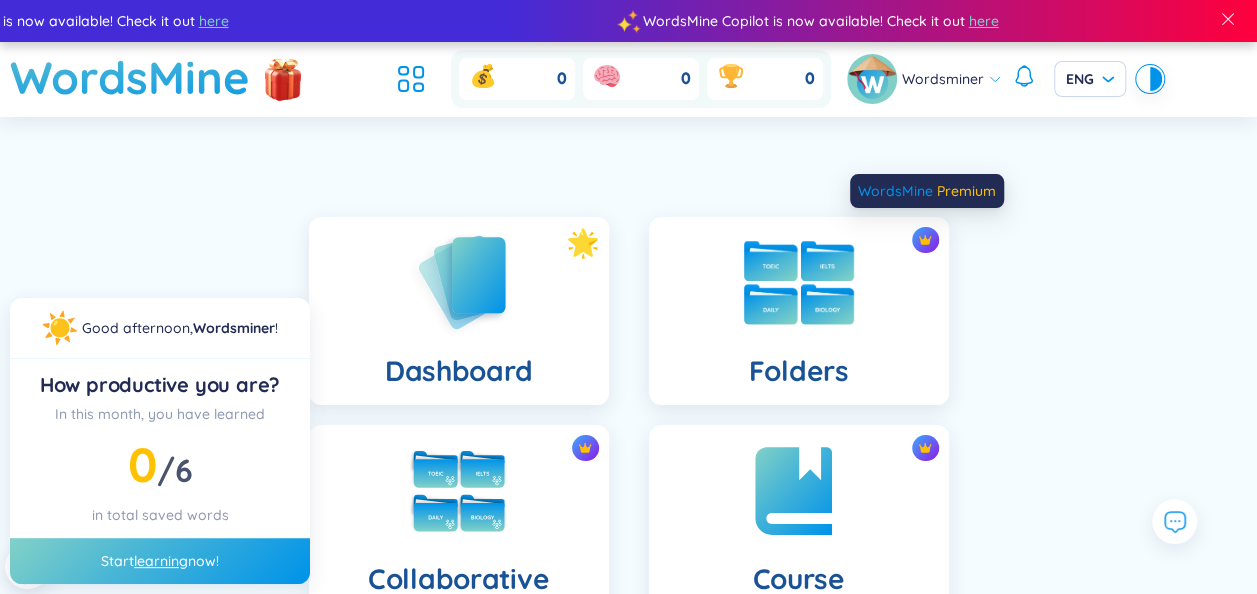 click at bounding box center (925, 240) 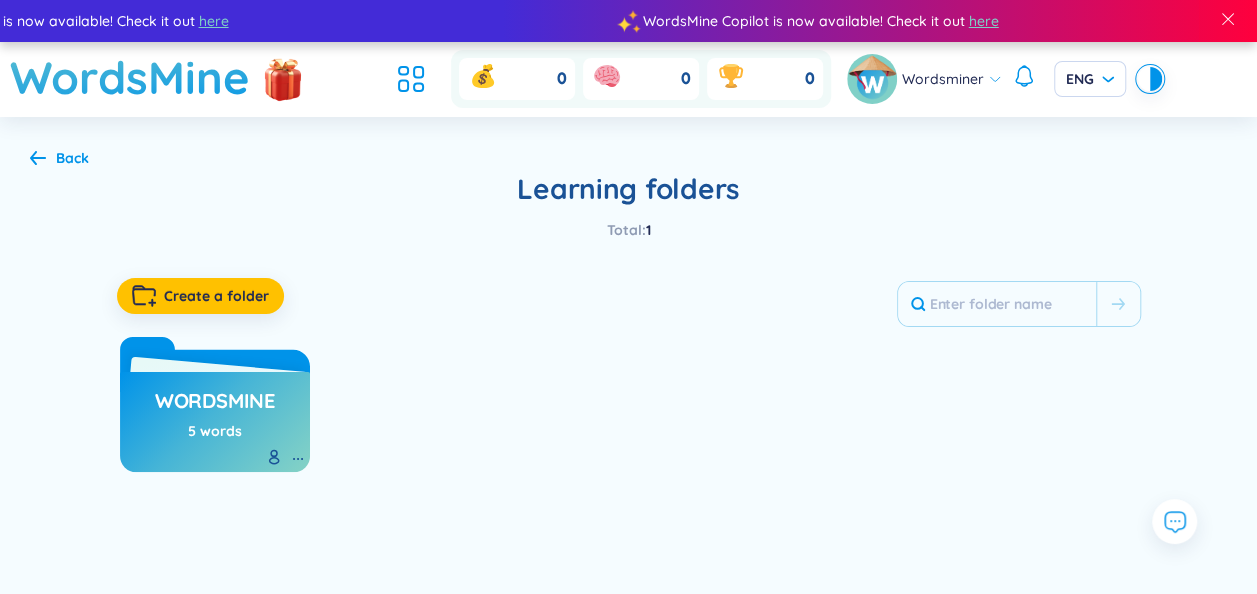 click on "Back" at bounding box center (59, 158) 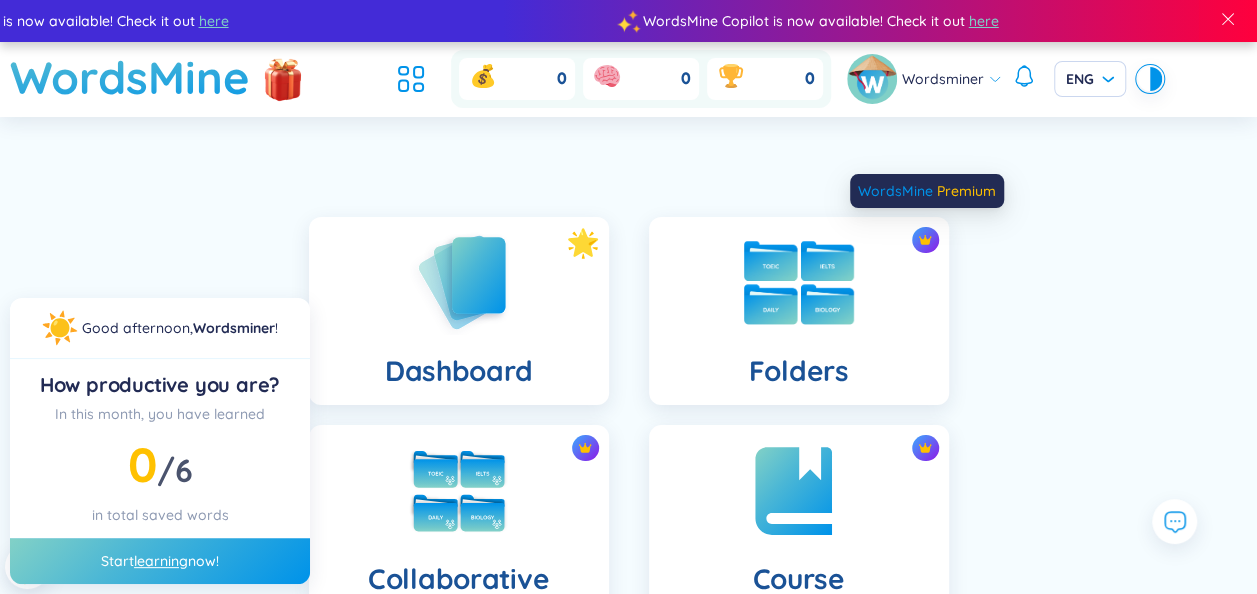 click at bounding box center (925, 240) 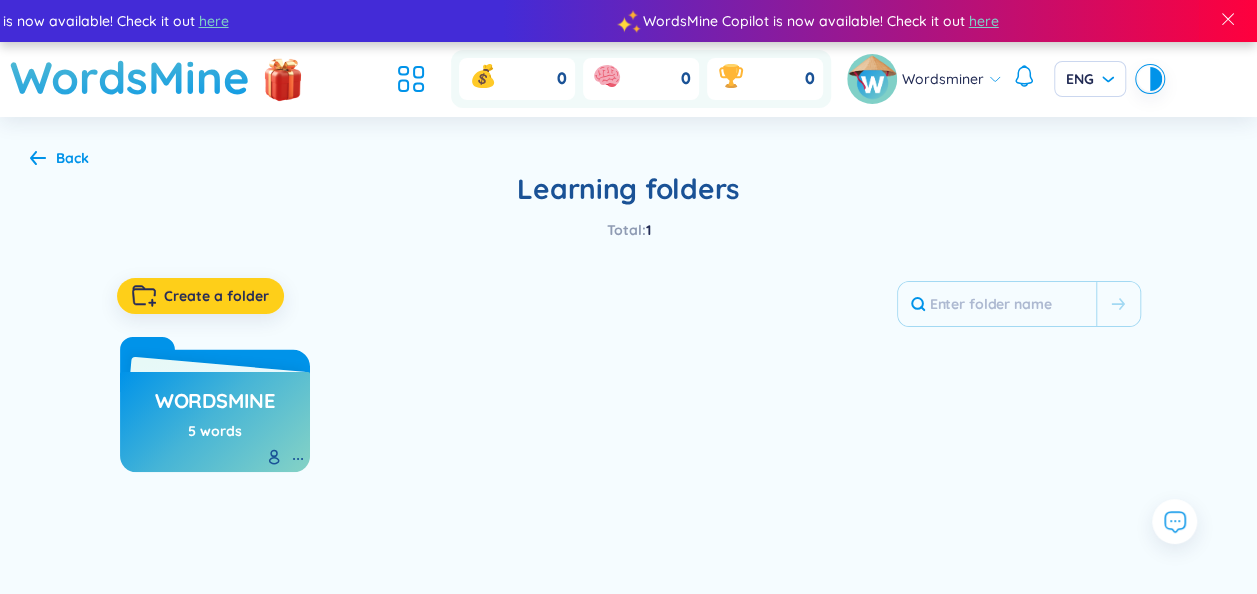 click on "Create a folder" at bounding box center [216, 296] 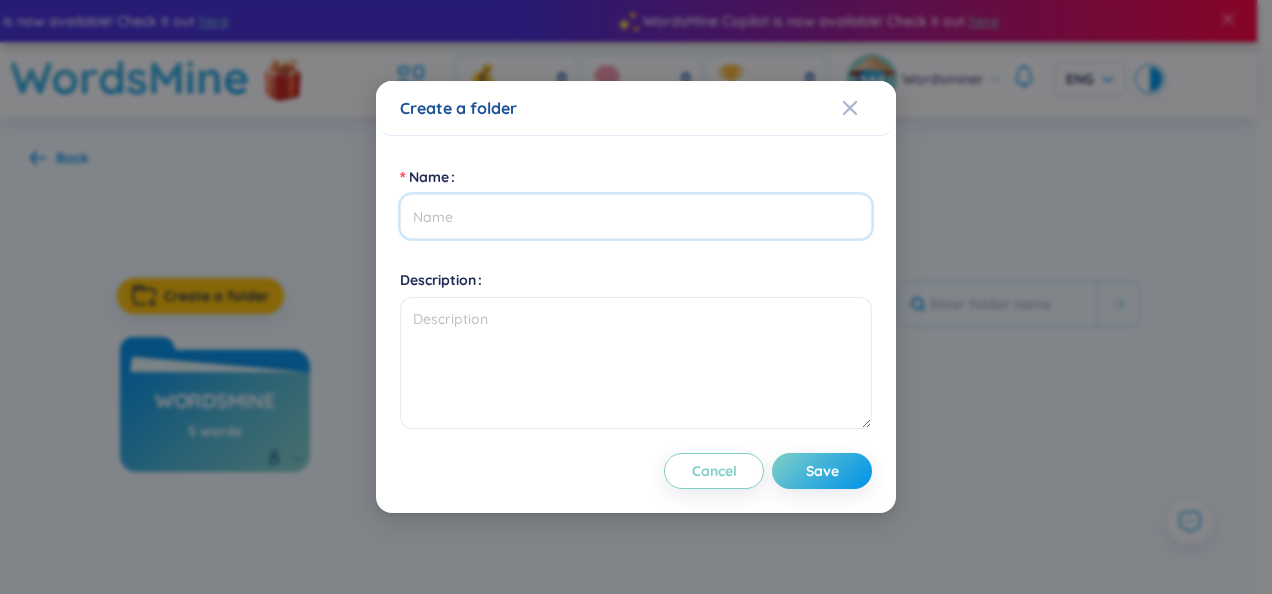 type on "D" 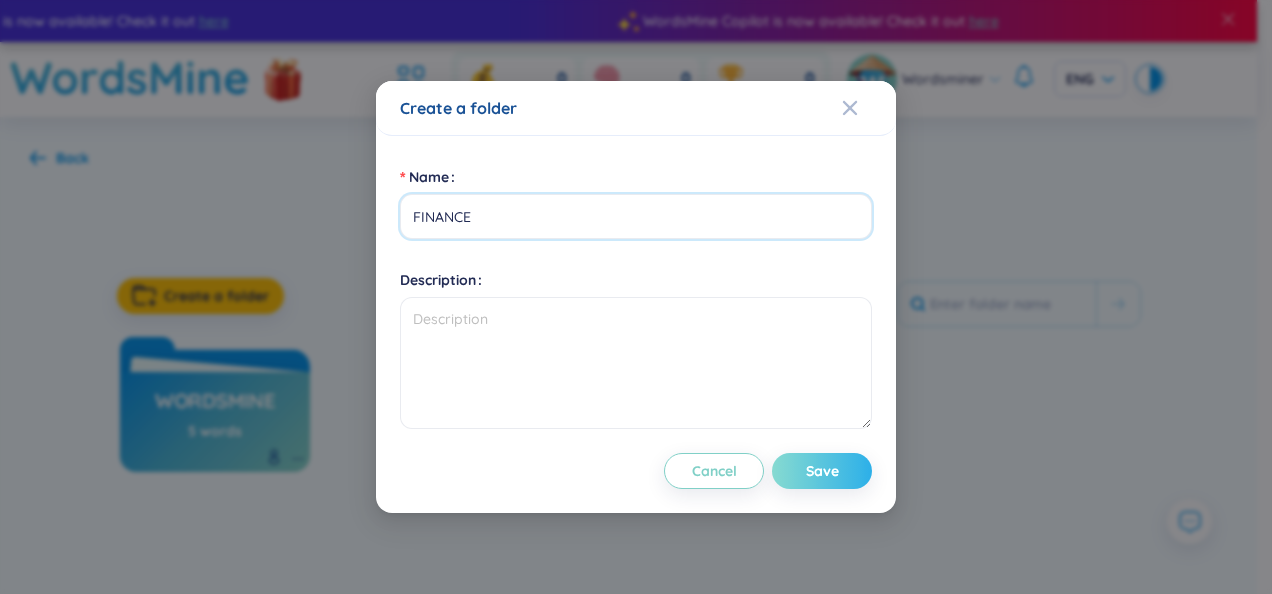 type on "FINANCE" 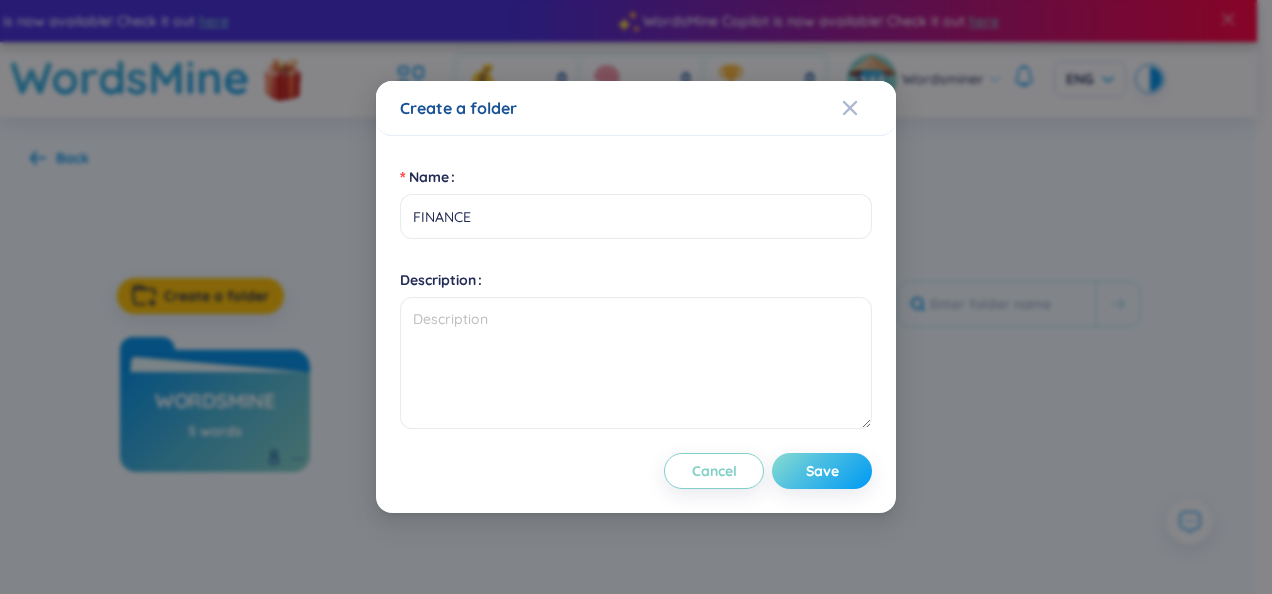 click on "Save" at bounding box center (822, 471) 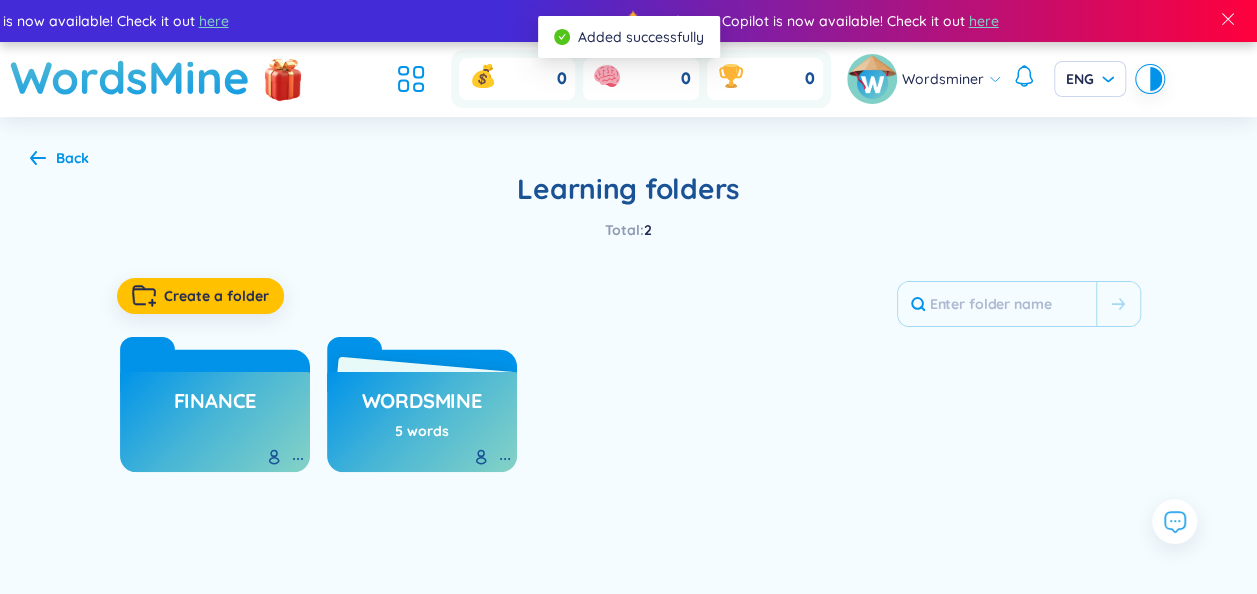 click on "FINANCE" at bounding box center (215, 406) 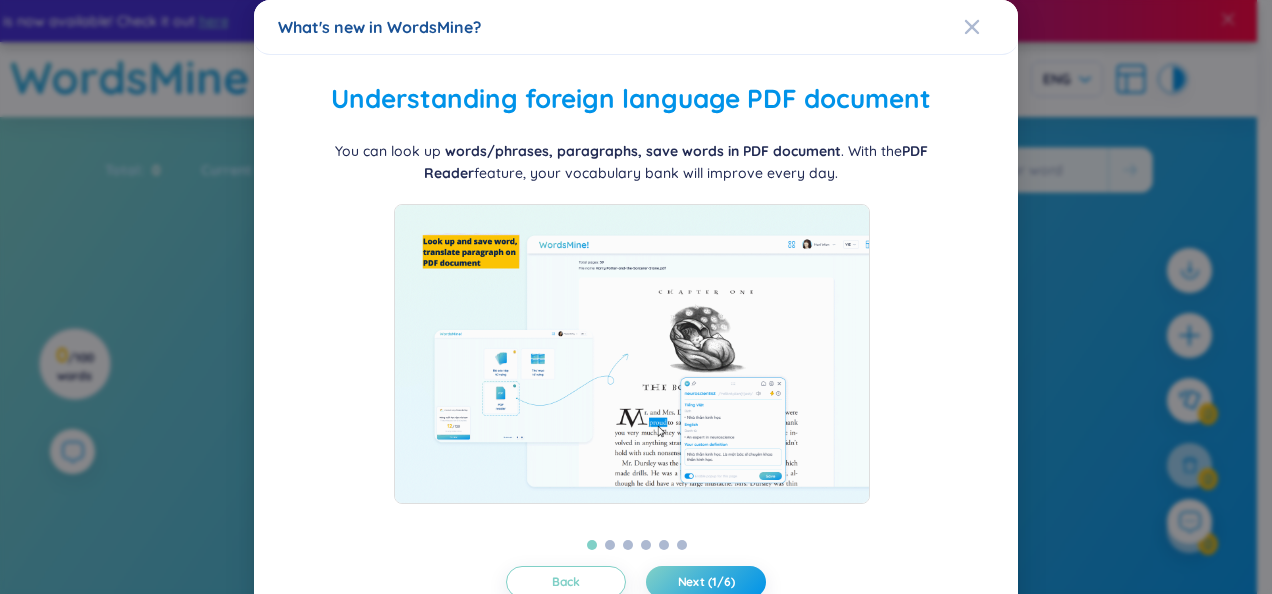 scroll, scrollTop: 59, scrollLeft: 0, axis: vertical 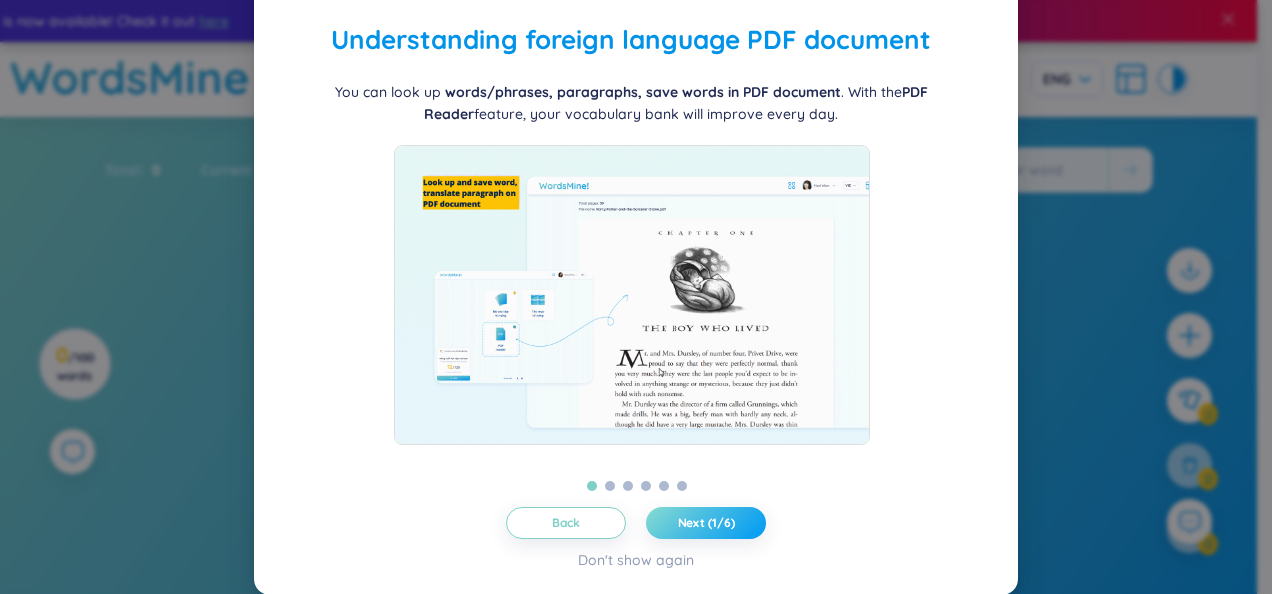 click on "Next (1/6)" at bounding box center (706, 523) 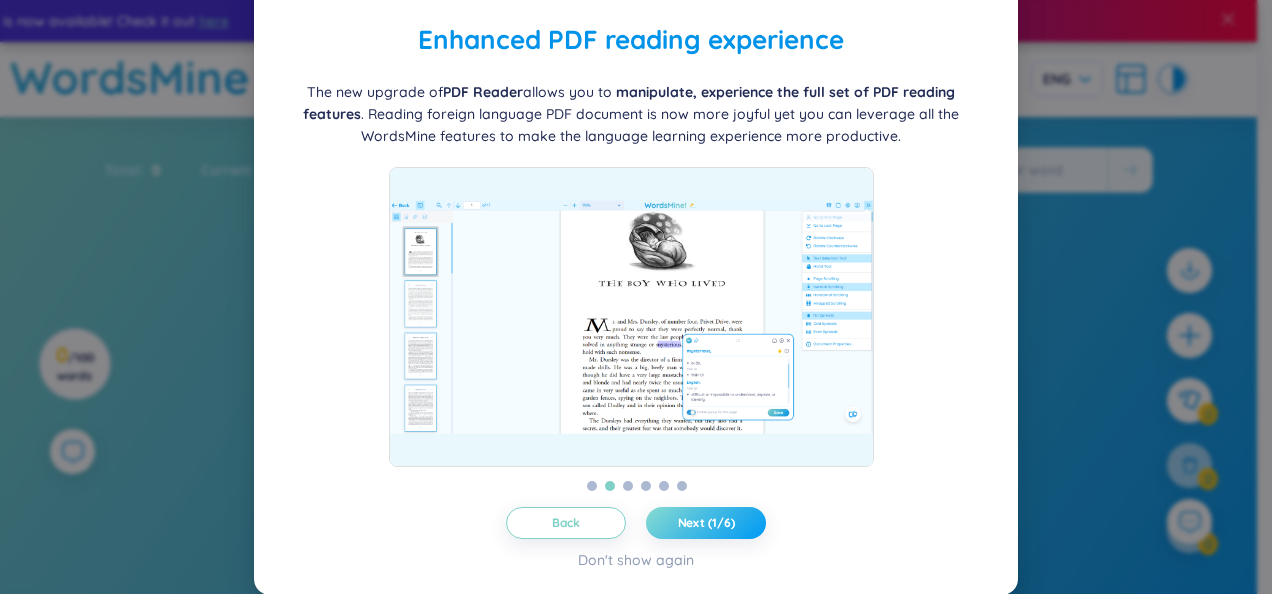 click on "Next (1/6)" at bounding box center [706, 523] 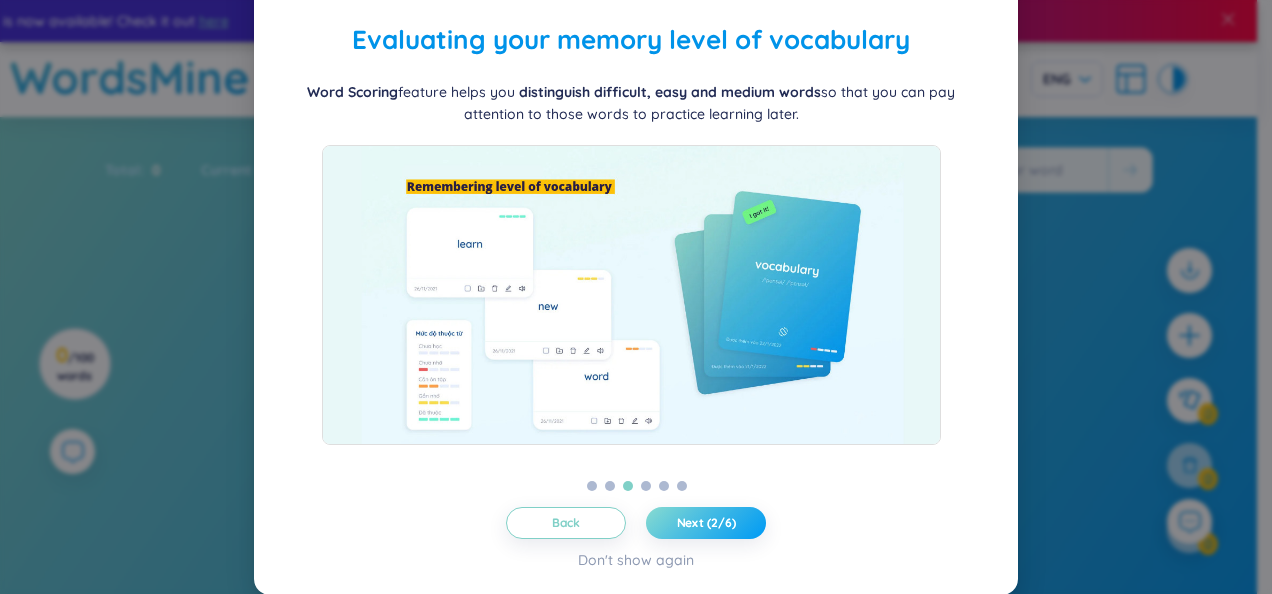 click on "Next (2/6)" at bounding box center (706, 523) 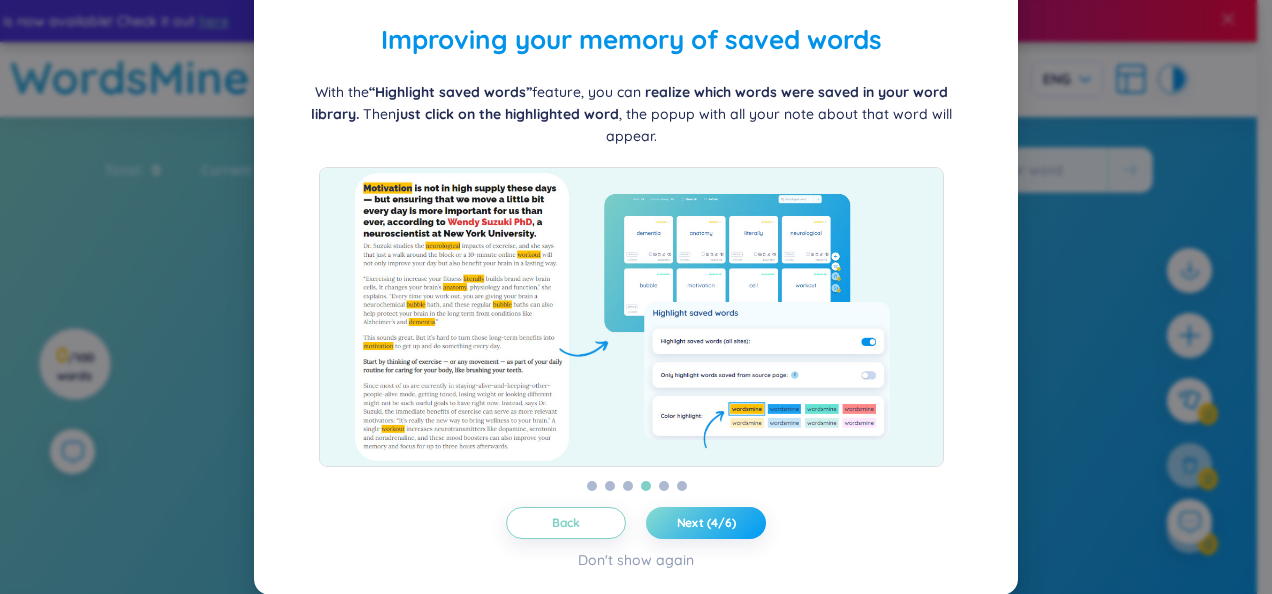 click on "Next (4/6)" at bounding box center [706, 523] 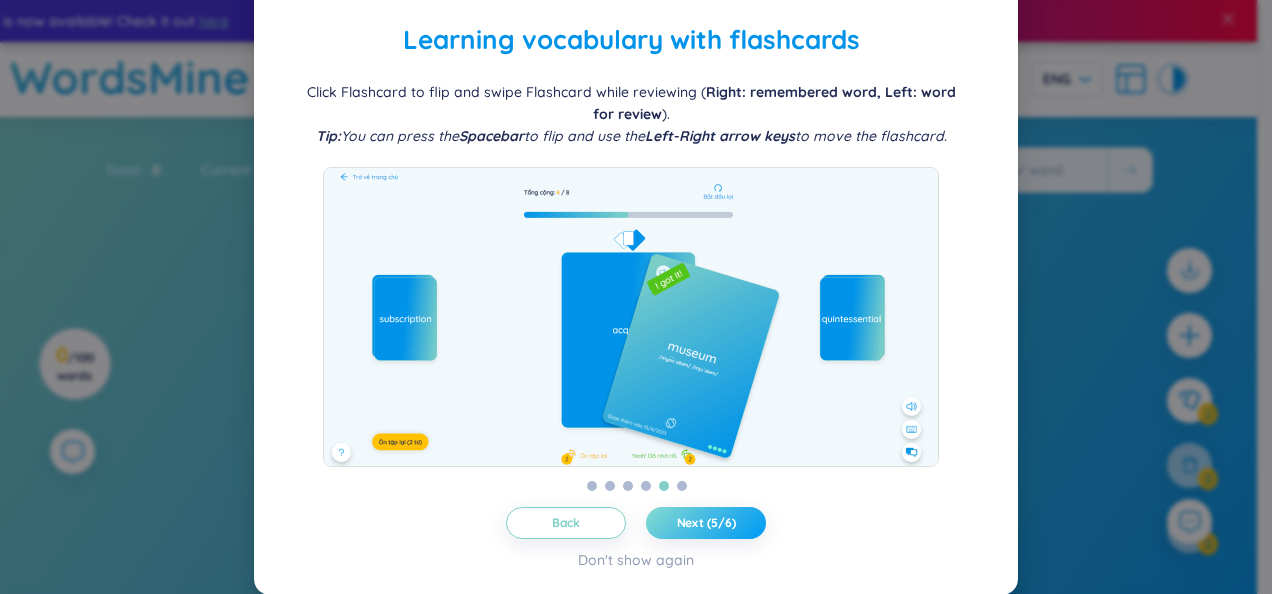 click on "Next (5/6)" at bounding box center [706, 523] 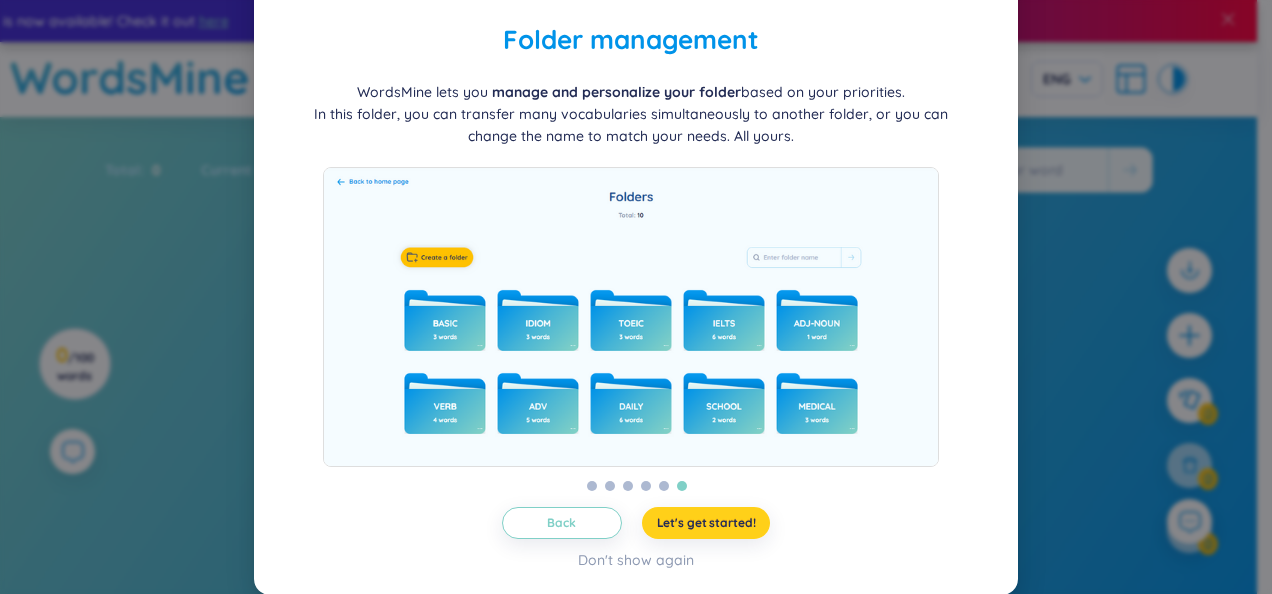 click on "Let's get started!" at bounding box center [706, 523] 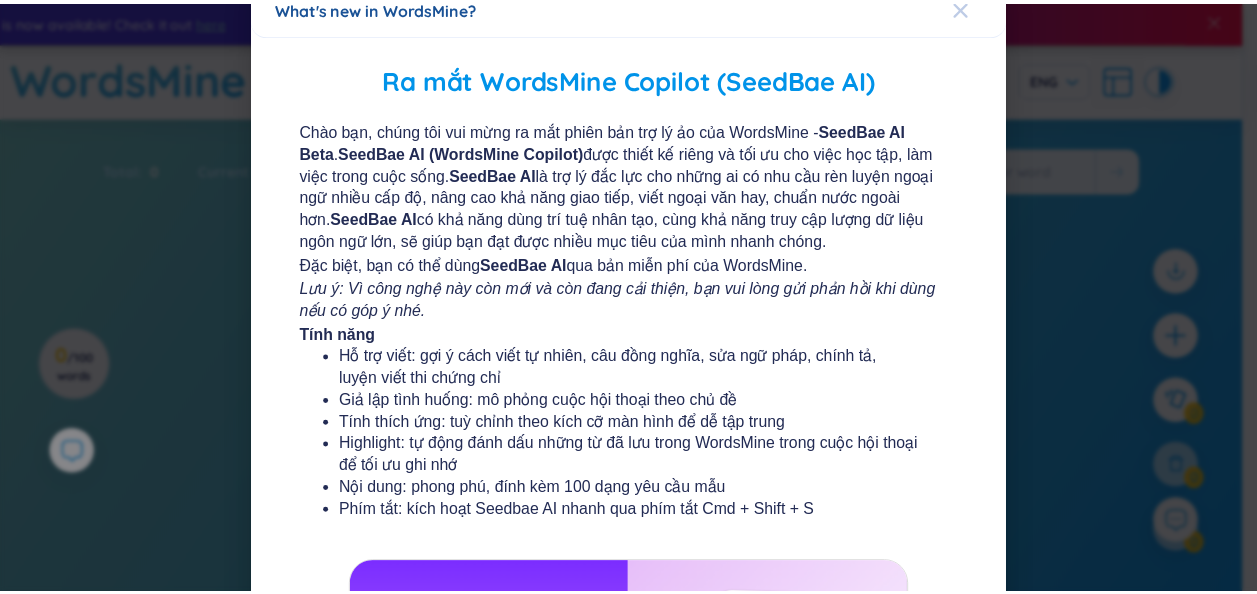 scroll, scrollTop: 15, scrollLeft: 0, axis: vertical 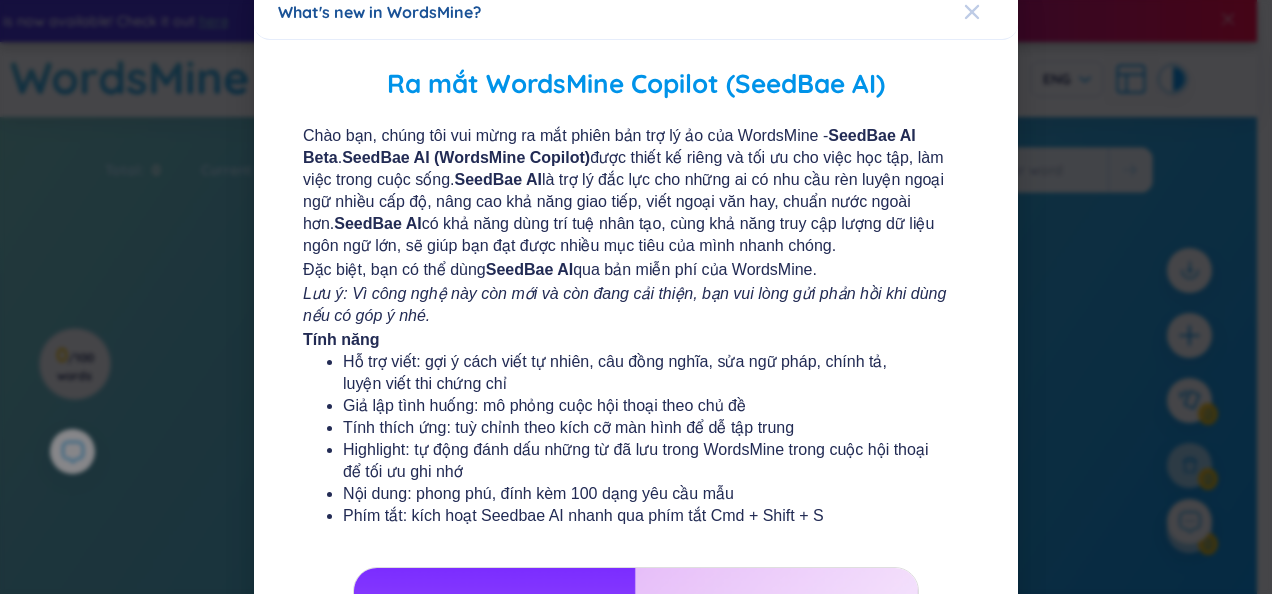 click 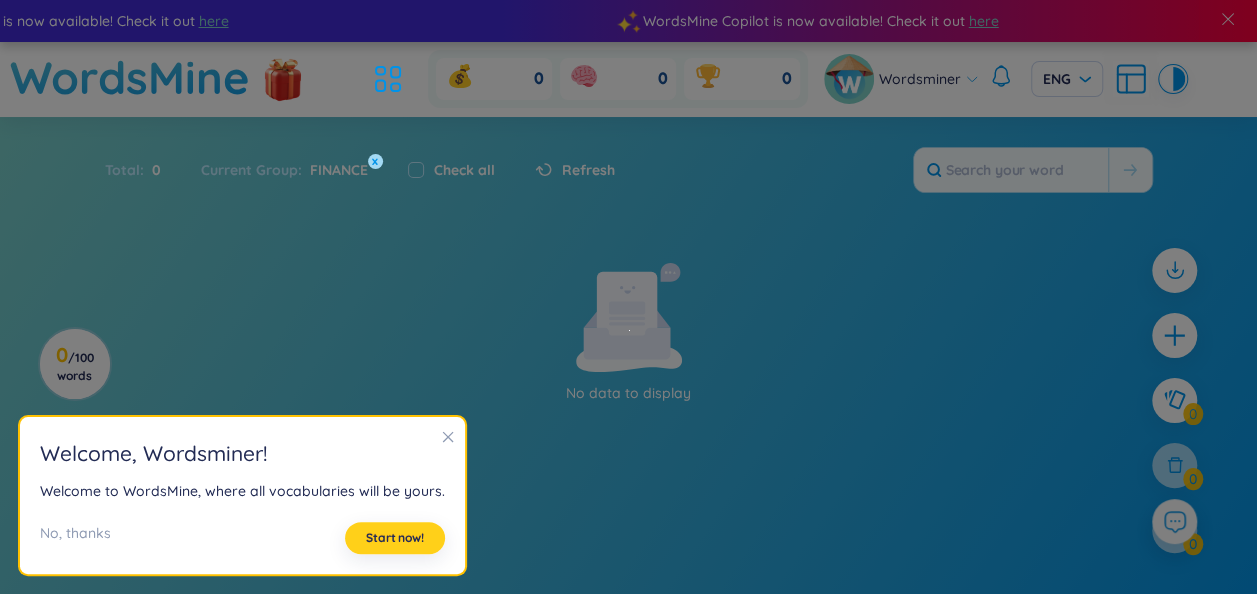 click on "Start now!" at bounding box center [395, 538] 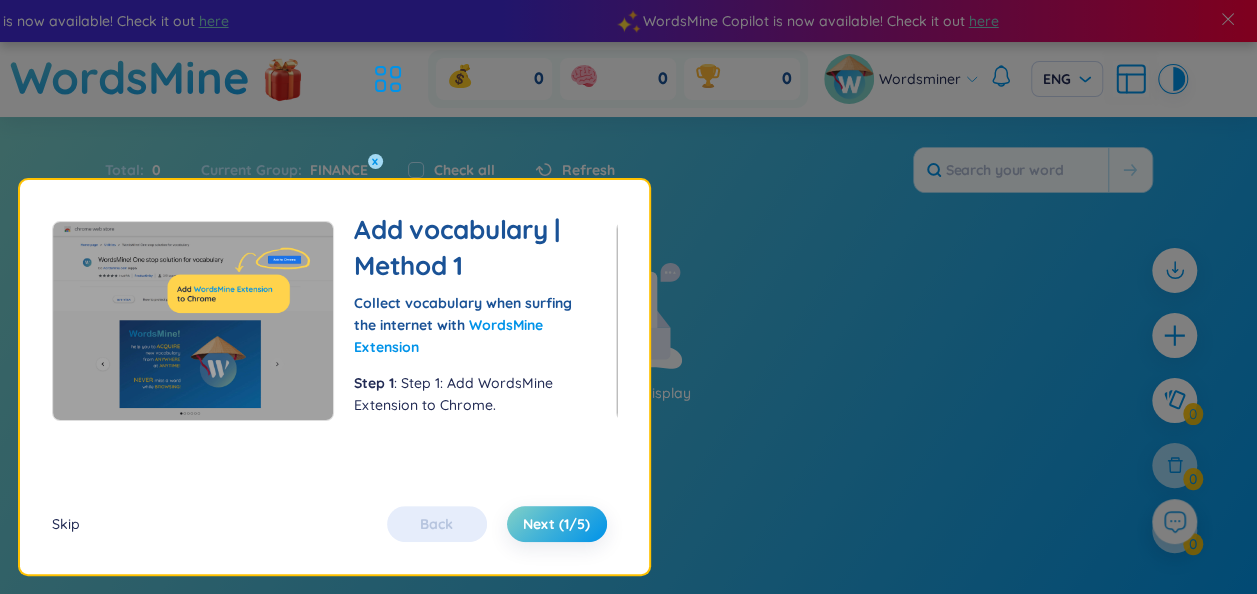 click on "Skip" at bounding box center (66, 524) 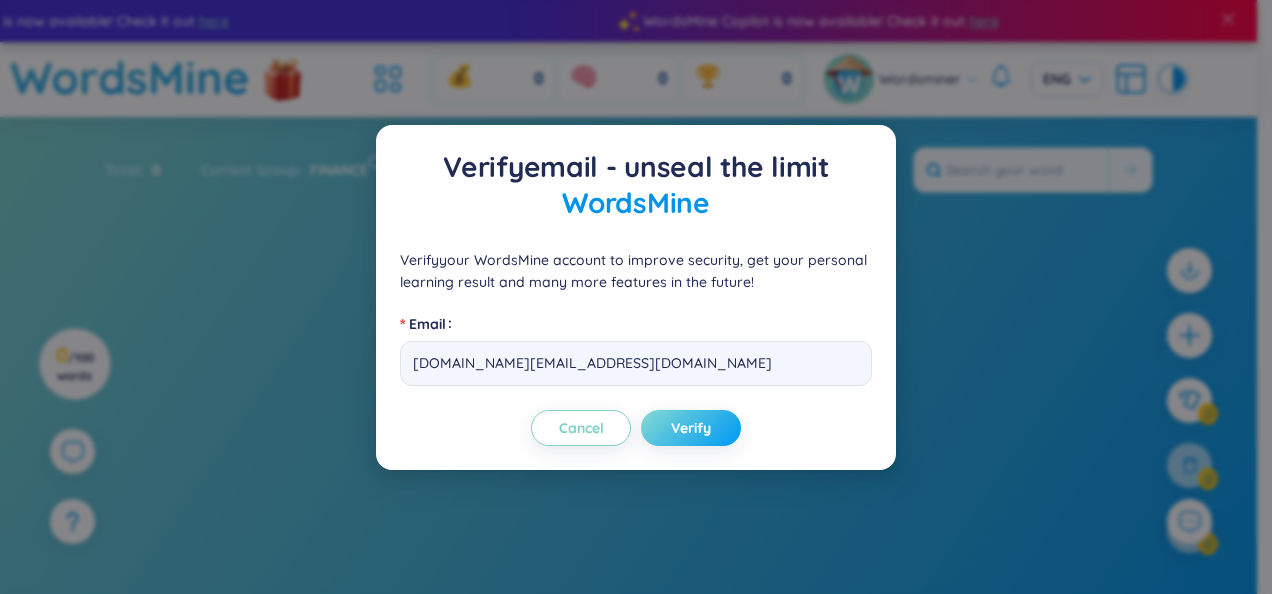 click on "Verify" at bounding box center (691, 428) 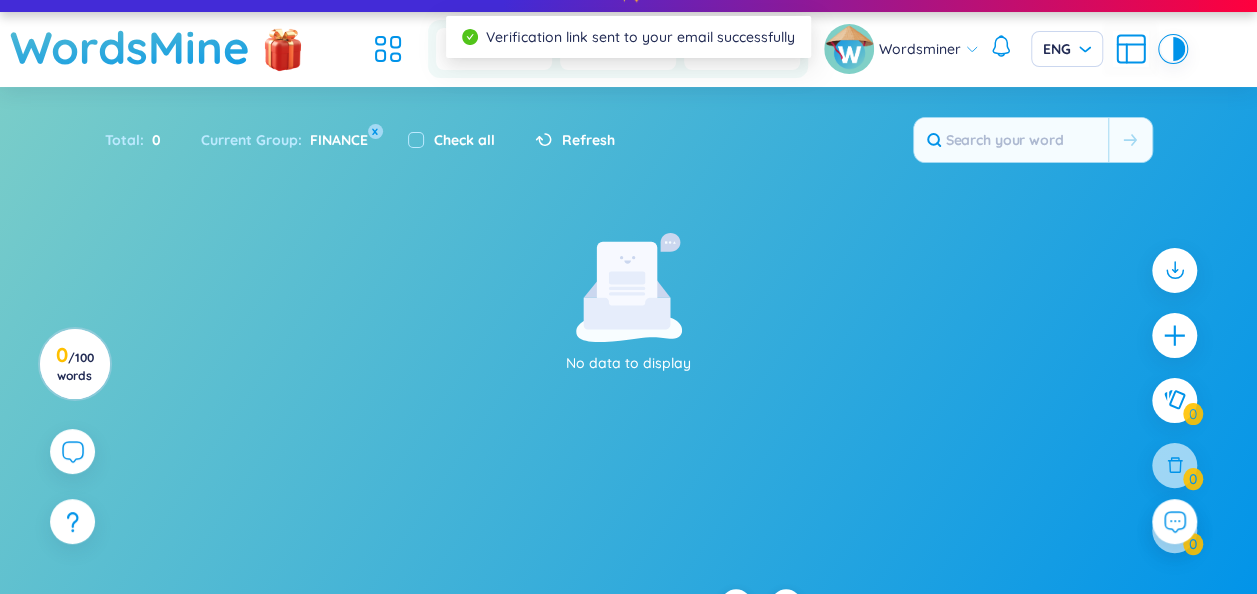 scroll, scrollTop: 0, scrollLeft: 0, axis: both 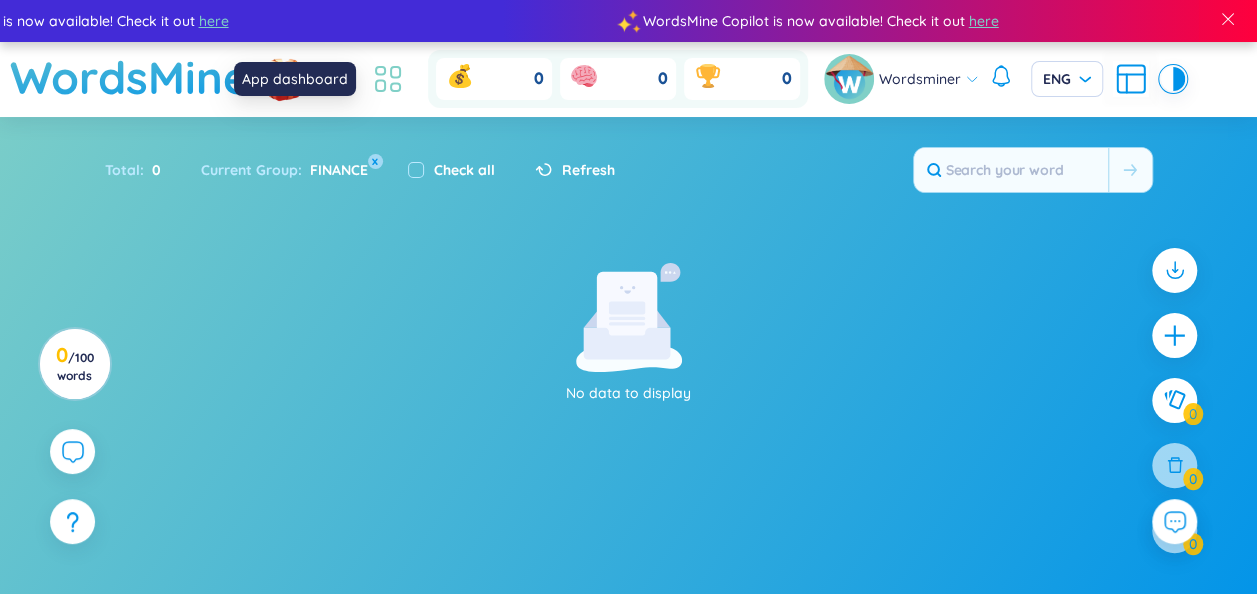 click 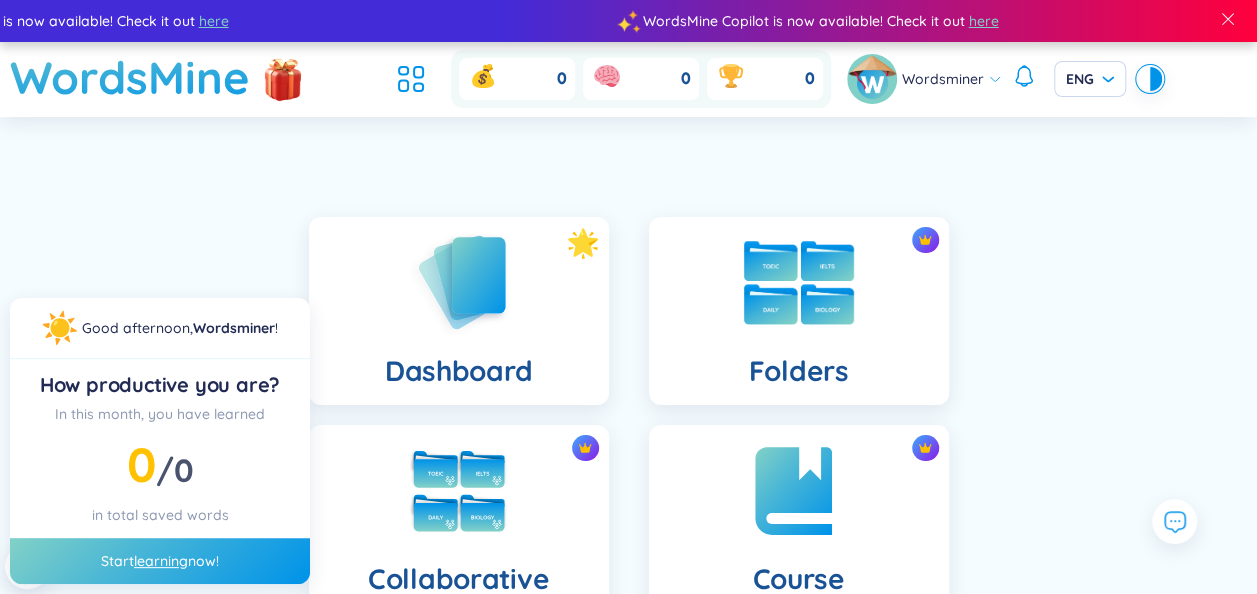 click on "Folders" at bounding box center (799, 311) 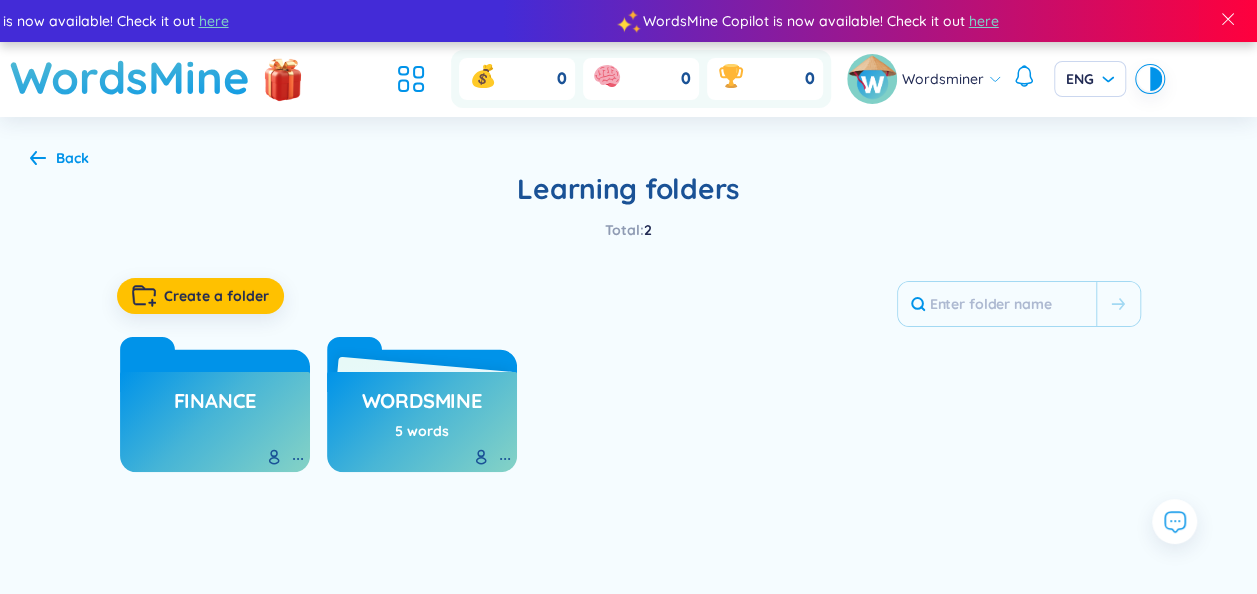 click on "FINANCE" at bounding box center (215, 406) 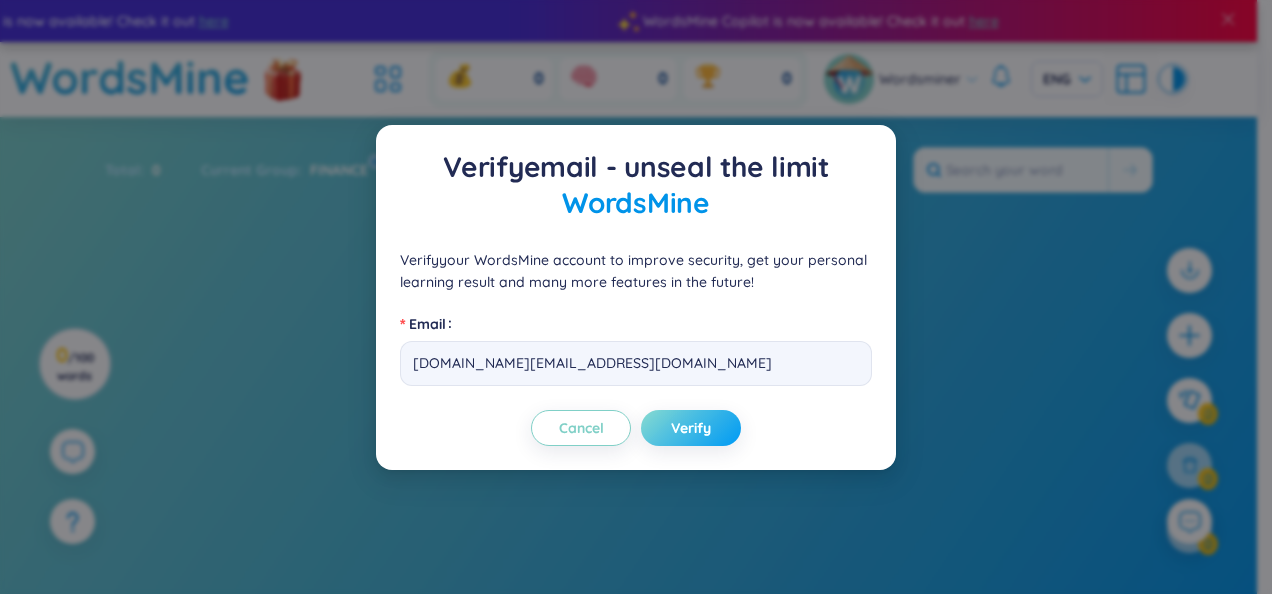 click on "Verify" at bounding box center (691, 428) 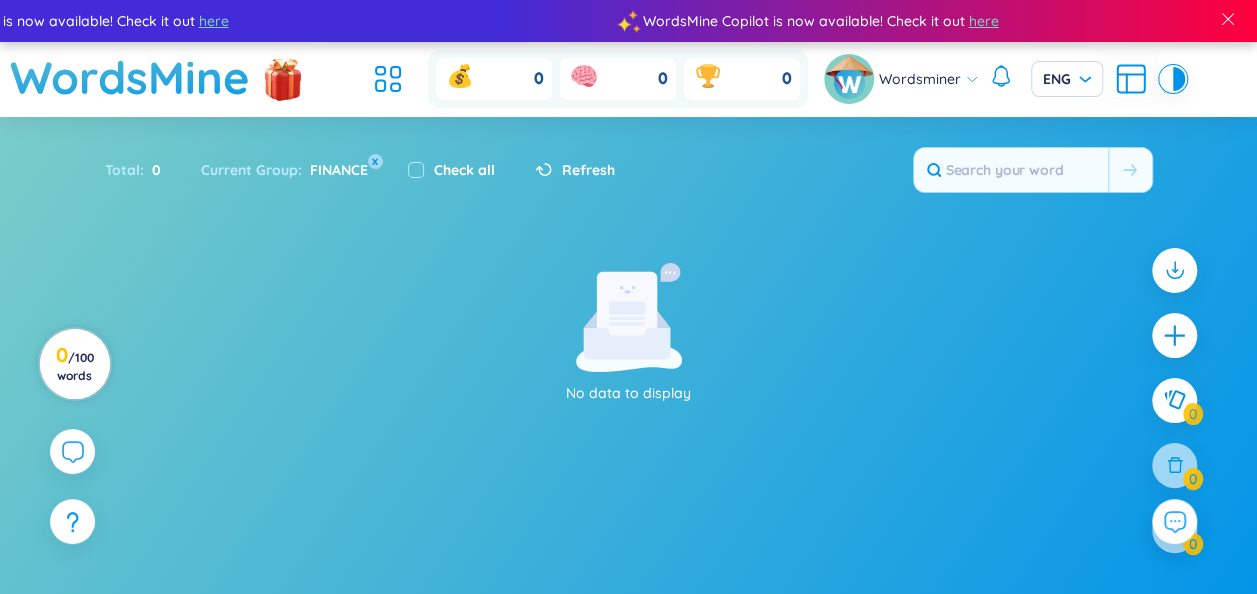 click on "/ 100   words" at bounding box center (75, 366) 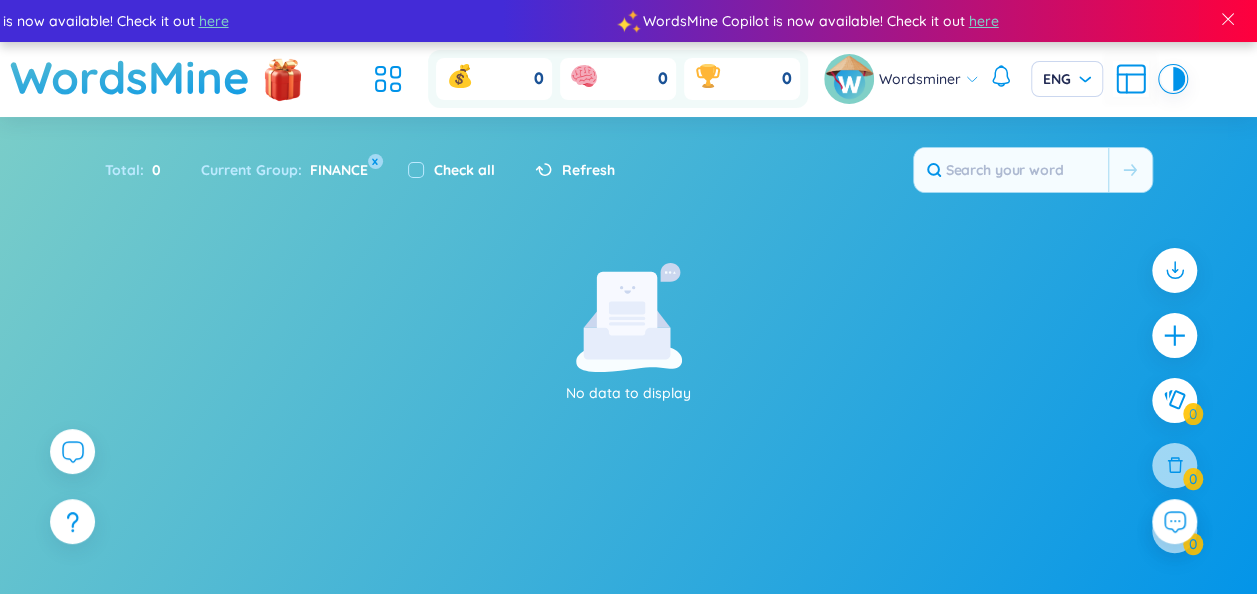 click on "No data to display" at bounding box center [629, 333] 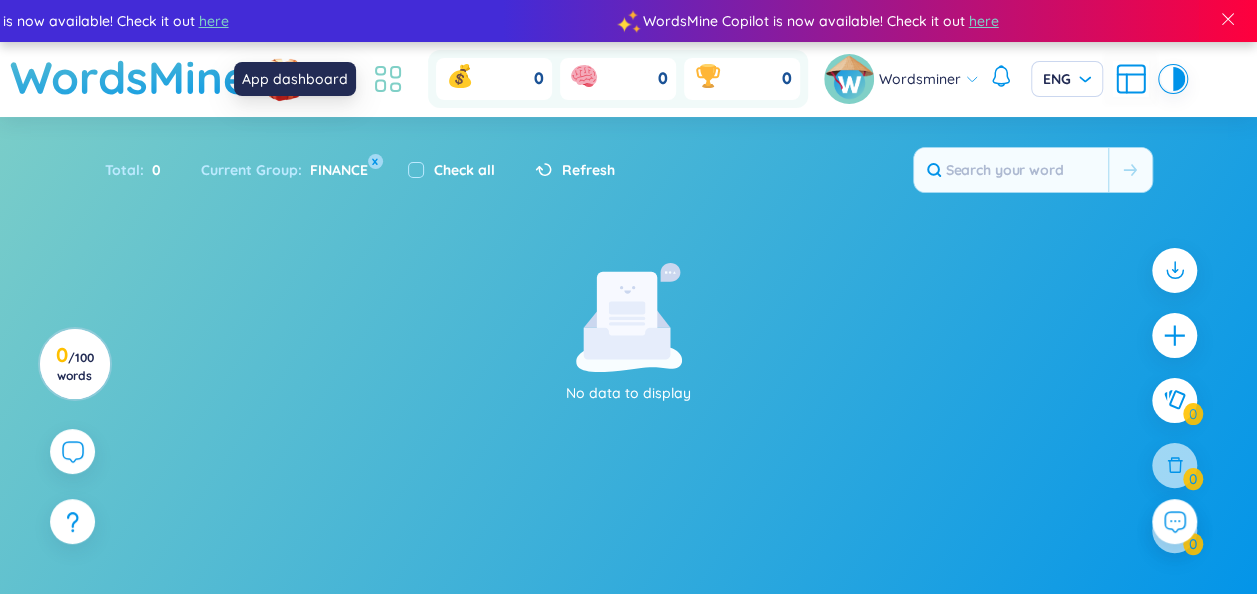 click 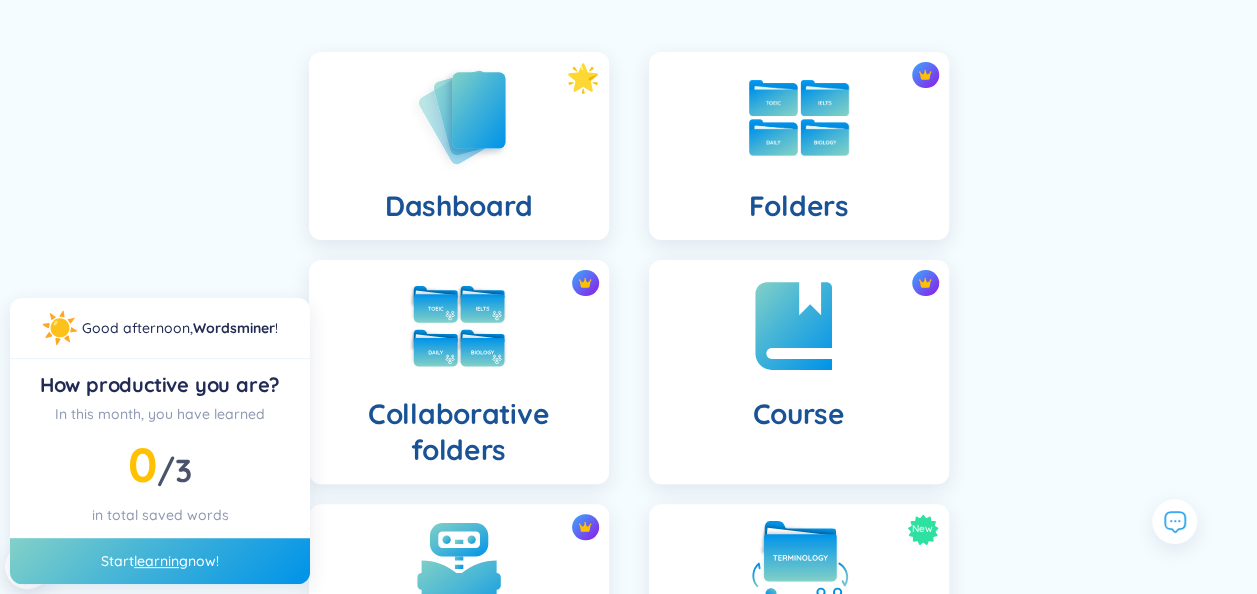 scroll, scrollTop: 166, scrollLeft: 0, axis: vertical 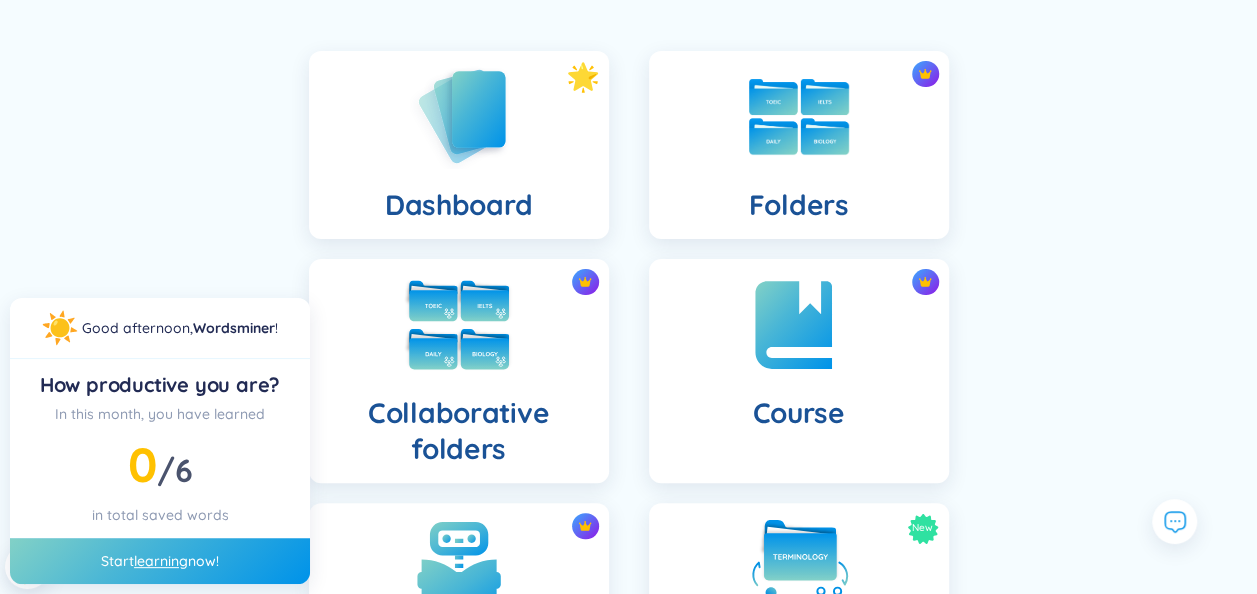 click on "Collaborative folders" at bounding box center (459, 431) 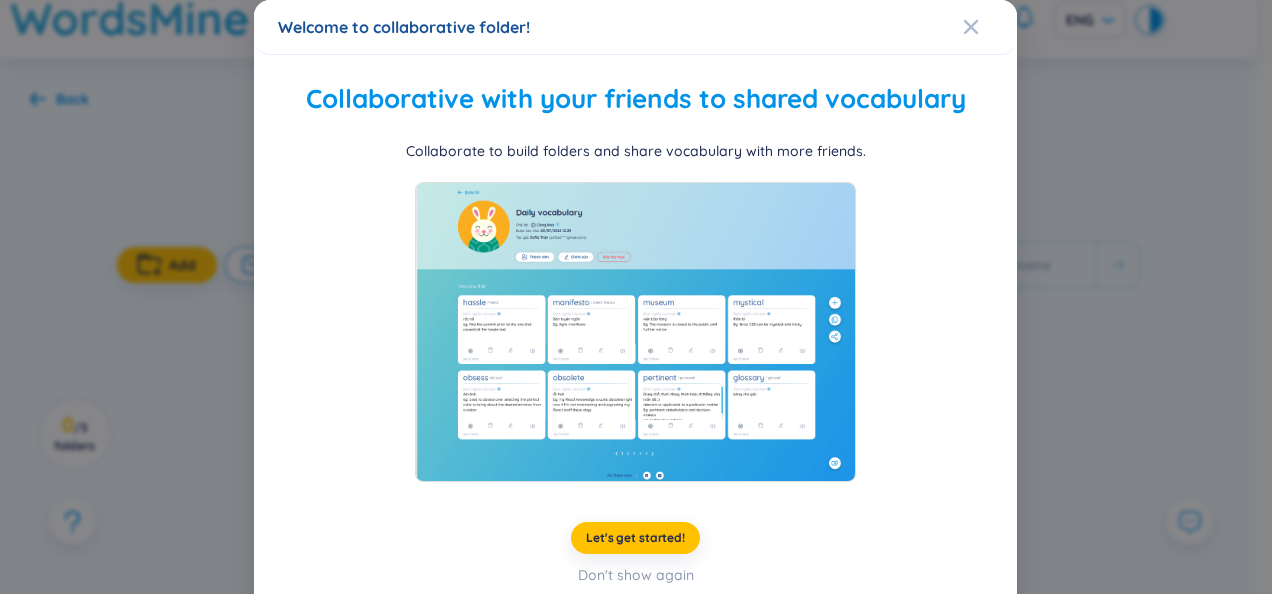 scroll, scrollTop: 0, scrollLeft: 0, axis: both 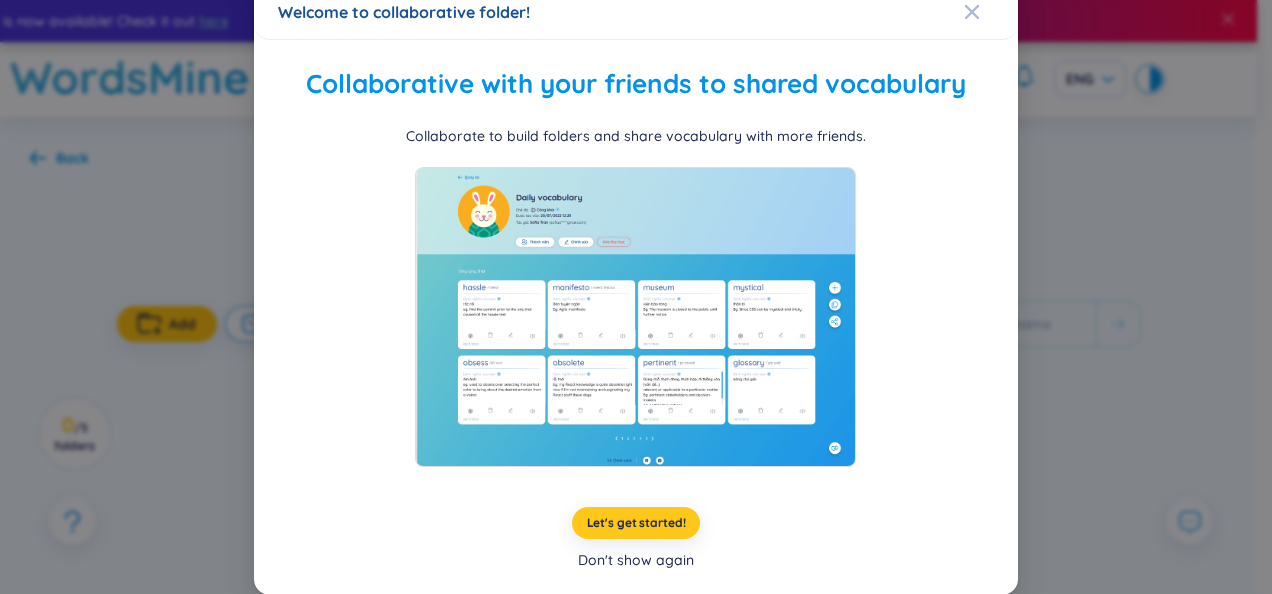 drag, startPoint x: 630, startPoint y: 527, endPoint x: 642, endPoint y: 560, distance: 35.1141 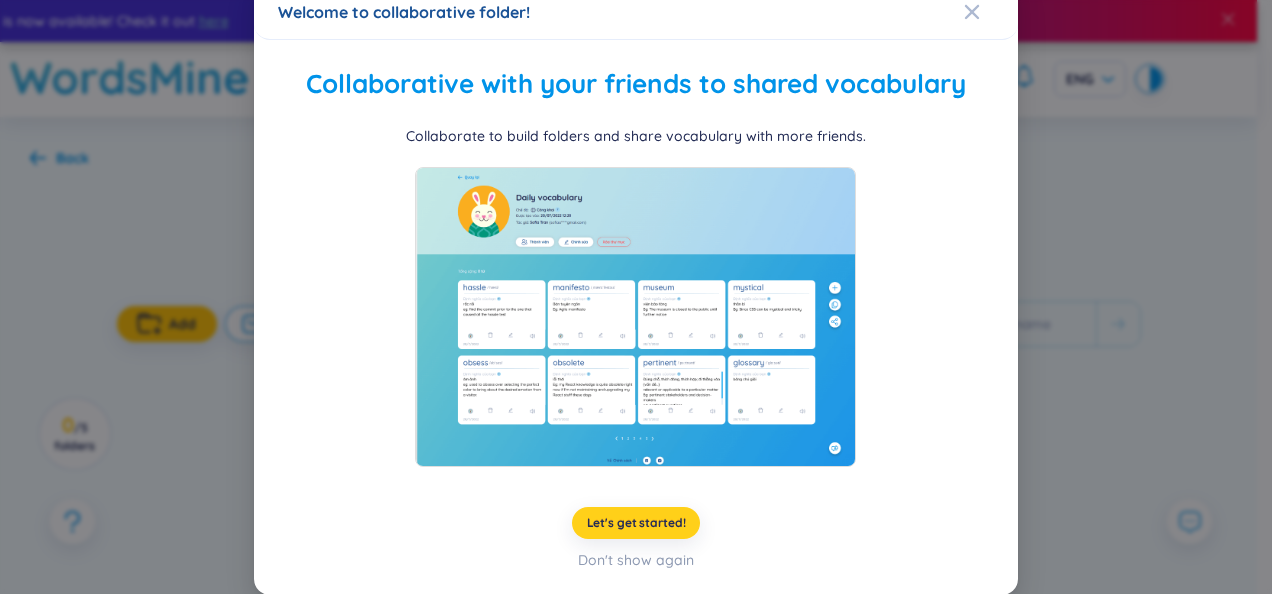 click on "Let's get started!" at bounding box center (636, 523) 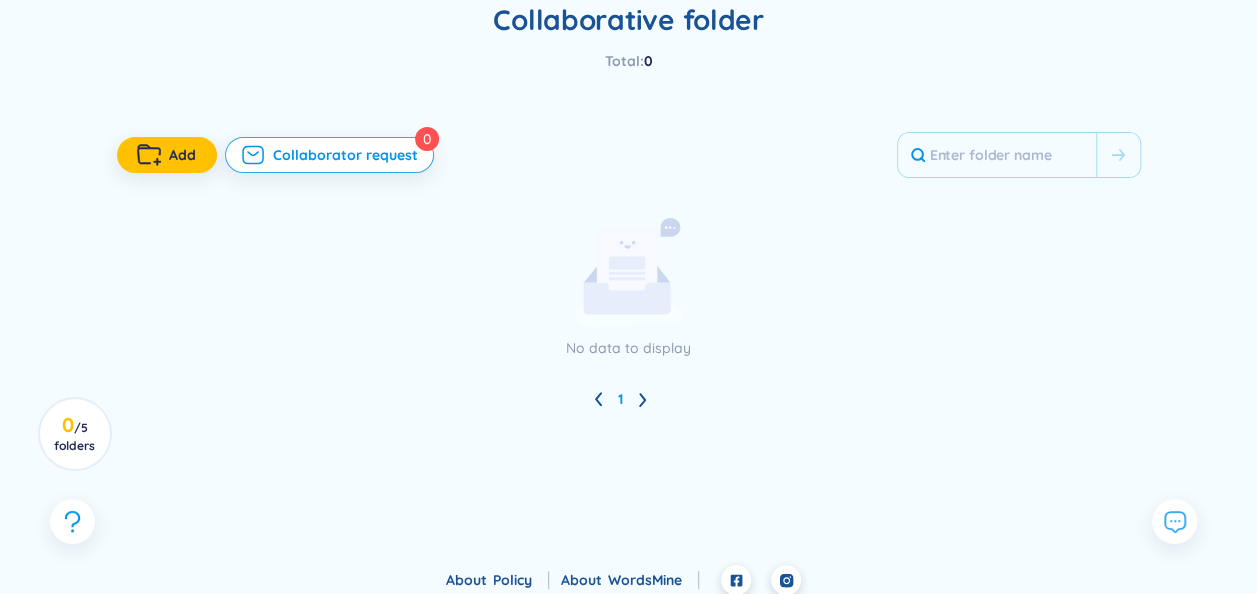 scroll, scrollTop: 0, scrollLeft: 0, axis: both 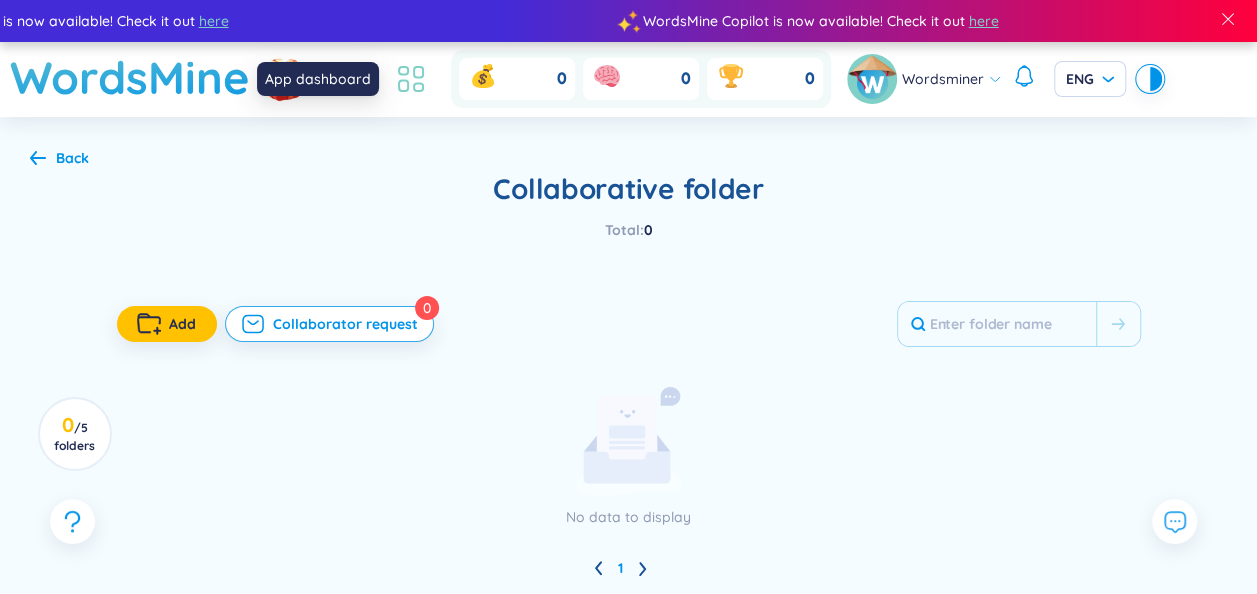 click 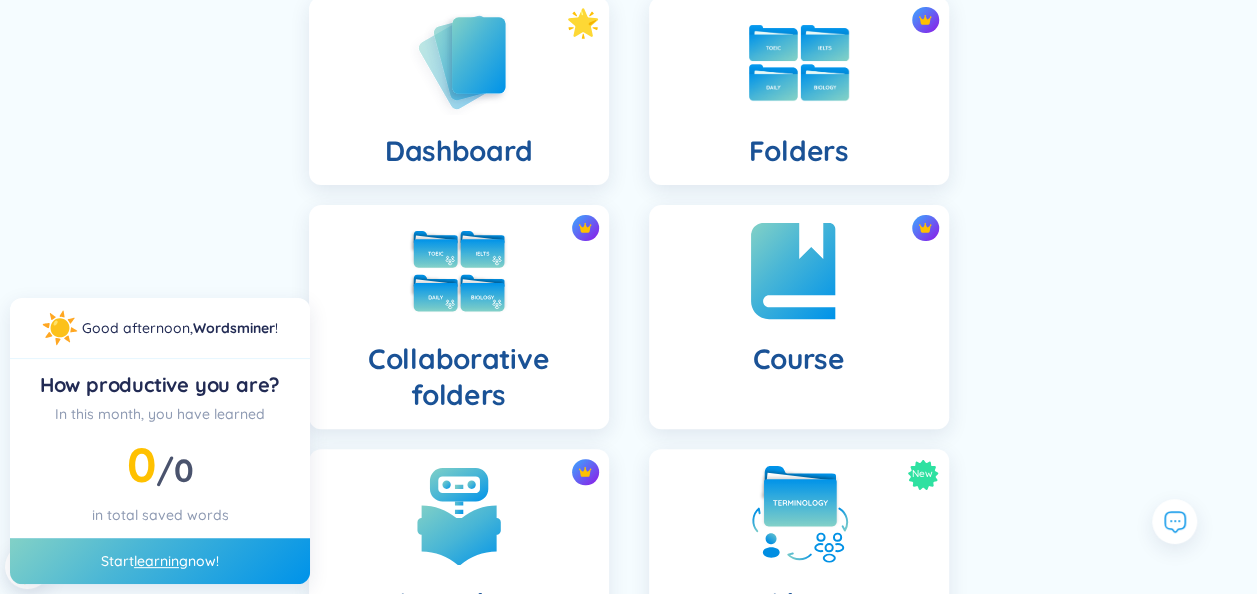click on "Course" at bounding box center (799, 317) 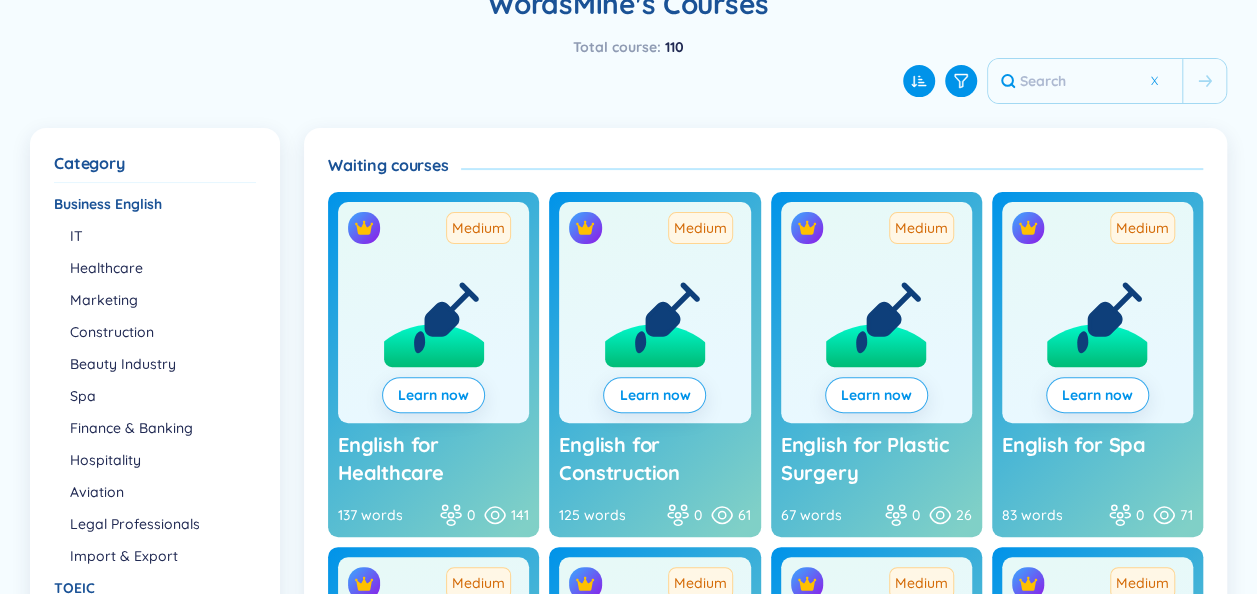 scroll, scrollTop: 186, scrollLeft: 0, axis: vertical 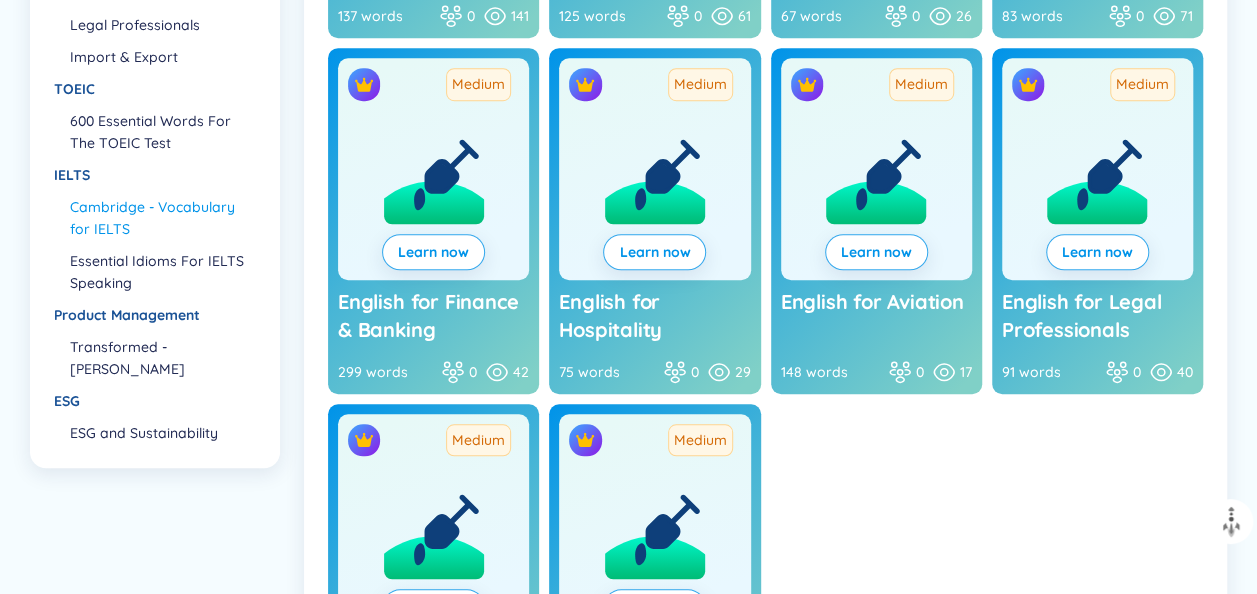 click on "Cambridge - Vocabulary for IELTS" at bounding box center [162, 218] 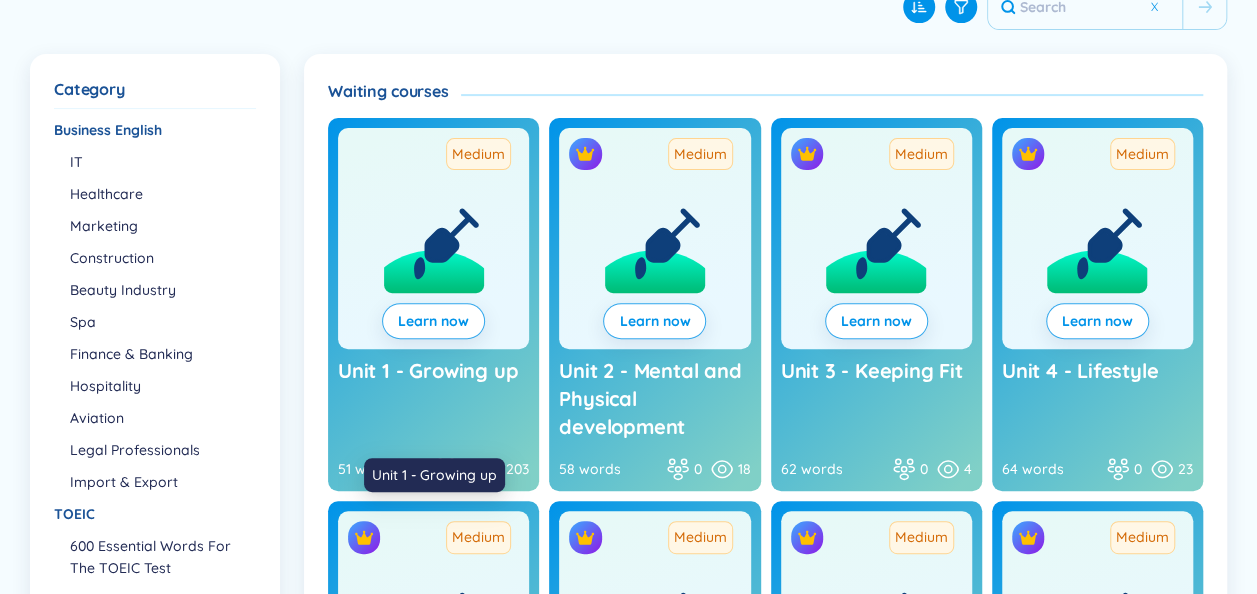 scroll, scrollTop: 254, scrollLeft: 0, axis: vertical 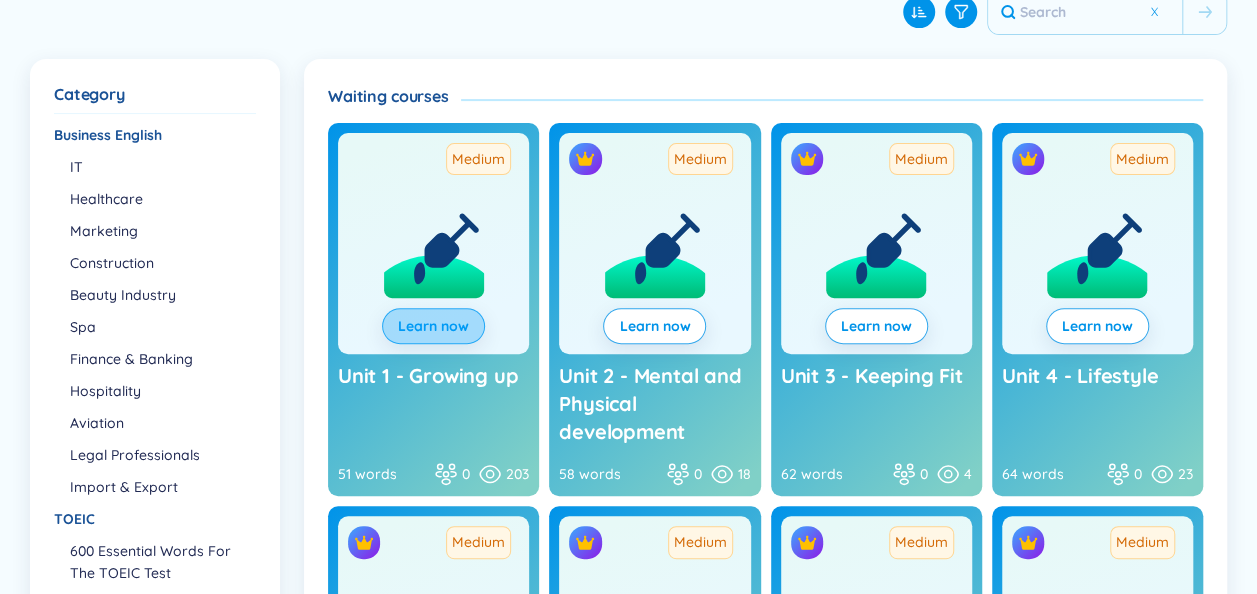 click on "Learn now" at bounding box center (433, 326) 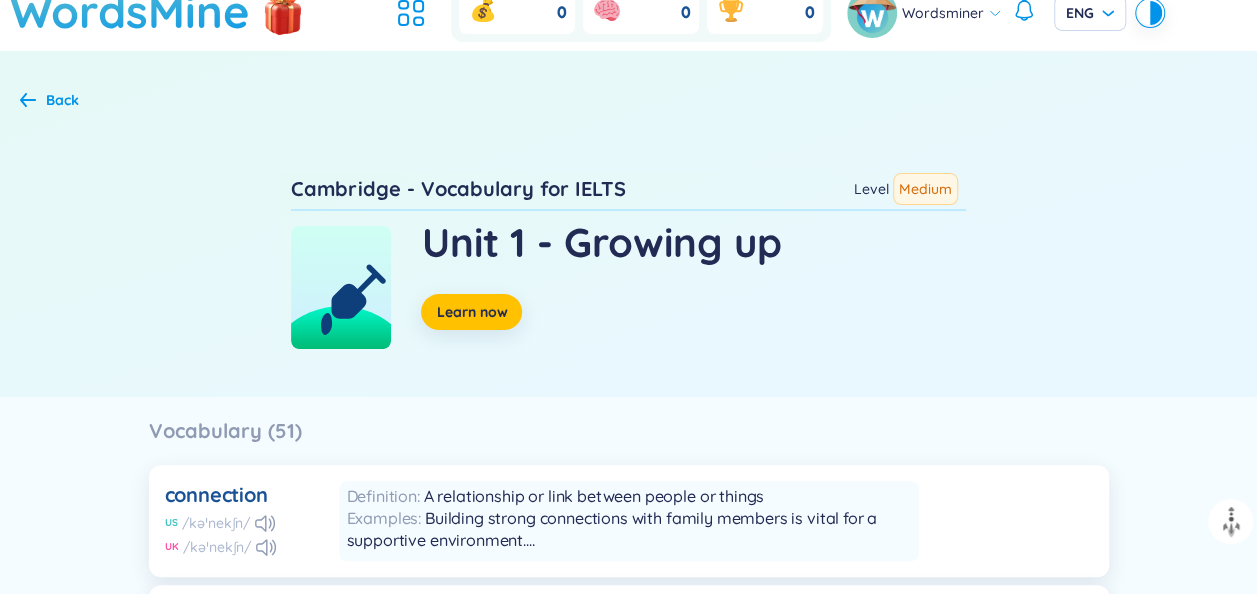 scroll, scrollTop: 0, scrollLeft: 0, axis: both 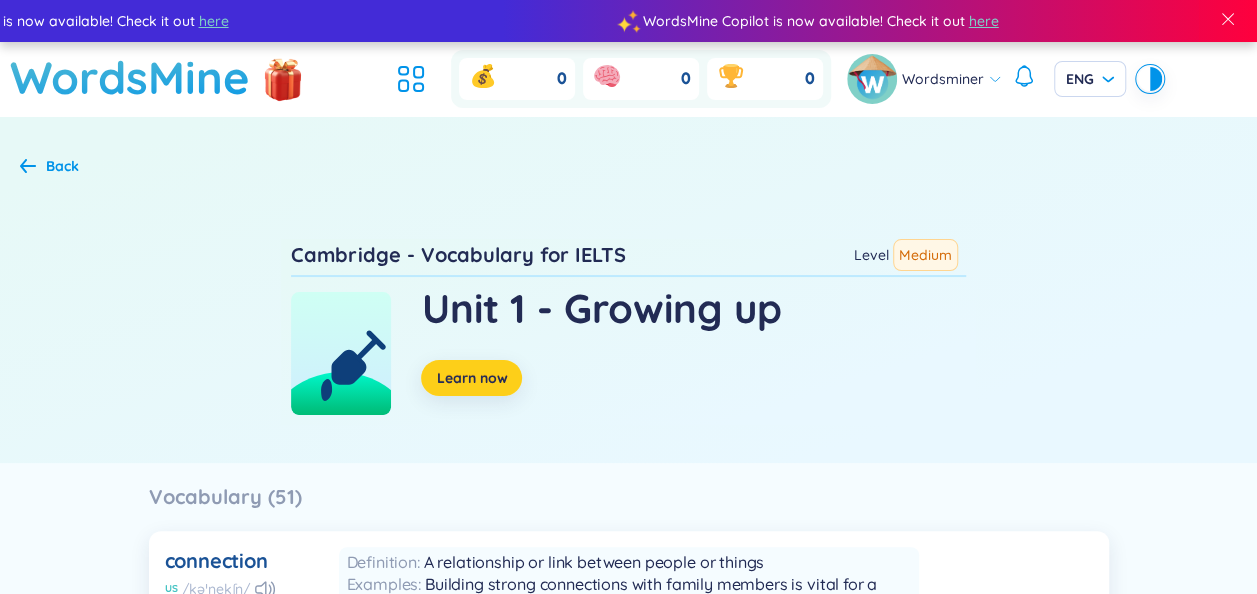 click on "Learn now" at bounding box center (471, 378) 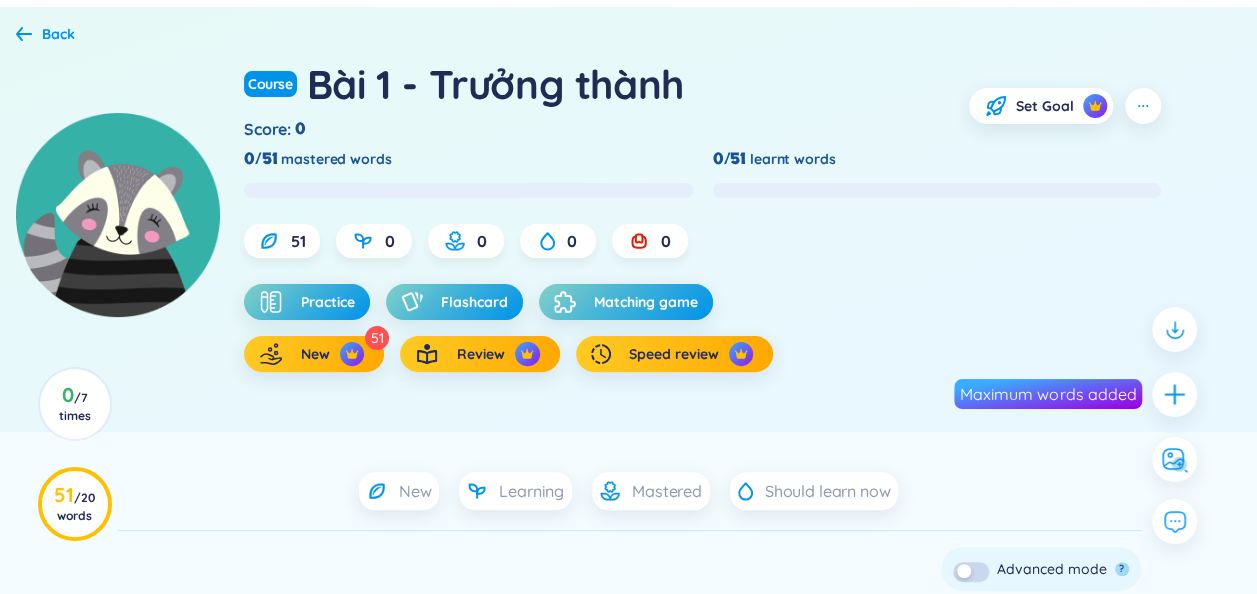 scroll, scrollTop: 109, scrollLeft: 0, axis: vertical 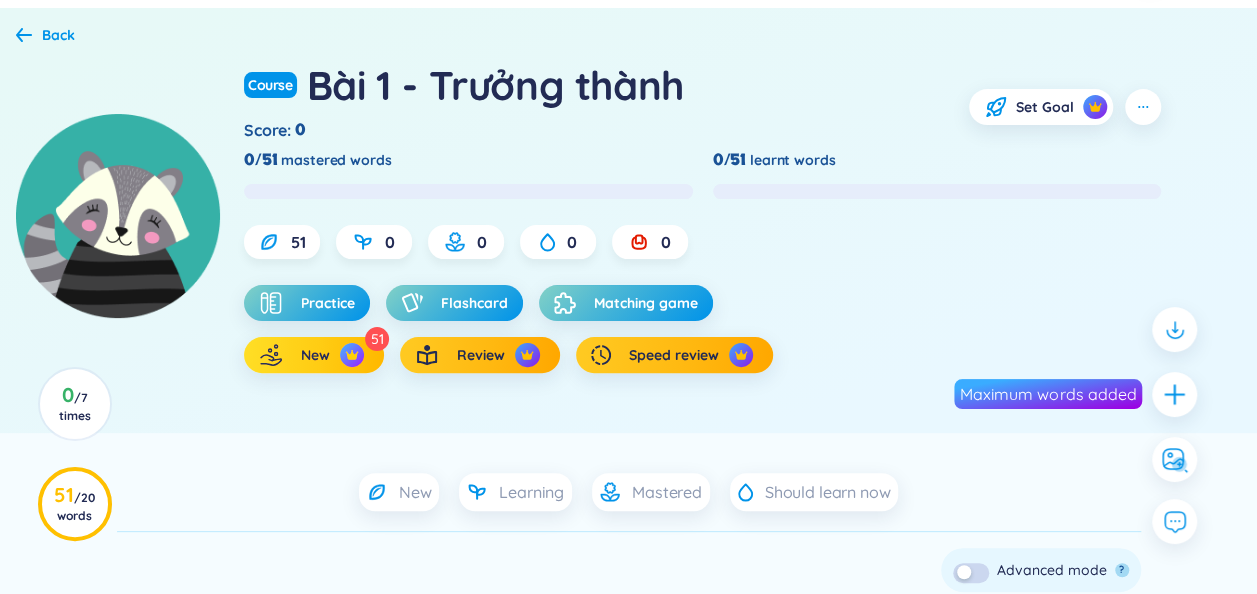click on "New" at bounding box center [314, 355] 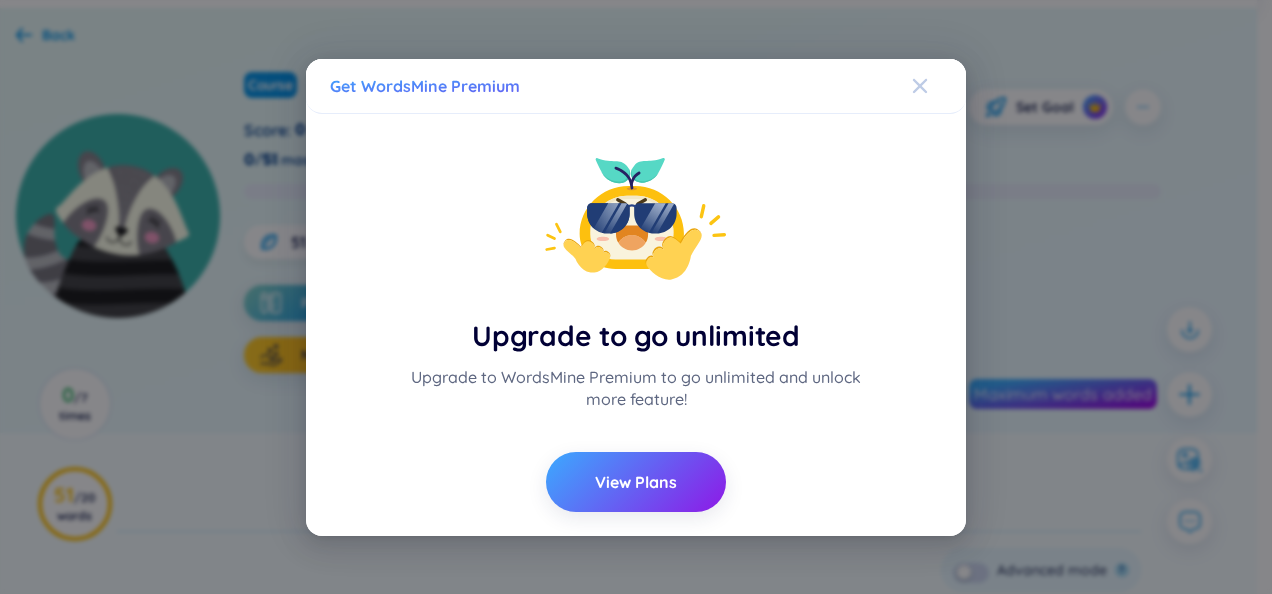 click 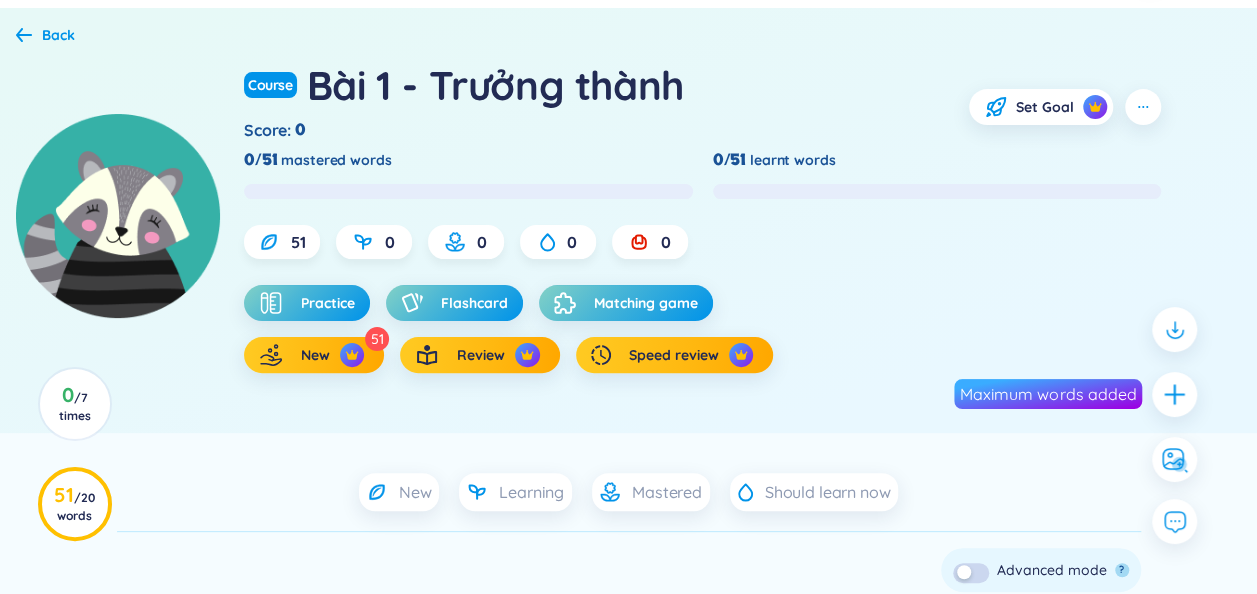 click on "Back" at bounding box center (45, 35) 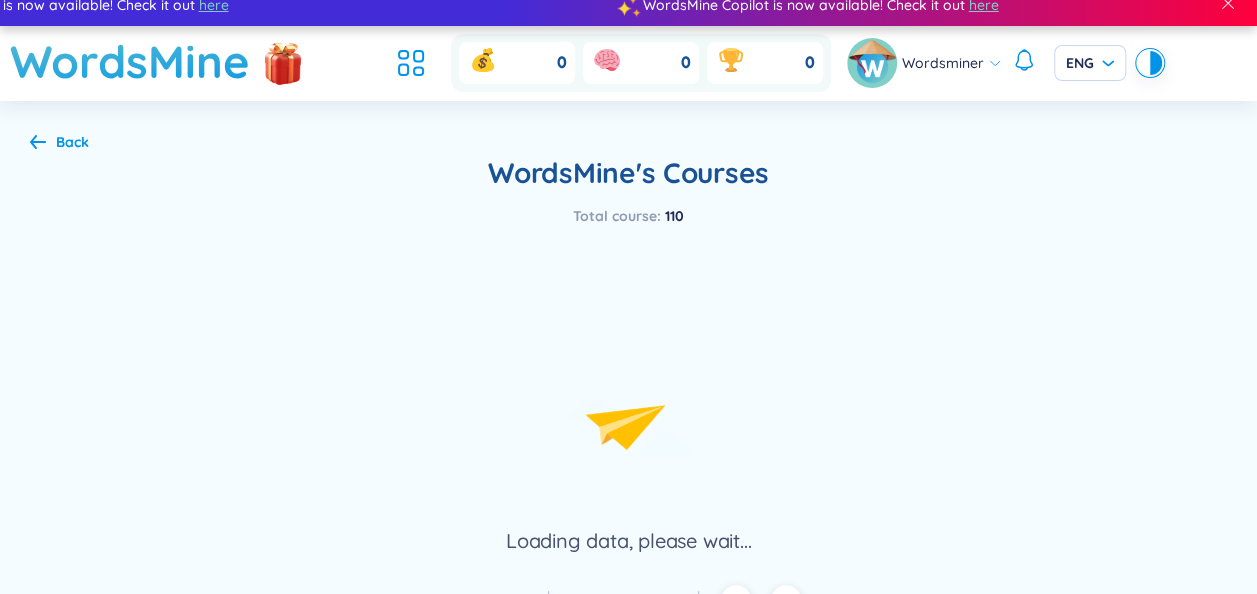 scroll, scrollTop: 0, scrollLeft: 0, axis: both 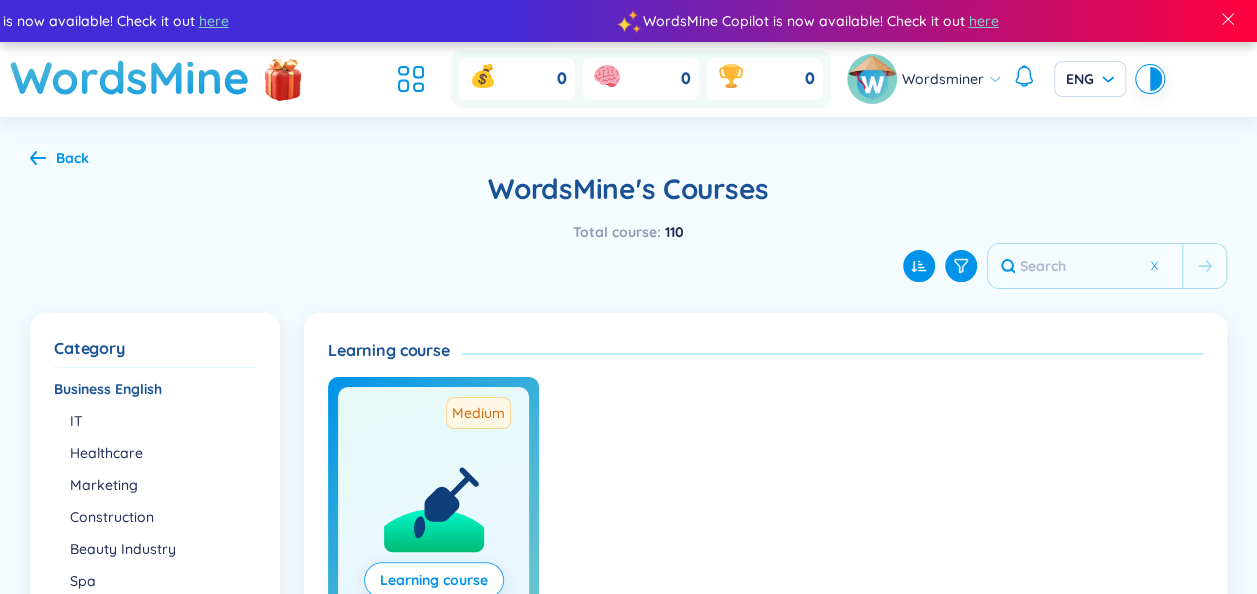 click 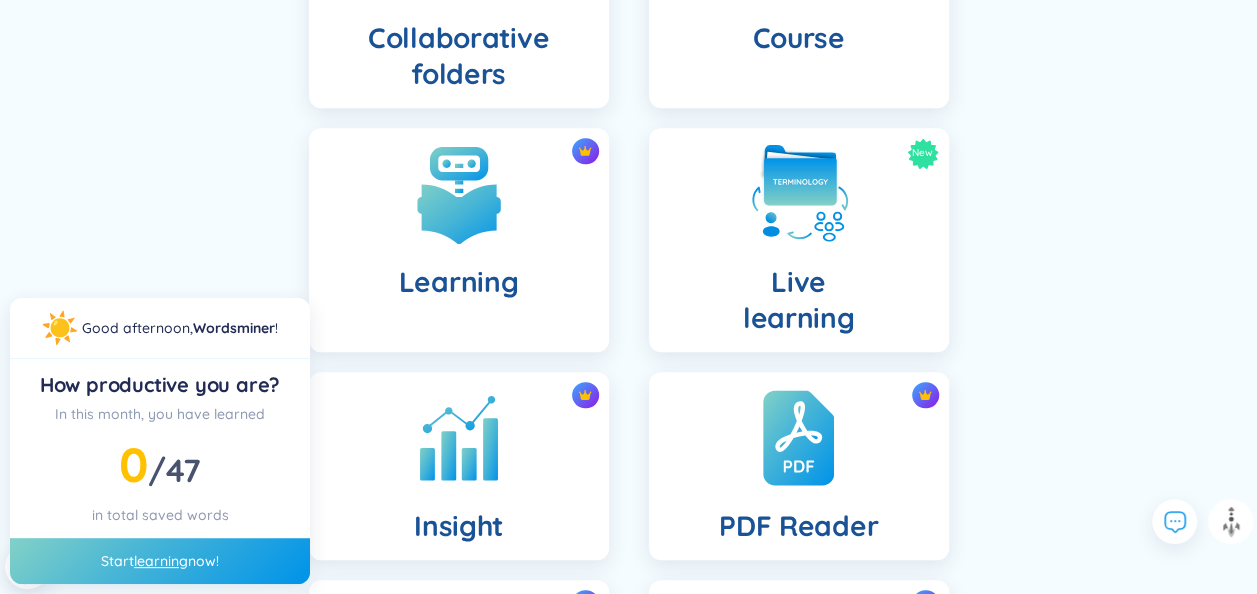 scroll, scrollTop: 540, scrollLeft: 0, axis: vertical 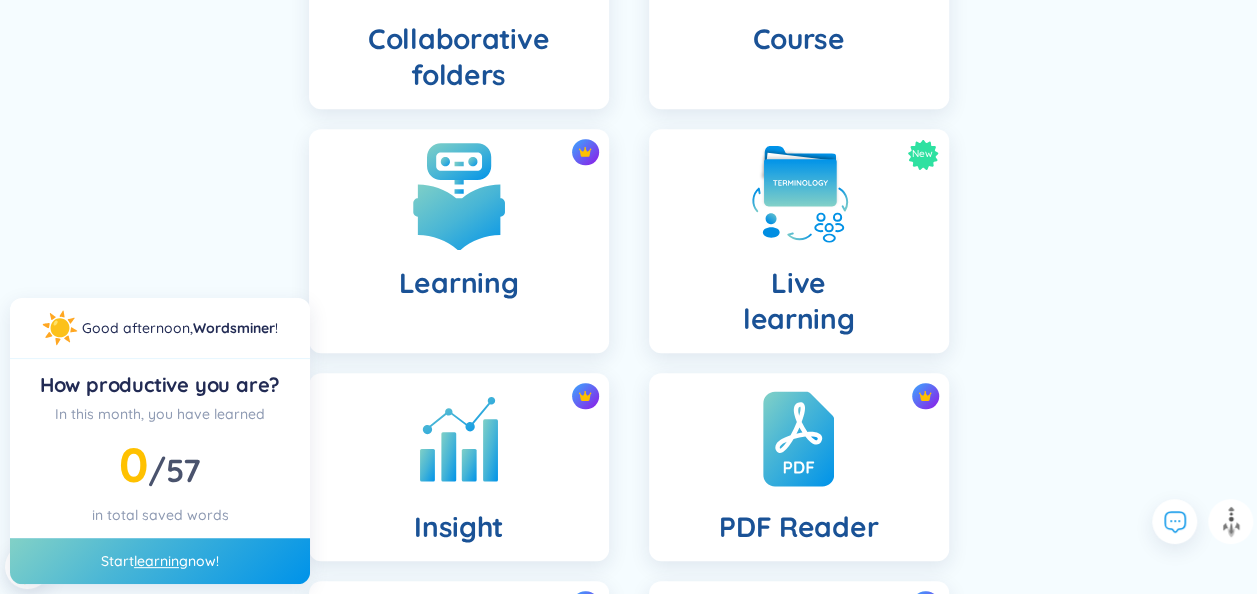click on "Learning" at bounding box center (459, 241) 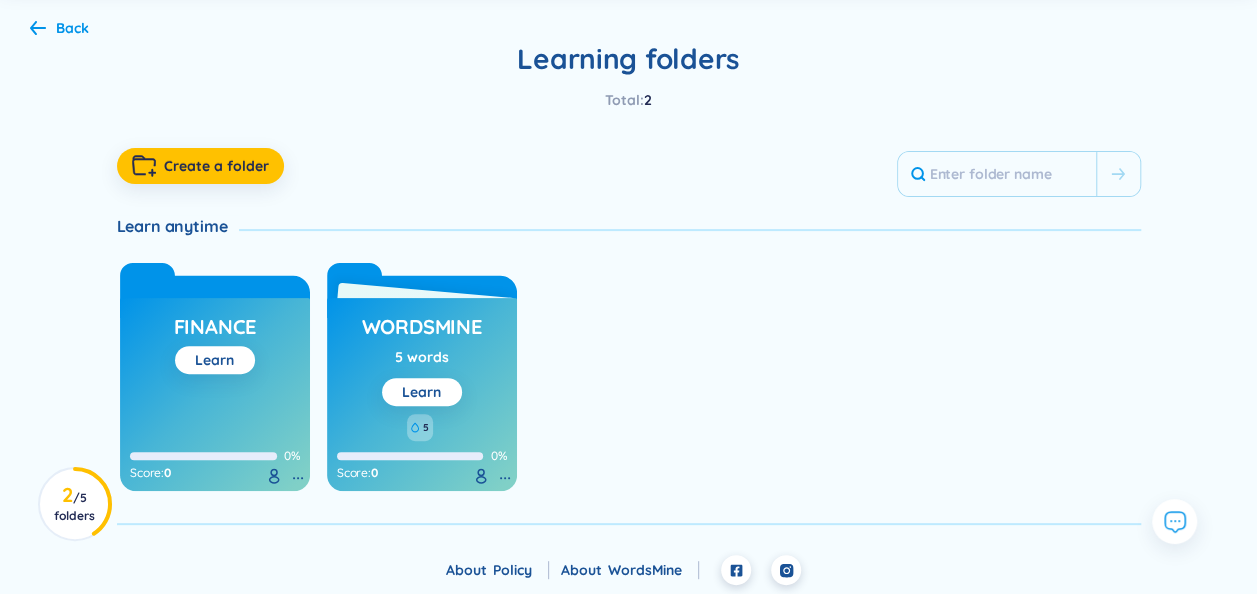 scroll, scrollTop: 0, scrollLeft: 0, axis: both 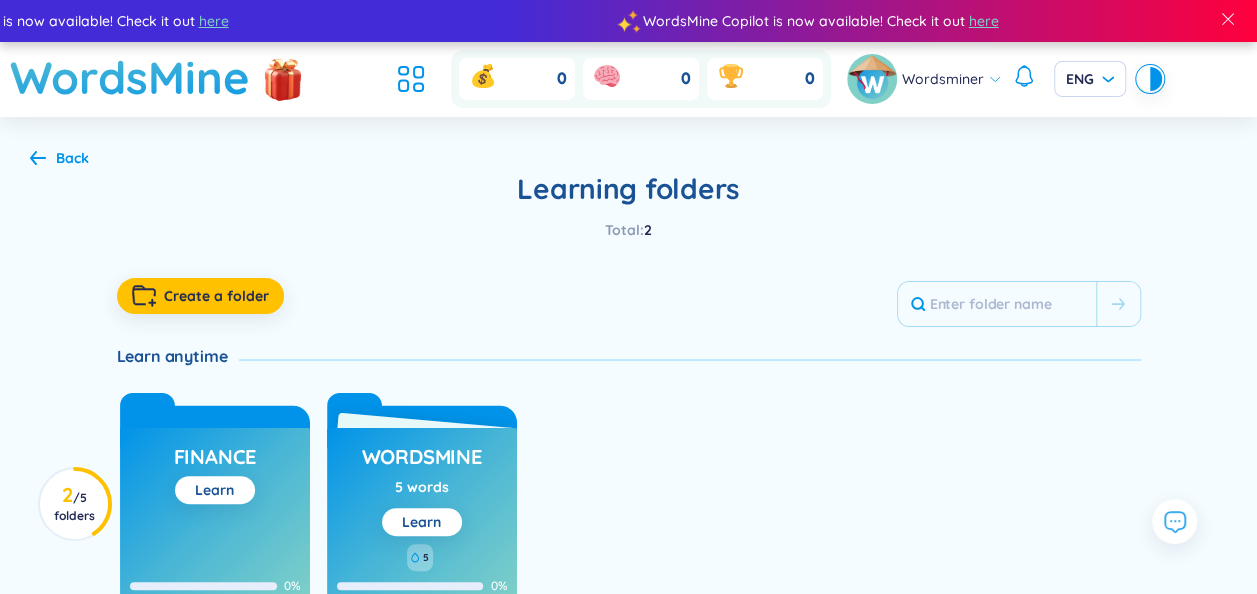 click on "Back Learning folders Total :  2 Create a folder Learn anytime FINANCE Learn 0% Score :   0 WordsMine 5 words Learn 5 0% Score :   0 No data to display 2 / 5   folders X 2  of  5   folders  have been created Upgrade to WordsMine Premium to go unlimited and unlock more features! View Plans" at bounding box center [628, 401] 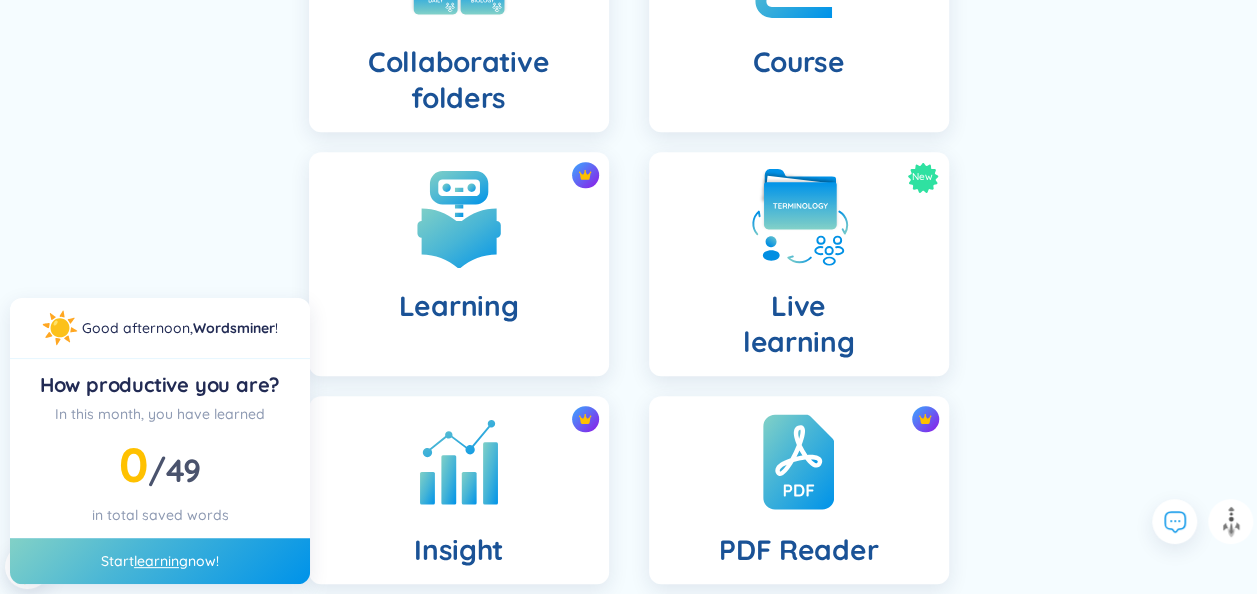 scroll, scrollTop: 518, scrollLeft: 0, axis: vertical 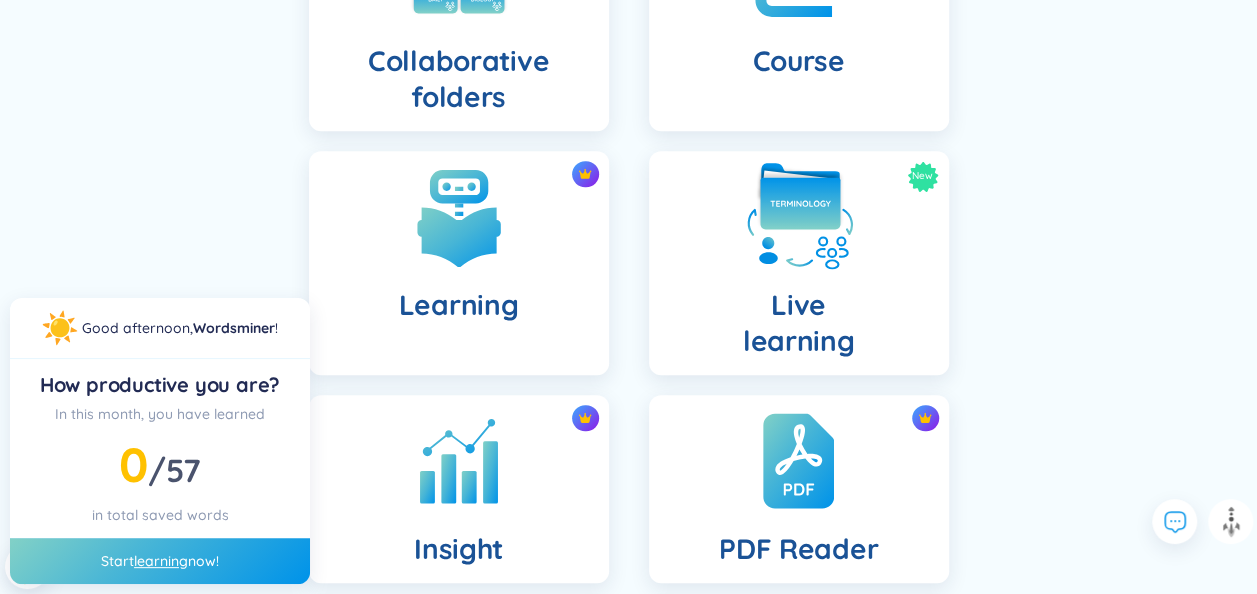 click on "Live learning" at bounding box center [799, 323] 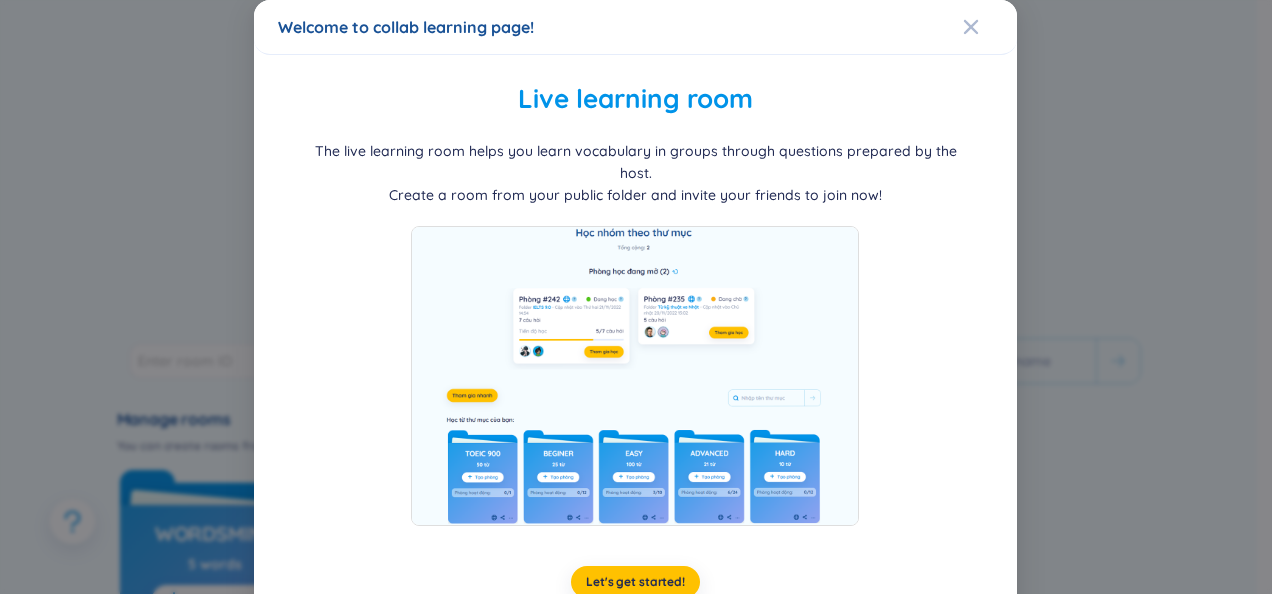 scroll, scrollTop: 0, scrollLeft: 0, axis: both 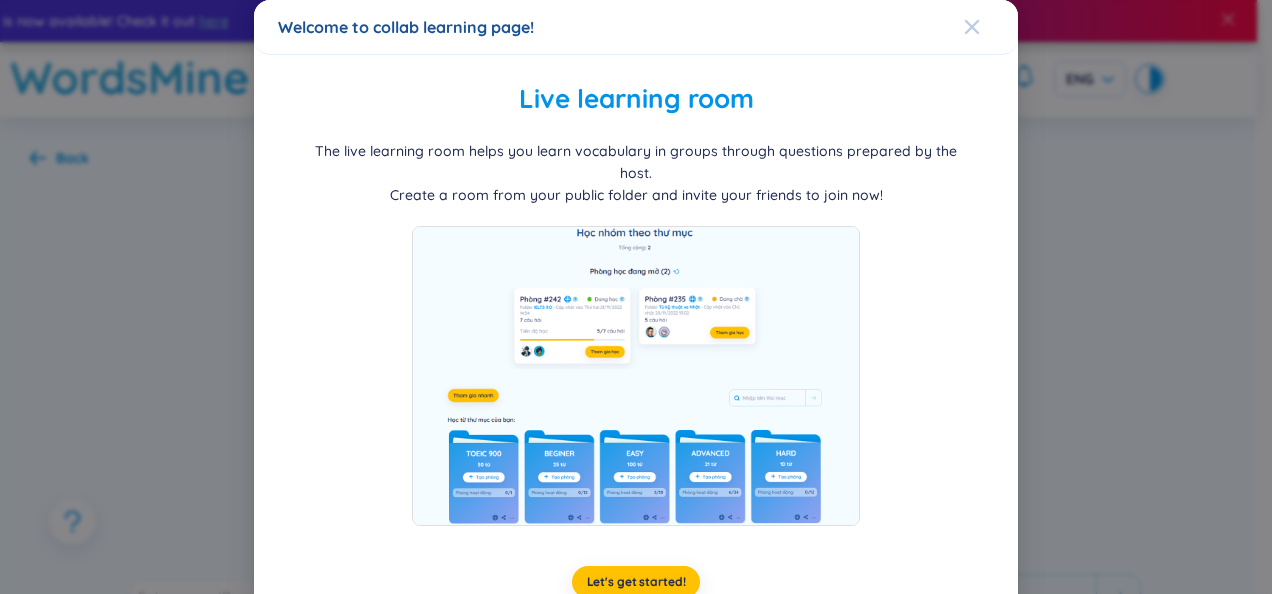 click 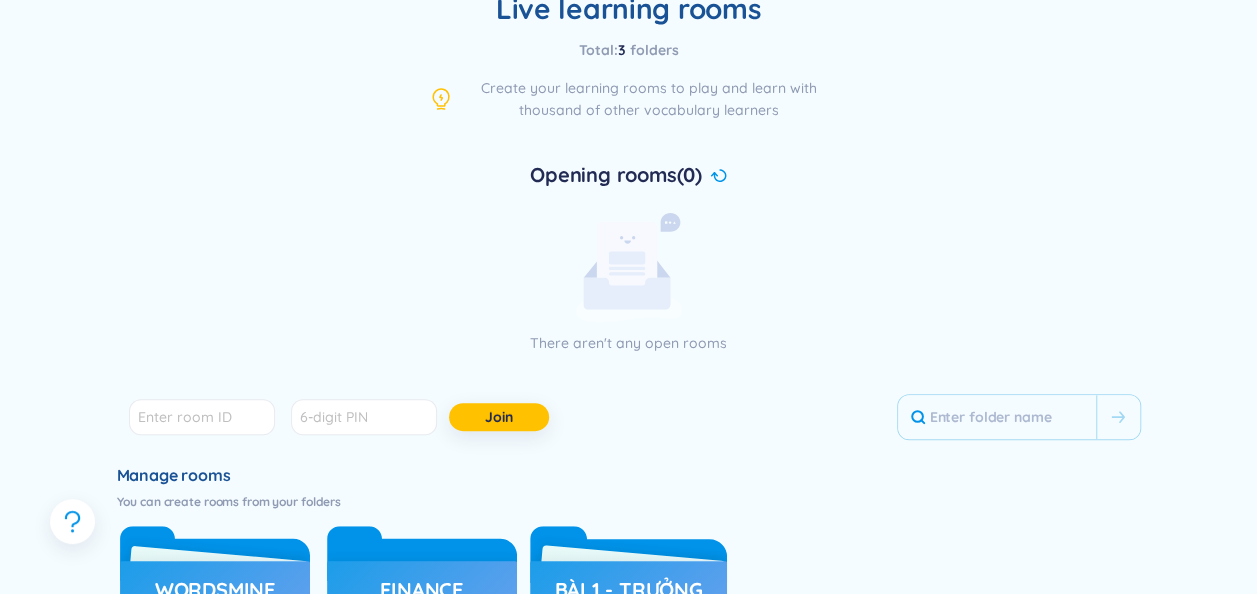 scroll, scrollTop: 0, scrollLeft: 0, axis: both 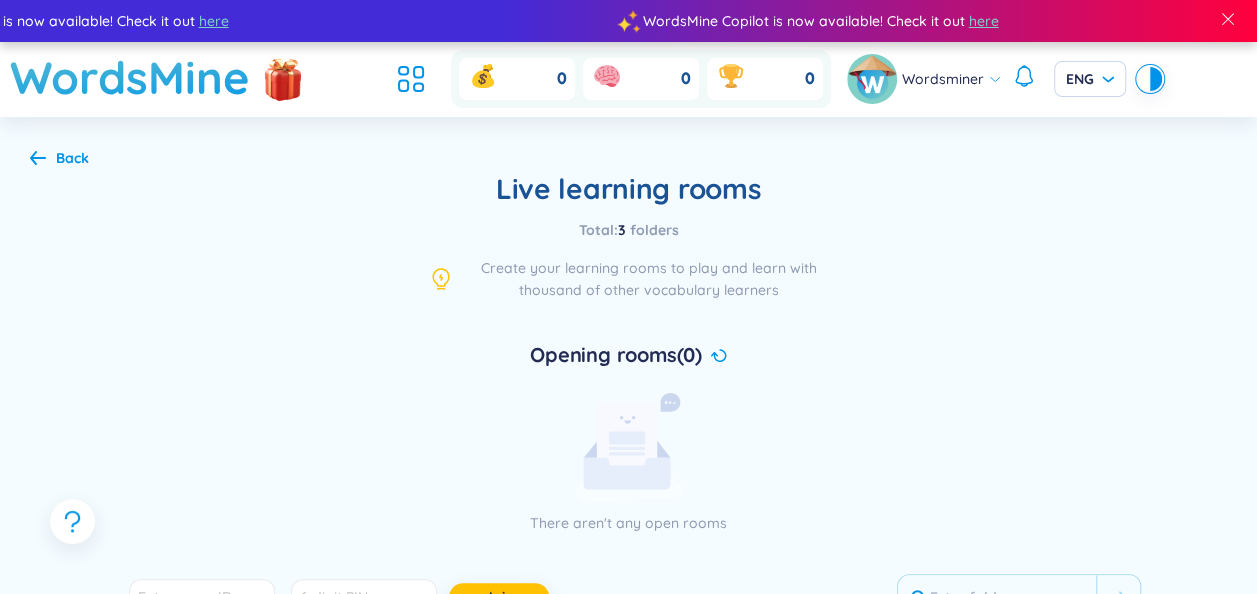 click on "Back" at bounding box center (72, 158) 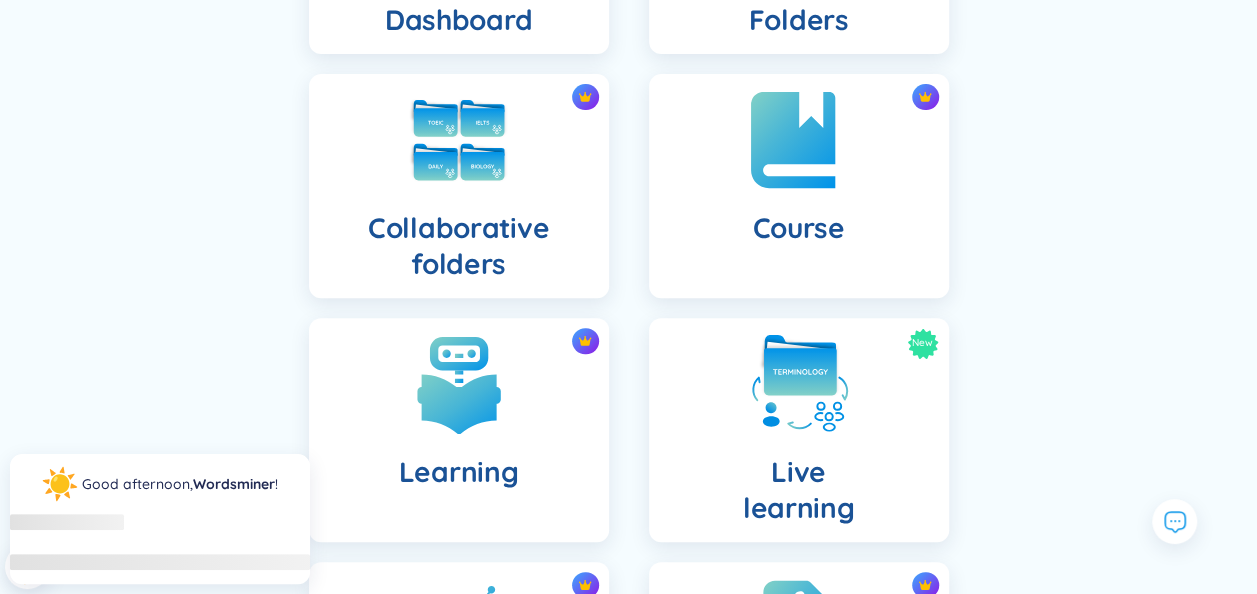 scroll, scrollTop: 352, scrollLeft: 0, axis: vertical 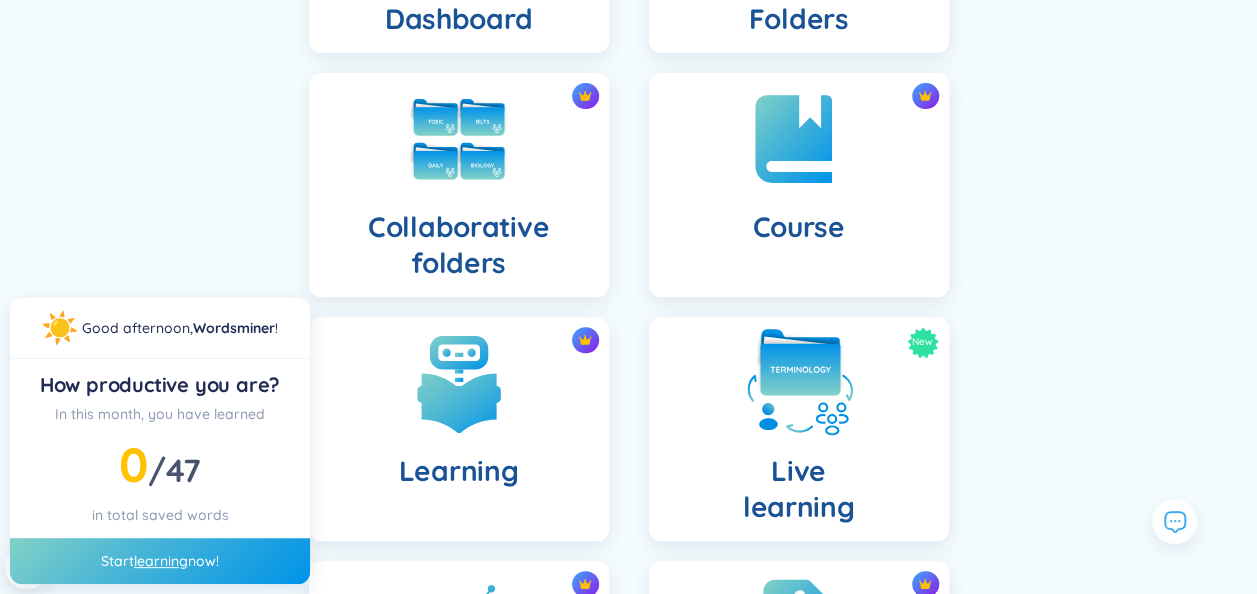 click on "New Live learning" at bounding box center [799, 429] 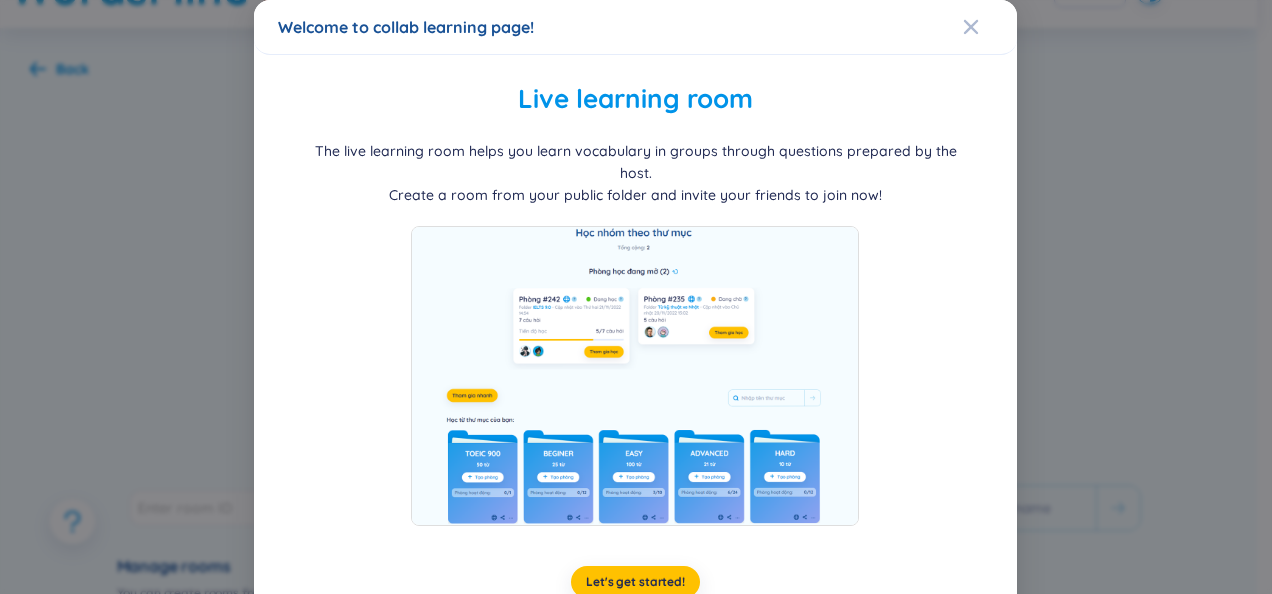 scroll, scrollTop: 0, scrollLeft: 0, axis: both 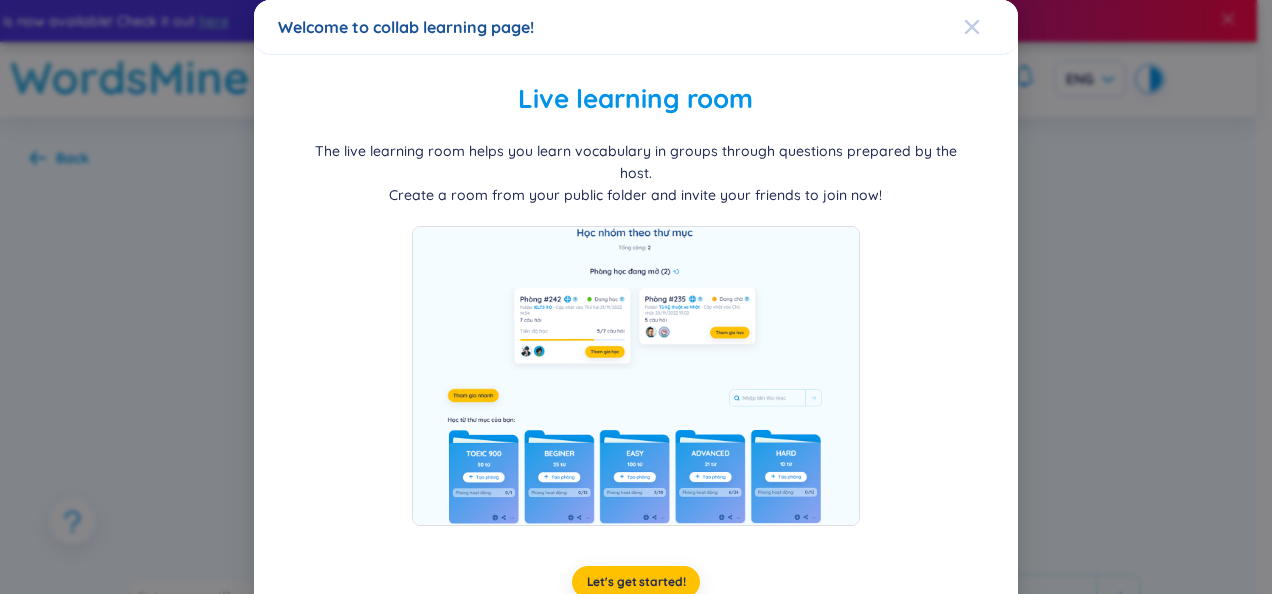 click 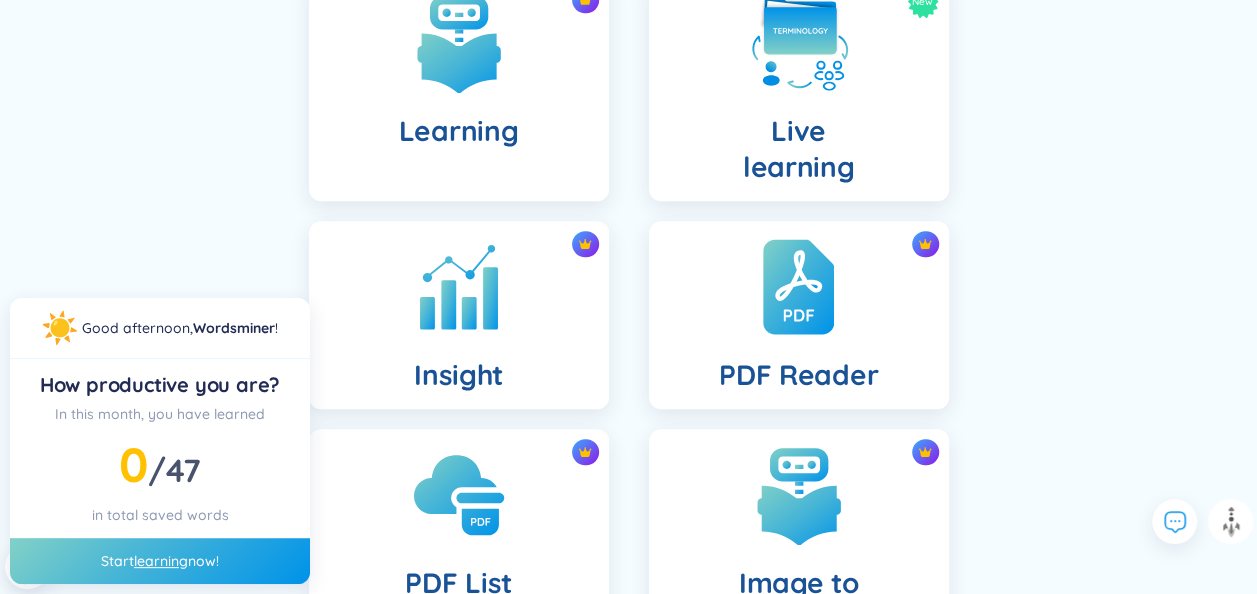 scroll, scrollTop: 727, scrollLeft: 0, axis: vertical 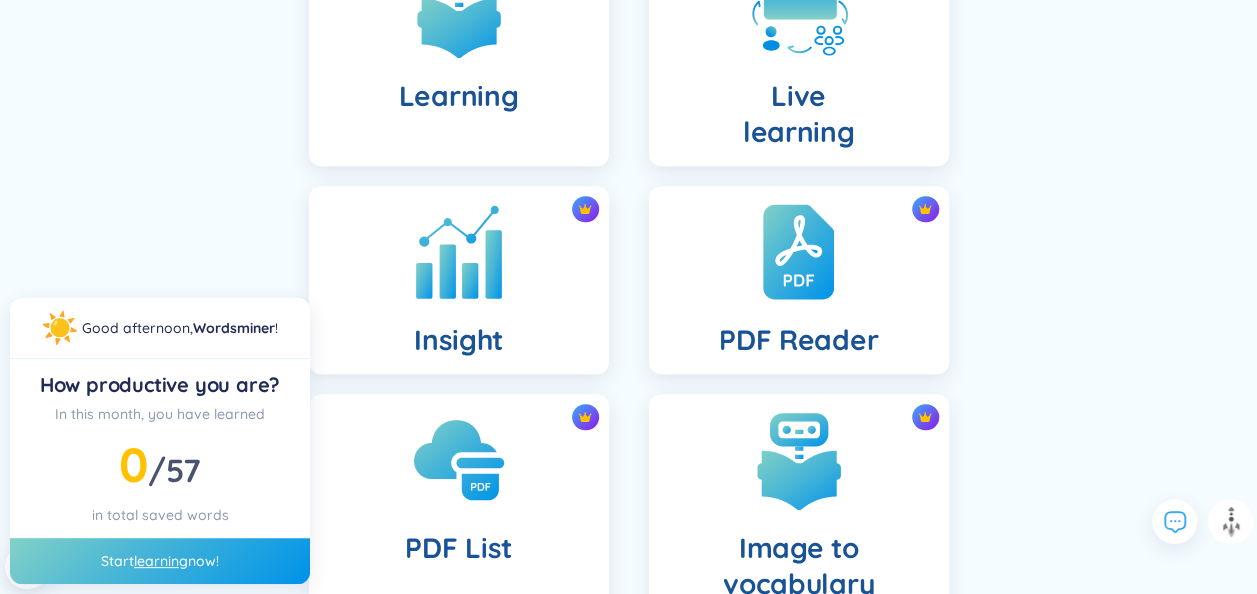 click on "Insight" at bounding box center (459, 280) 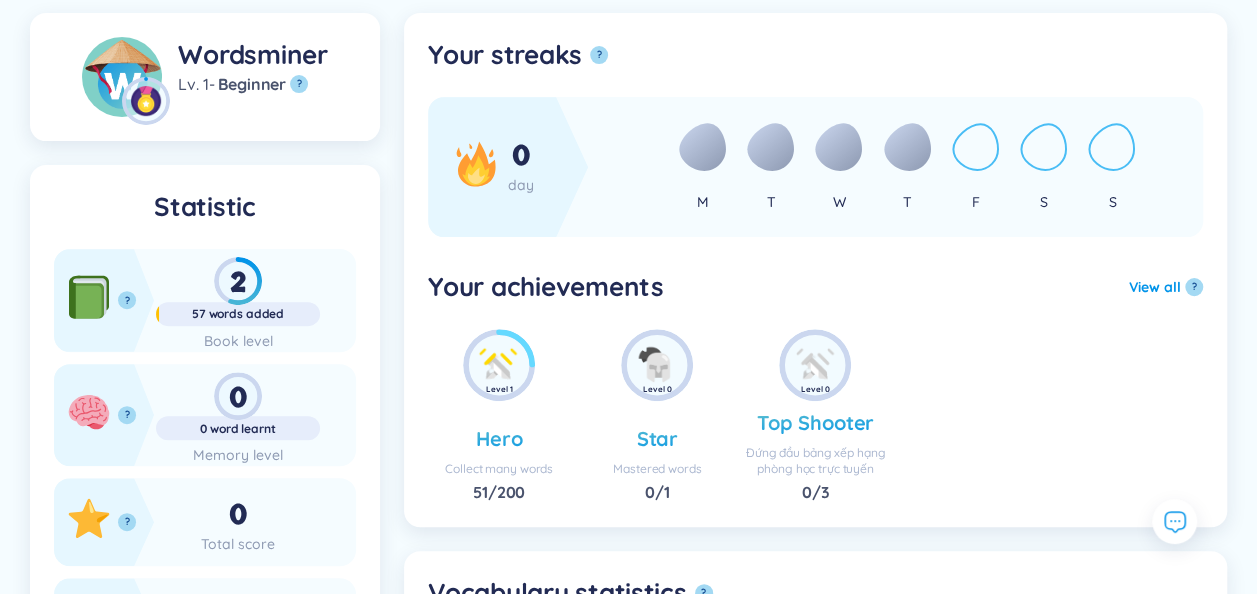 scroll, scrollTop: 0, scrollLeft: 0, axis: both 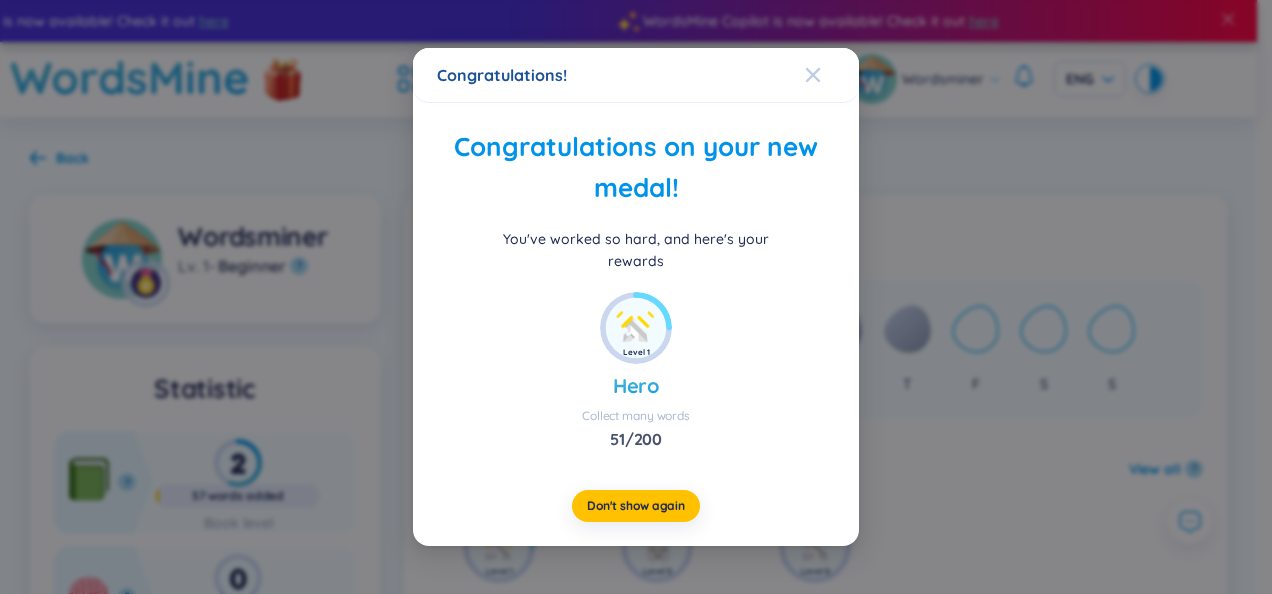click at bounding box center (813, 75) 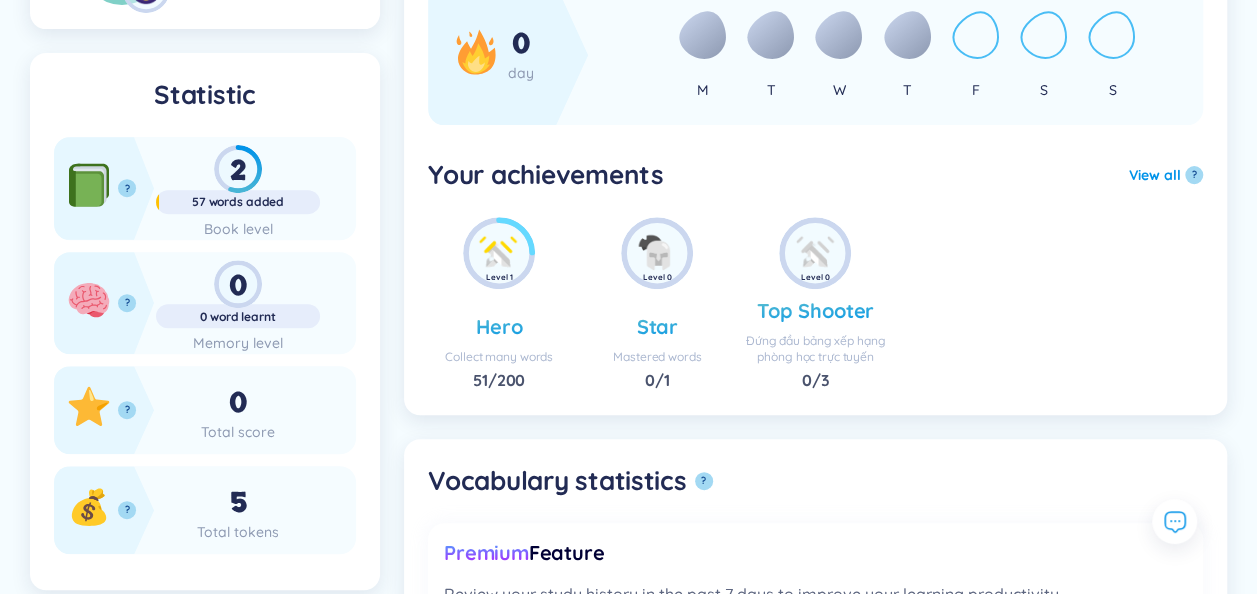 scroll, scrollTop: 213, scrollLeft: 0, axis: vertical 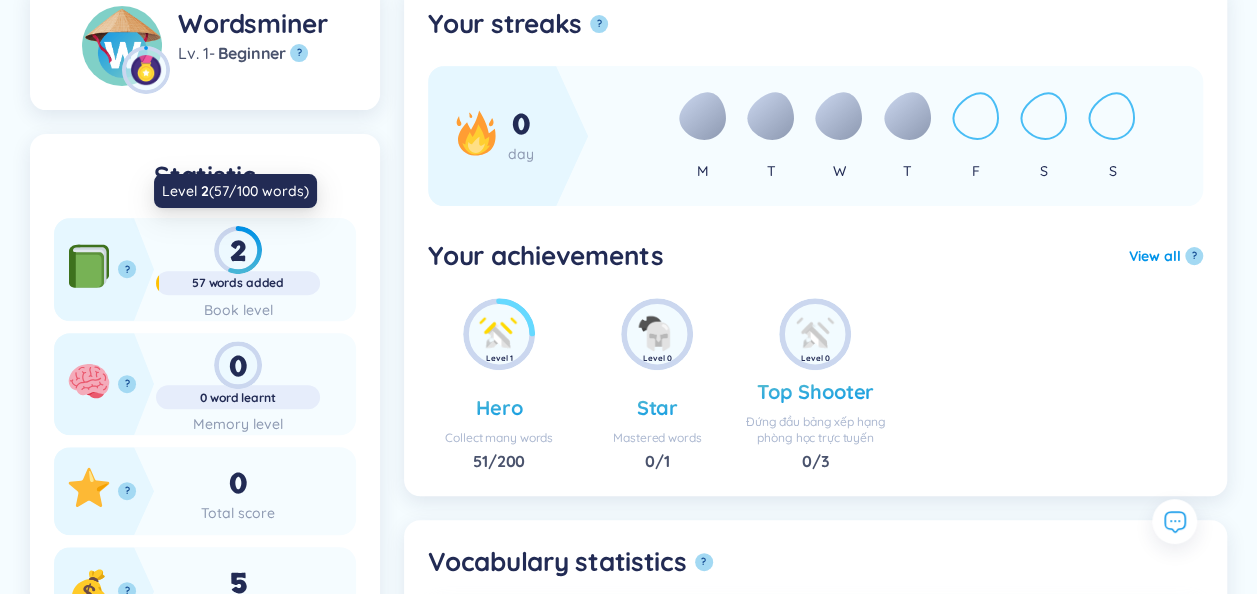 click on "2" at bounding box center [238, 250] 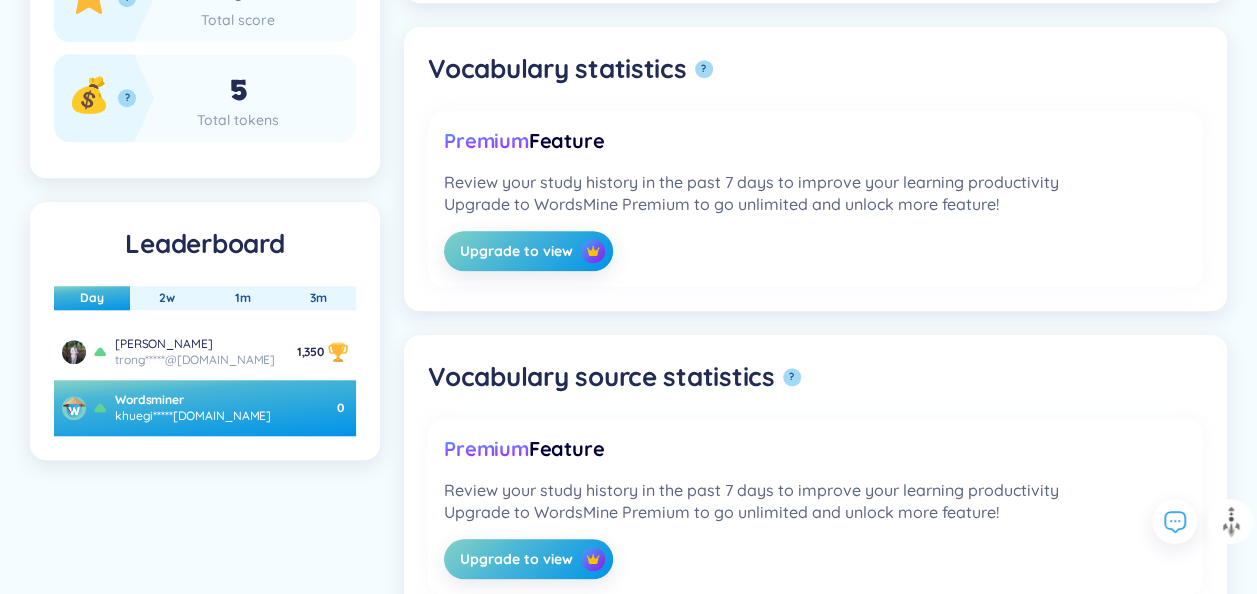 scroll, scrollTop: 721, scrollLeft: 0, axis: vertical 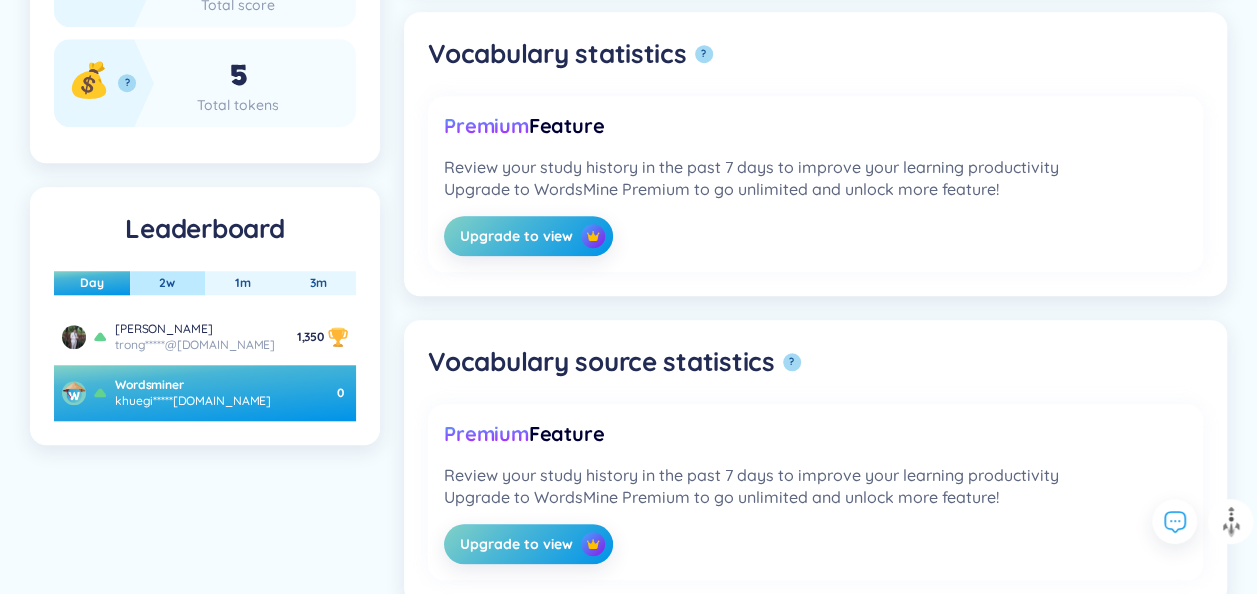 click on "2w" at bounding box center [167, 283] 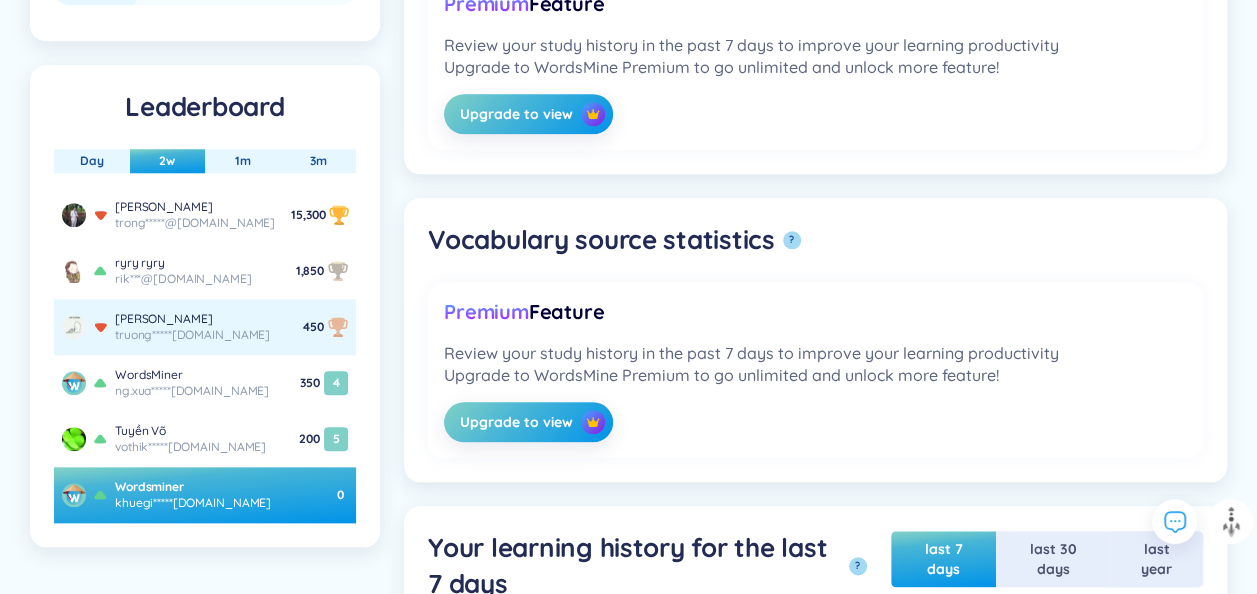 scroll, scrollTop: 815, scrollLeft: 0, axis: vertical 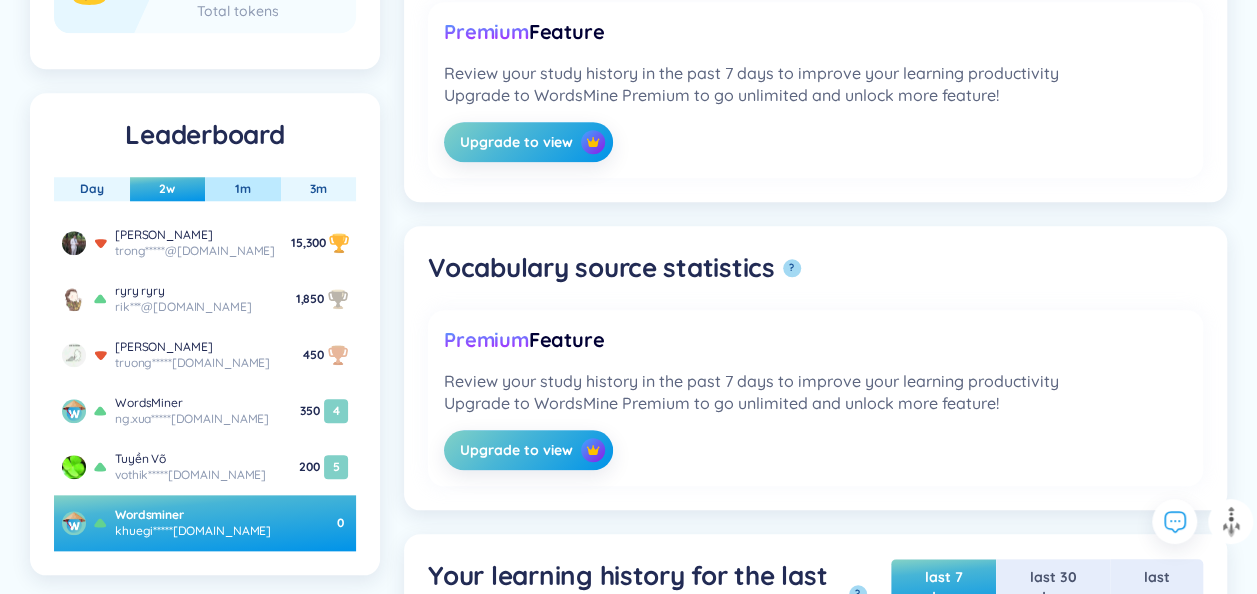 click on "1m" at bounding box center (243, 189) 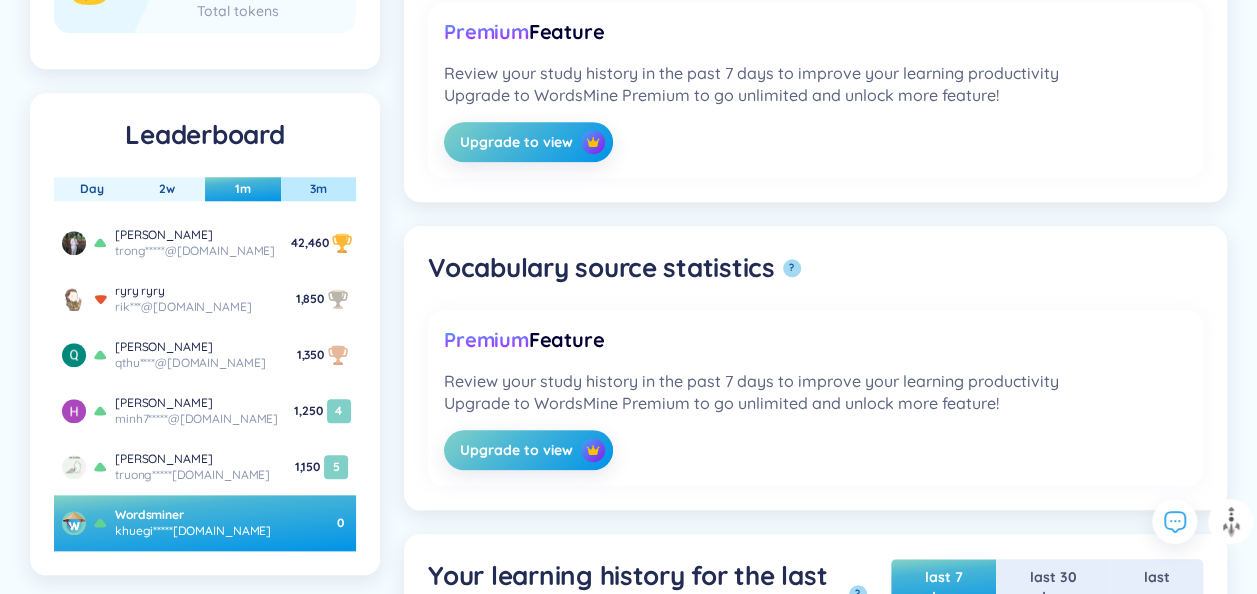click on "3m" at bounding box center [318, 189] 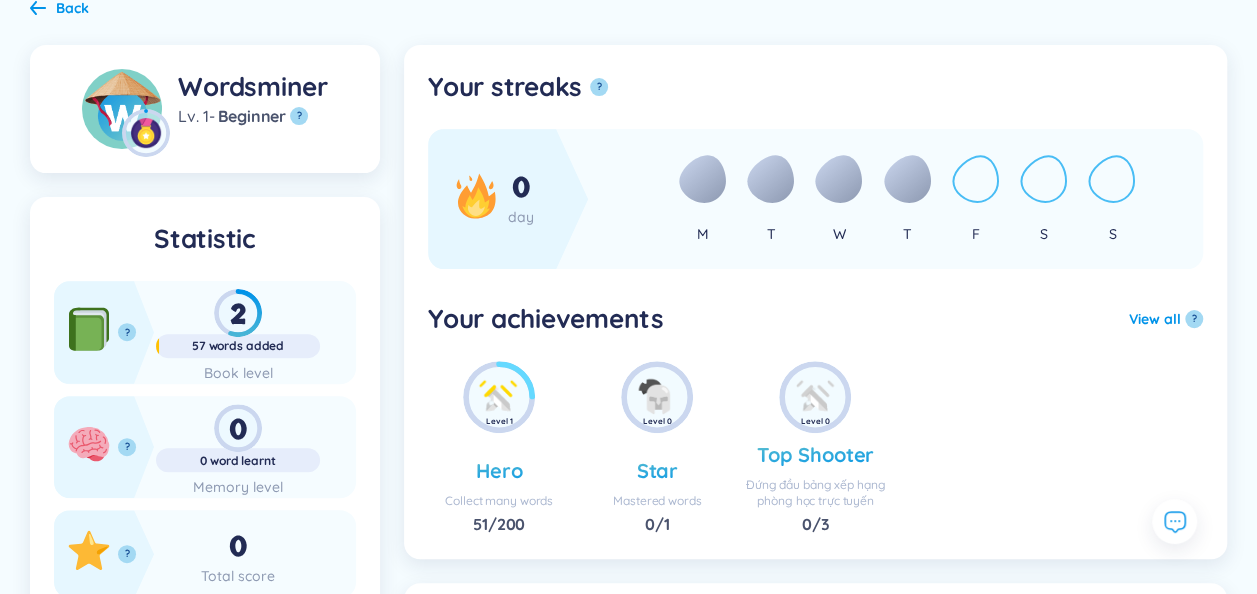 scroll, scrollTop: 0, scrollLeft: 0, axis: both 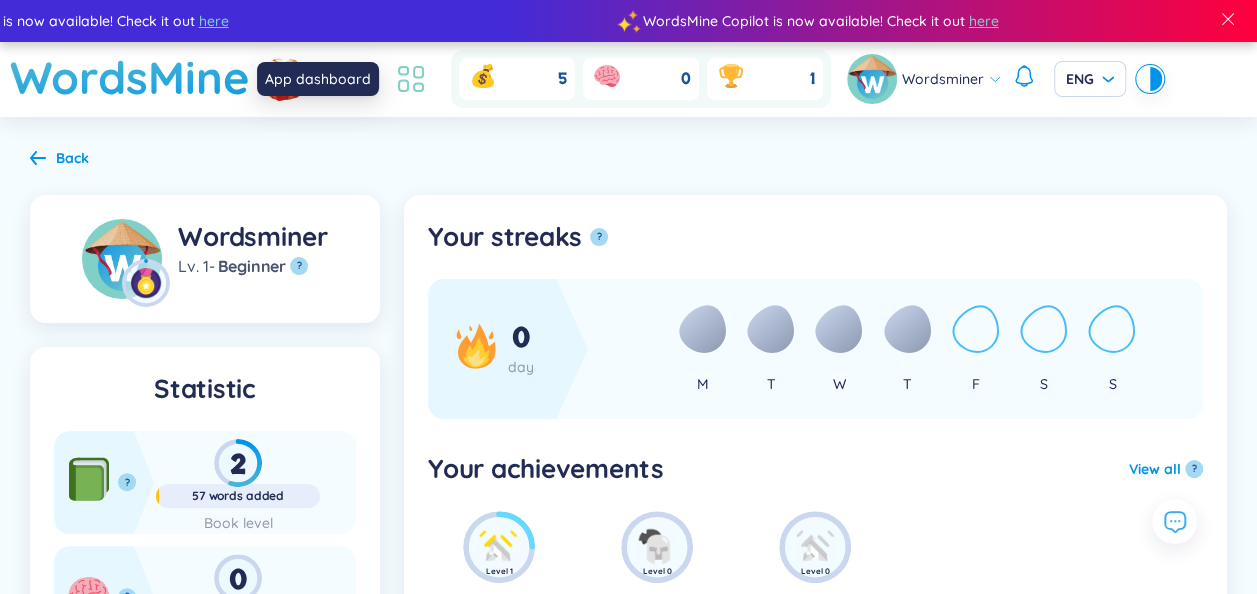 click 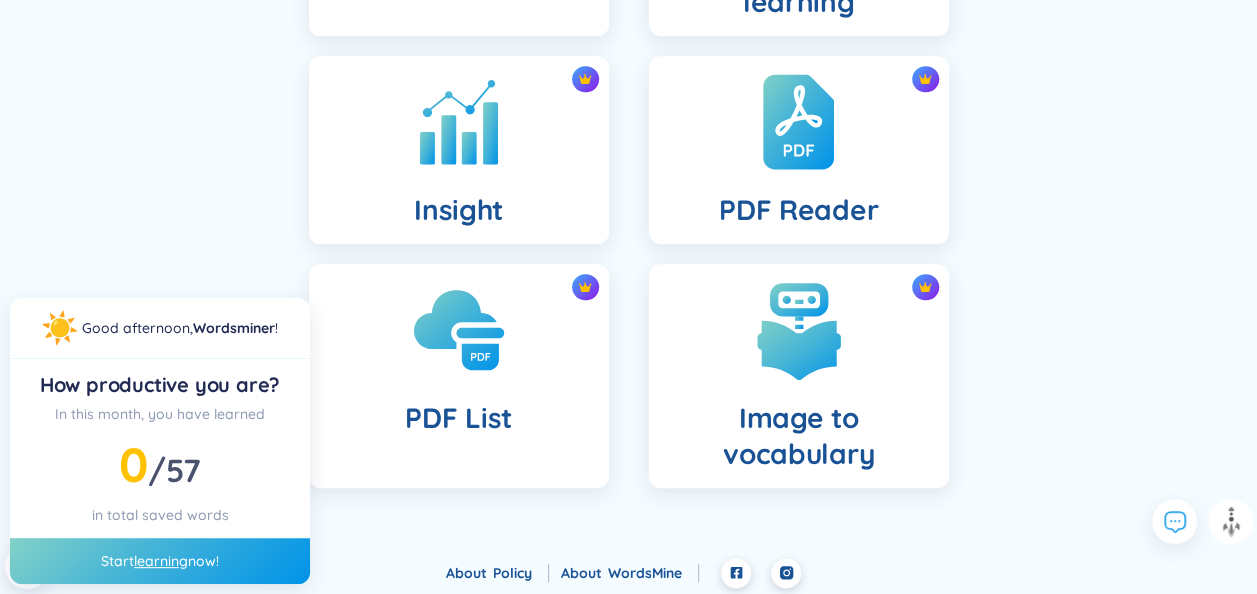 scroll, scrollTop: 860, scrollLeft: 0, axis: vertical 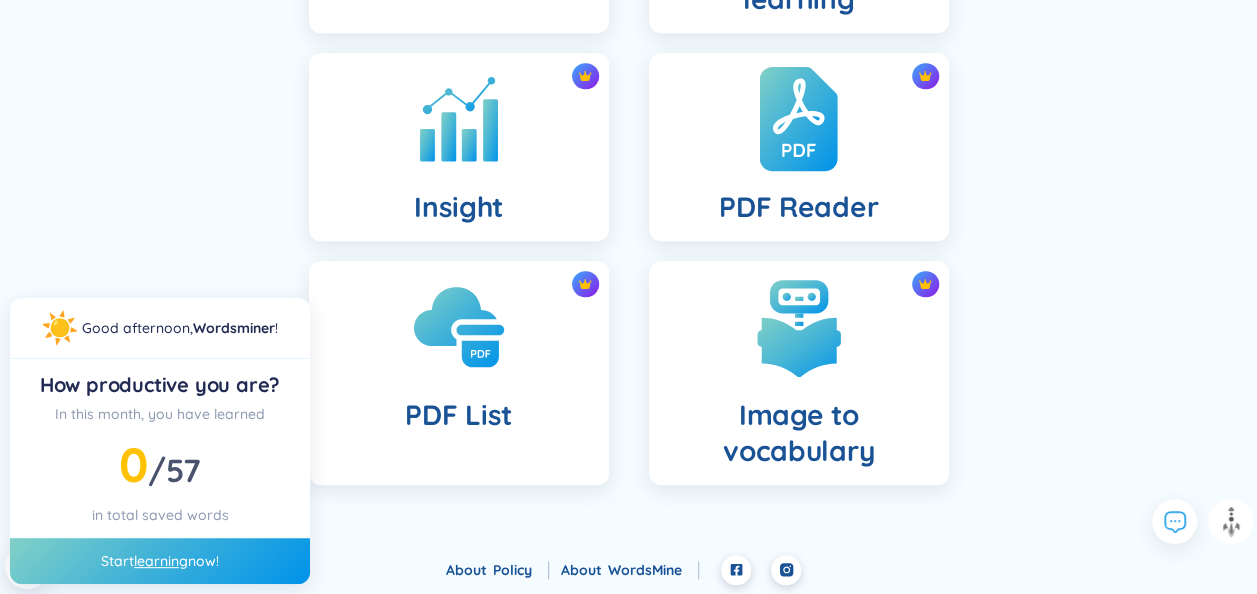 click on "PDF Reader" at bounding box center (798, 207) 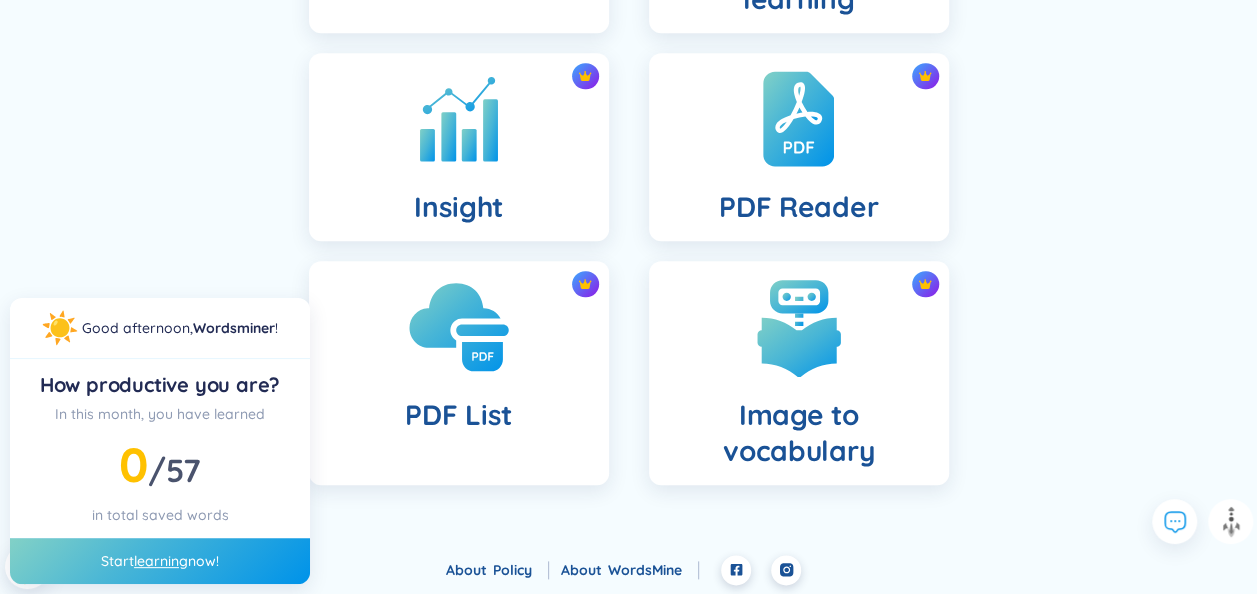 click at bounding box center [459, 327] 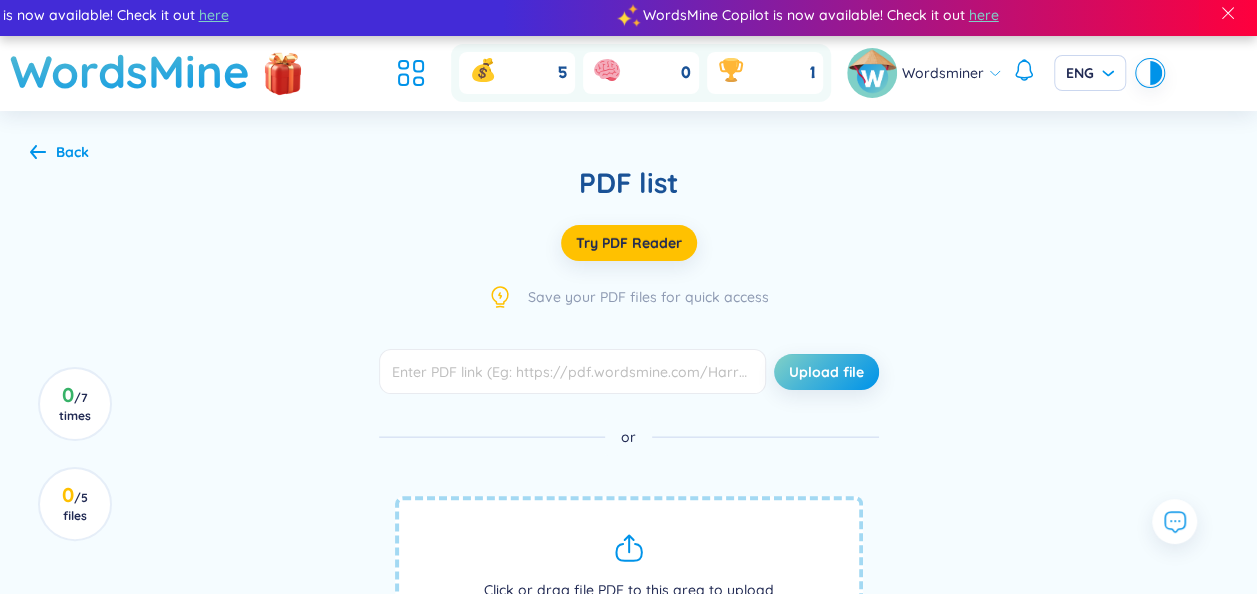 scroll, scrollTop: 0, scrollLeft: 0, axis: both 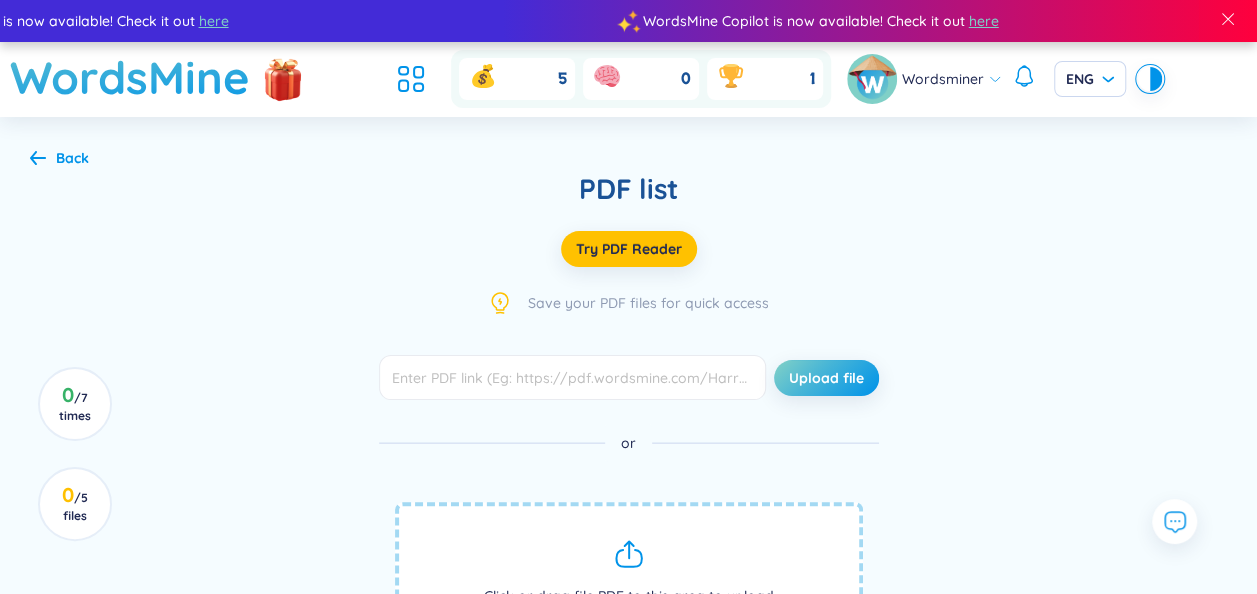 click on "Back" at bounding box center [72, 158] 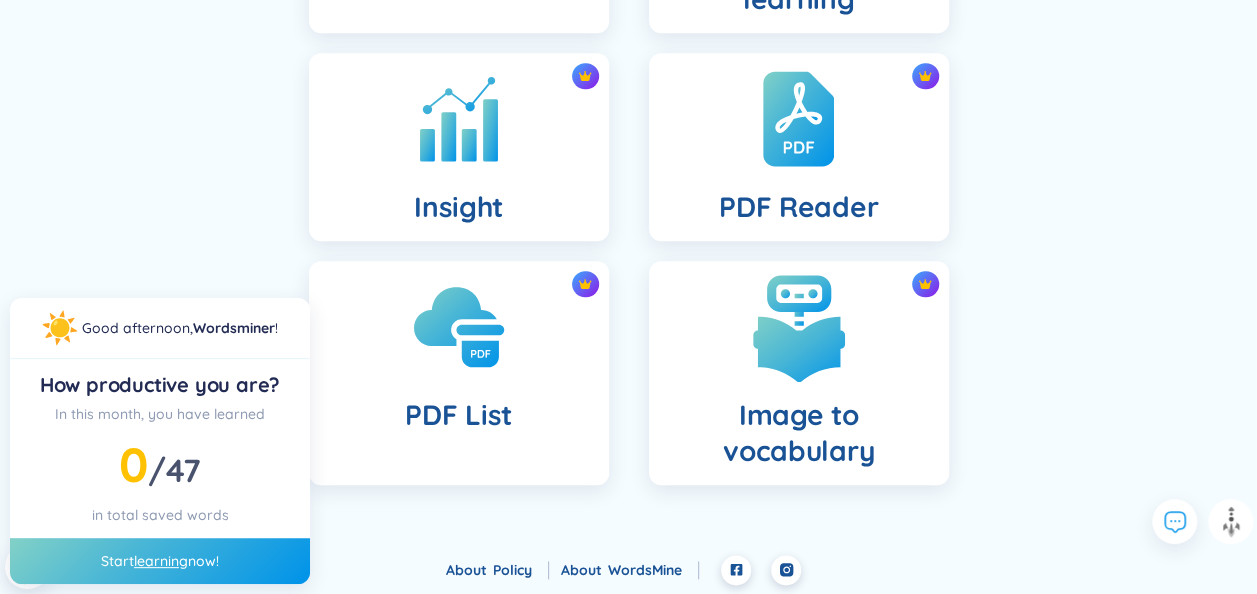 click on "Image to vocabulary" at bounding box center [799, 433] 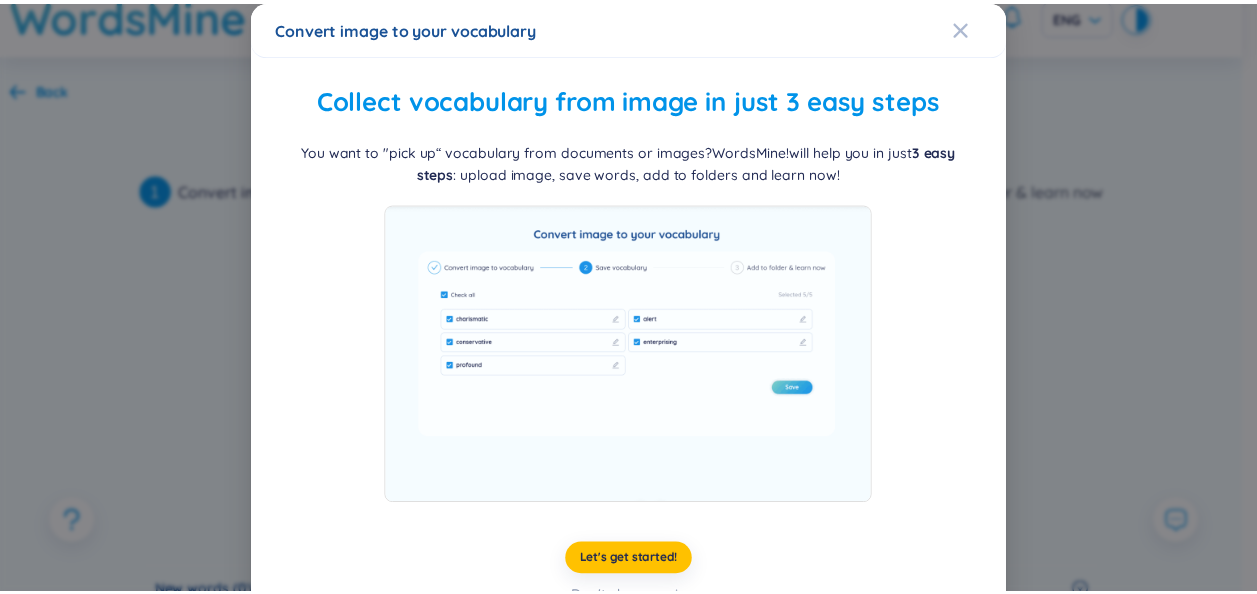 scroll, scrollTop: 0, scrollLeft: 0, axis: both 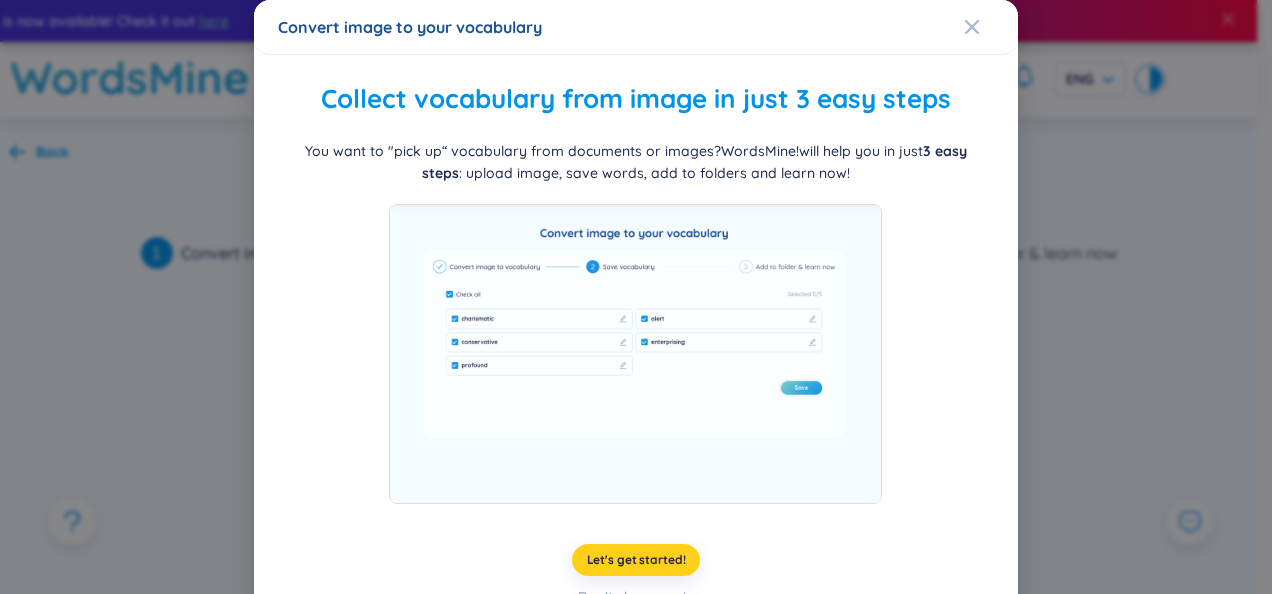 click on "Let's get started!" at bounding box center [636, 560] 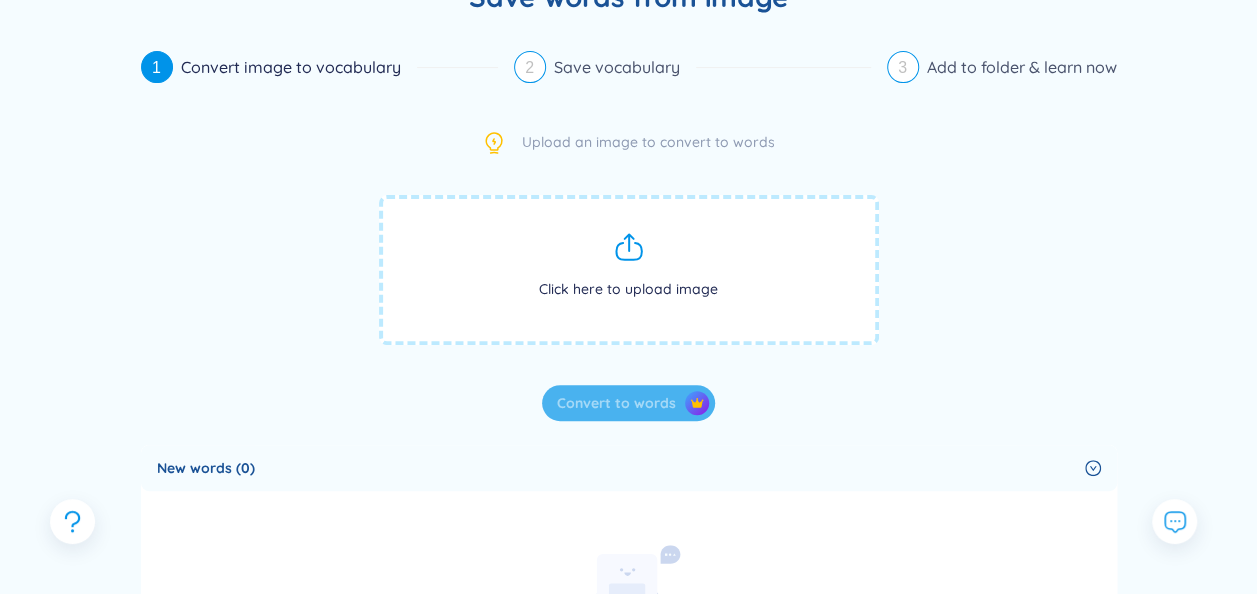 scroll, scrollTop: 0, scrollLeft: 0, axis: both 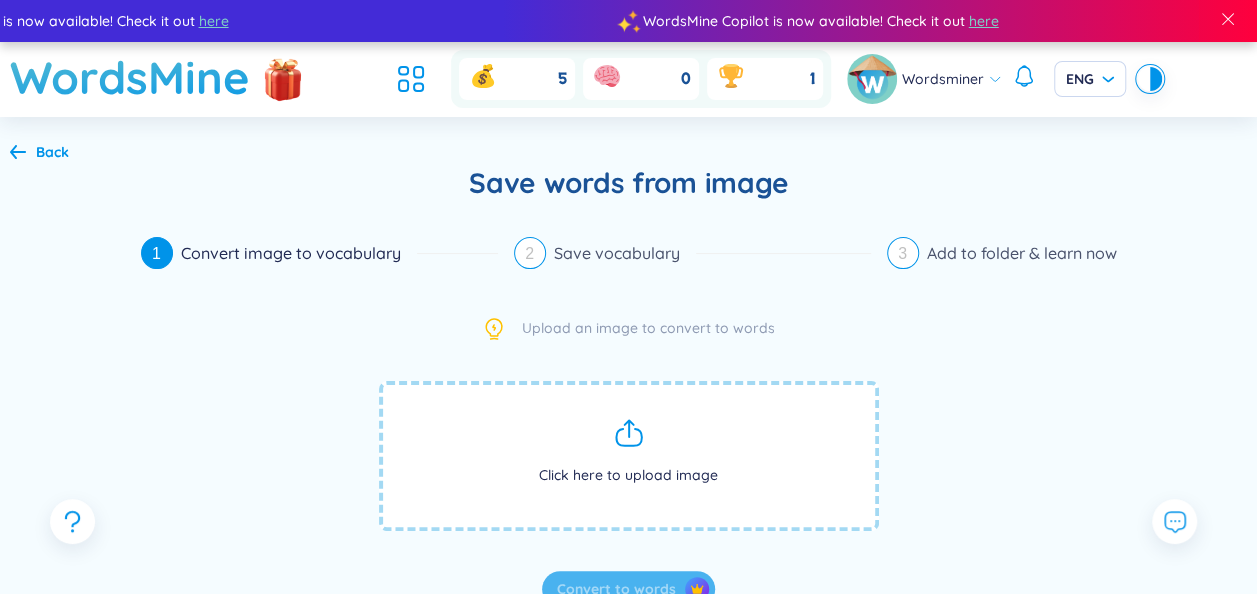 click on "Back" at bounding box center (52, 152) 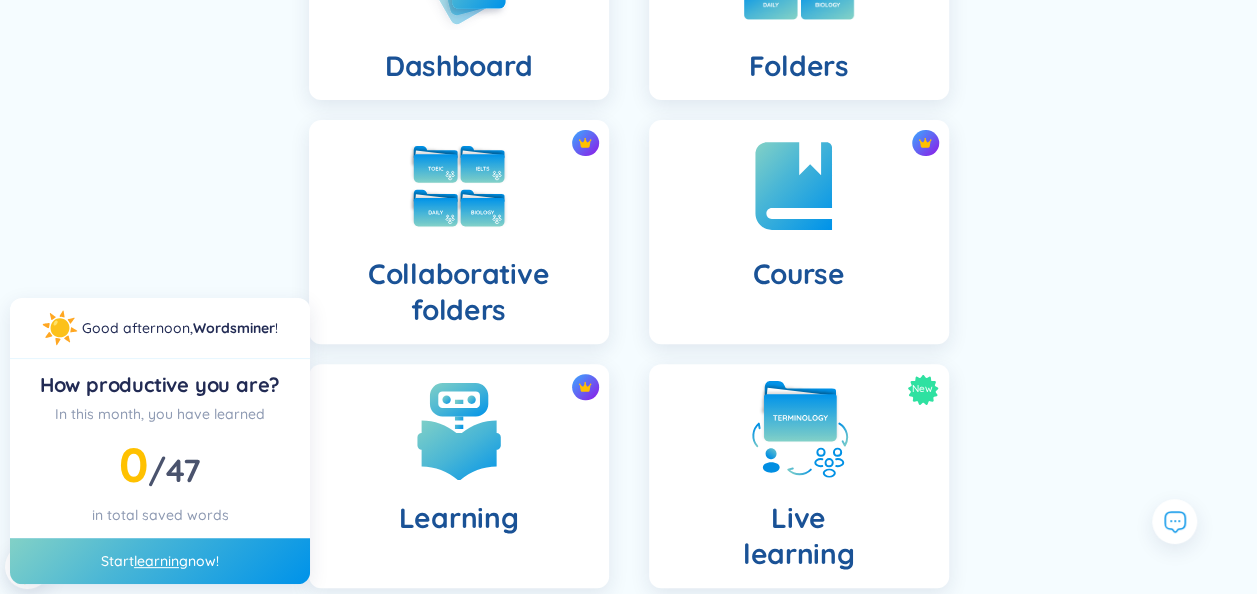 scroll, scrollTop: 0, scrollLeft: 0, axis: both 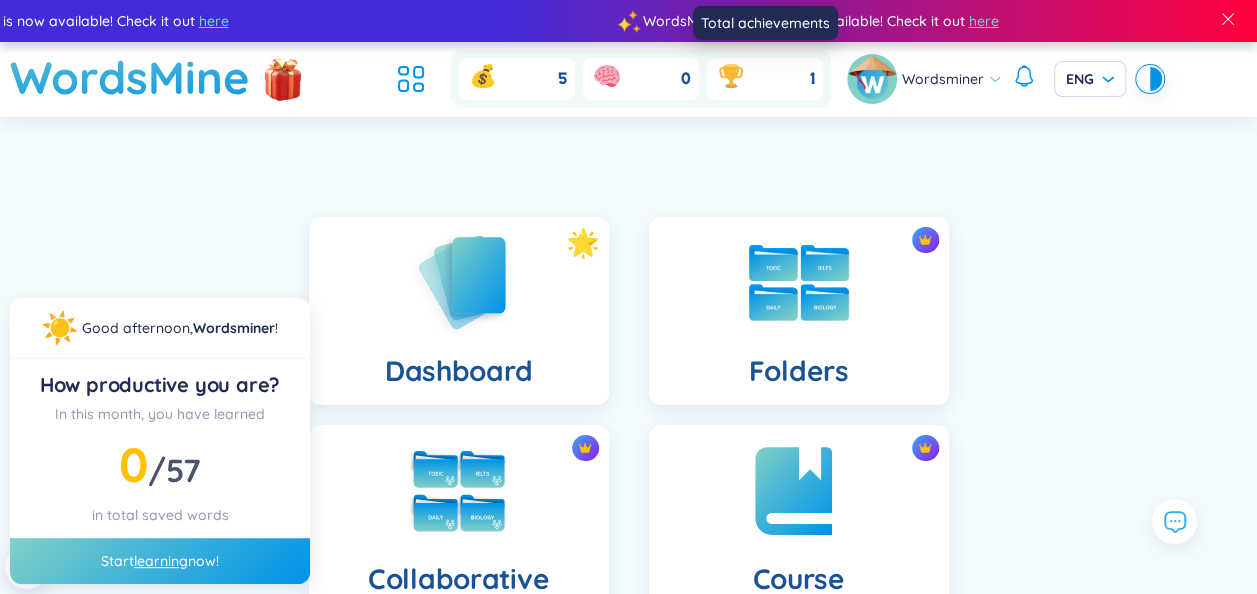 click on "1" at bounding box center (765, 79) 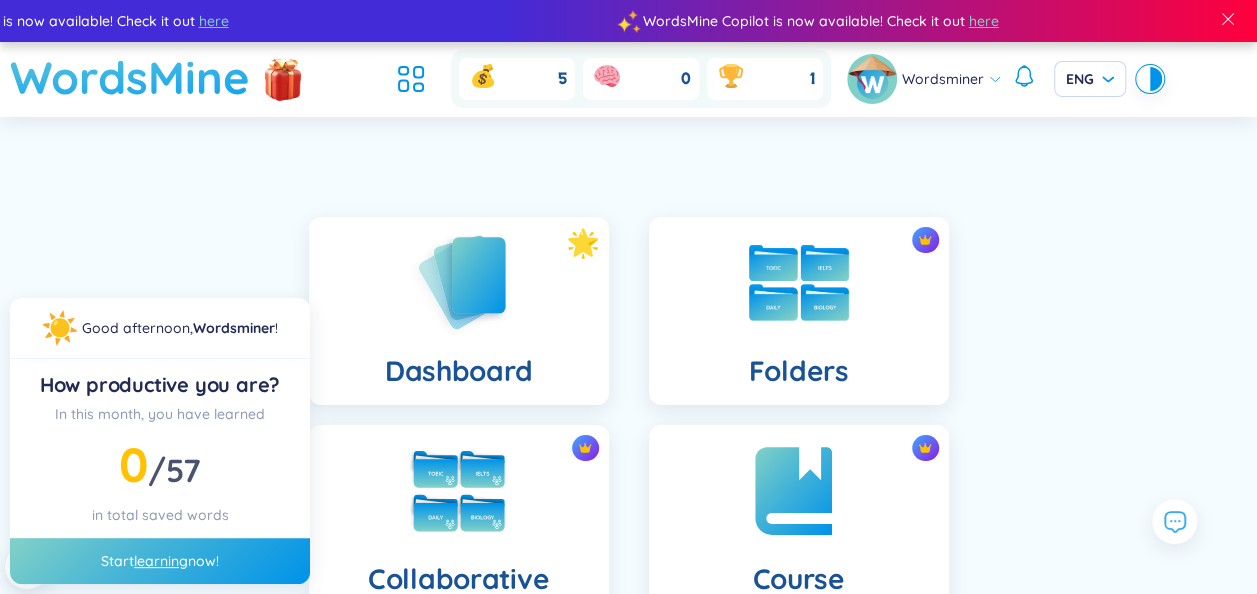 click on "WordsMine" at bounding box center [130, 77] 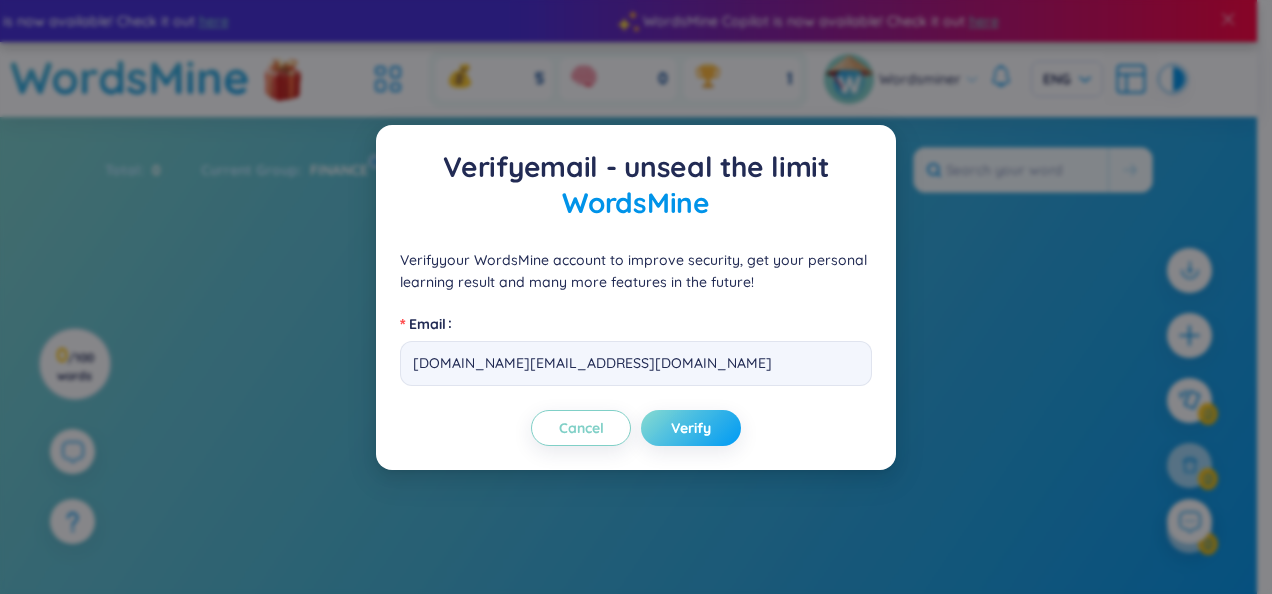 click on "Verify" at bounding box center [691, 428] 